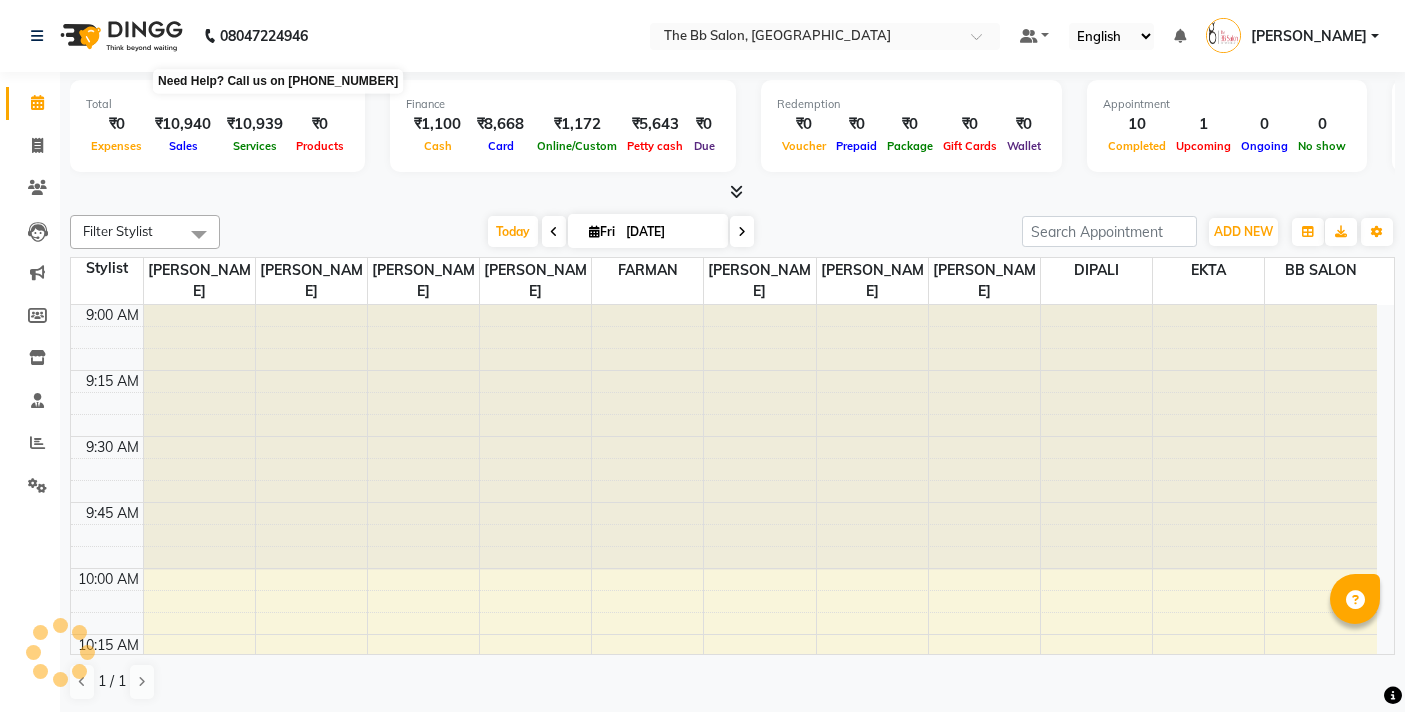 scroll, scrollTop: 0, scrollLeft: 0, axis: both 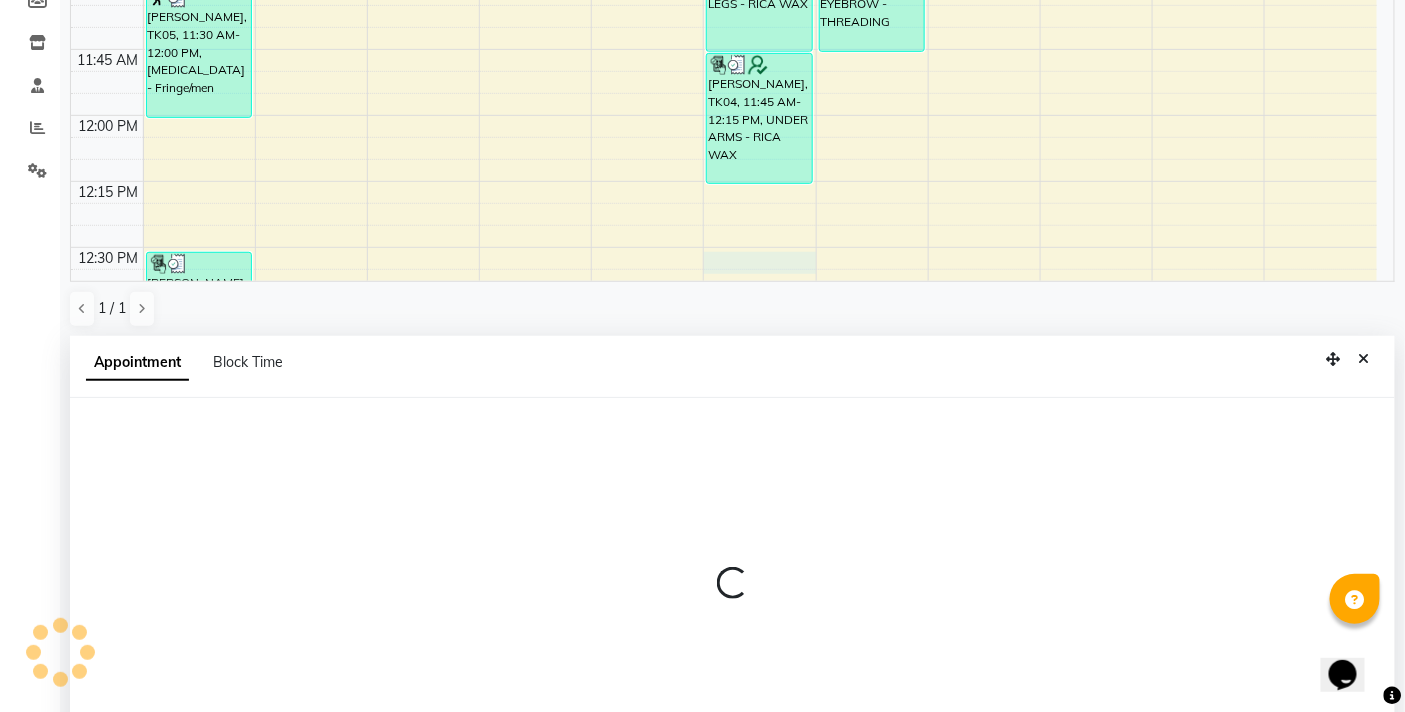 select on "83516" 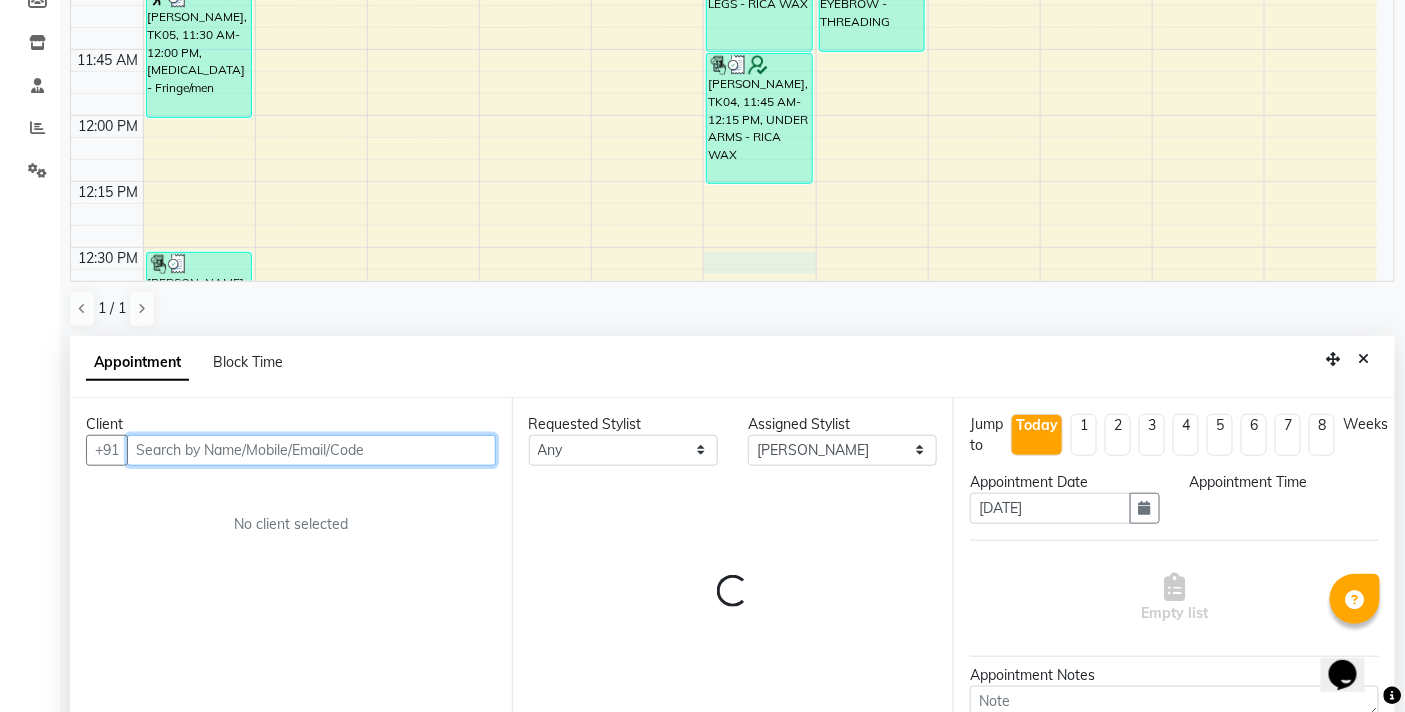 scroll, scrollTop: 392, scrollLeft: 0, axis: vertical 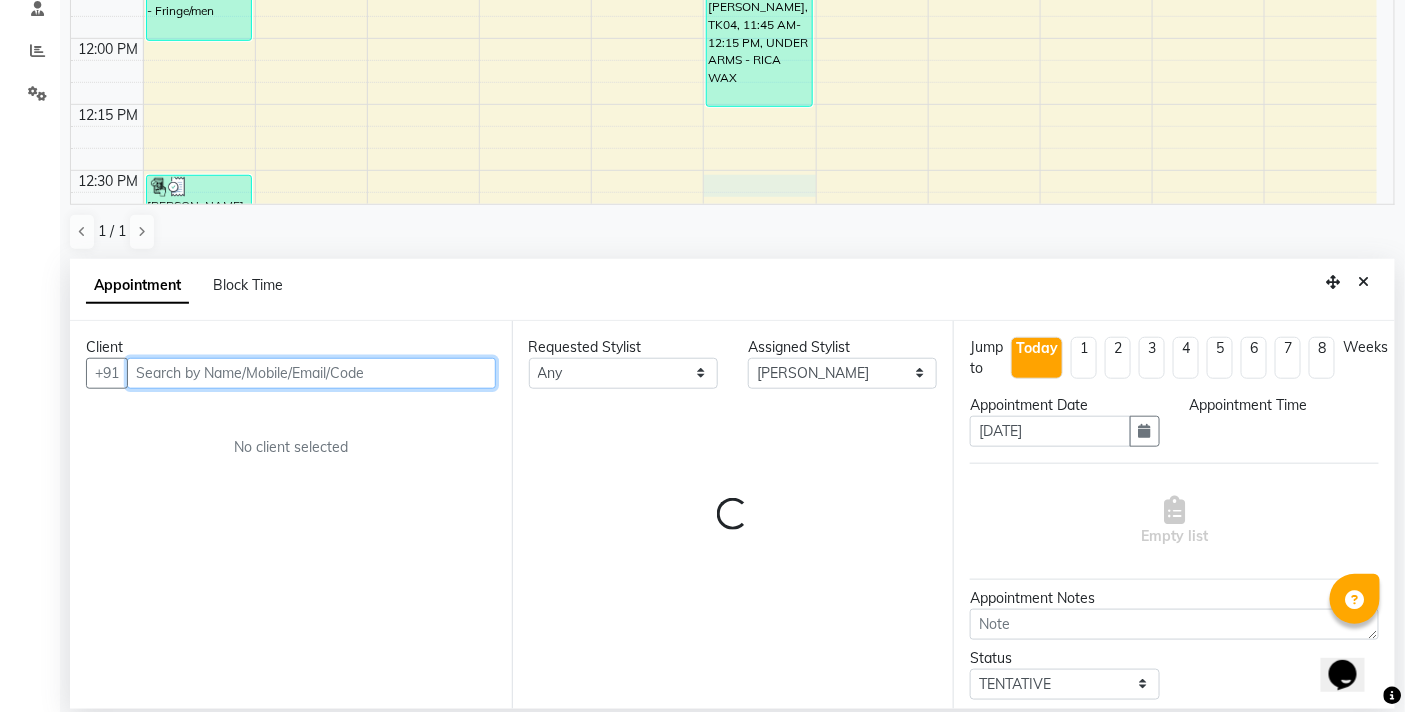 select on "750" 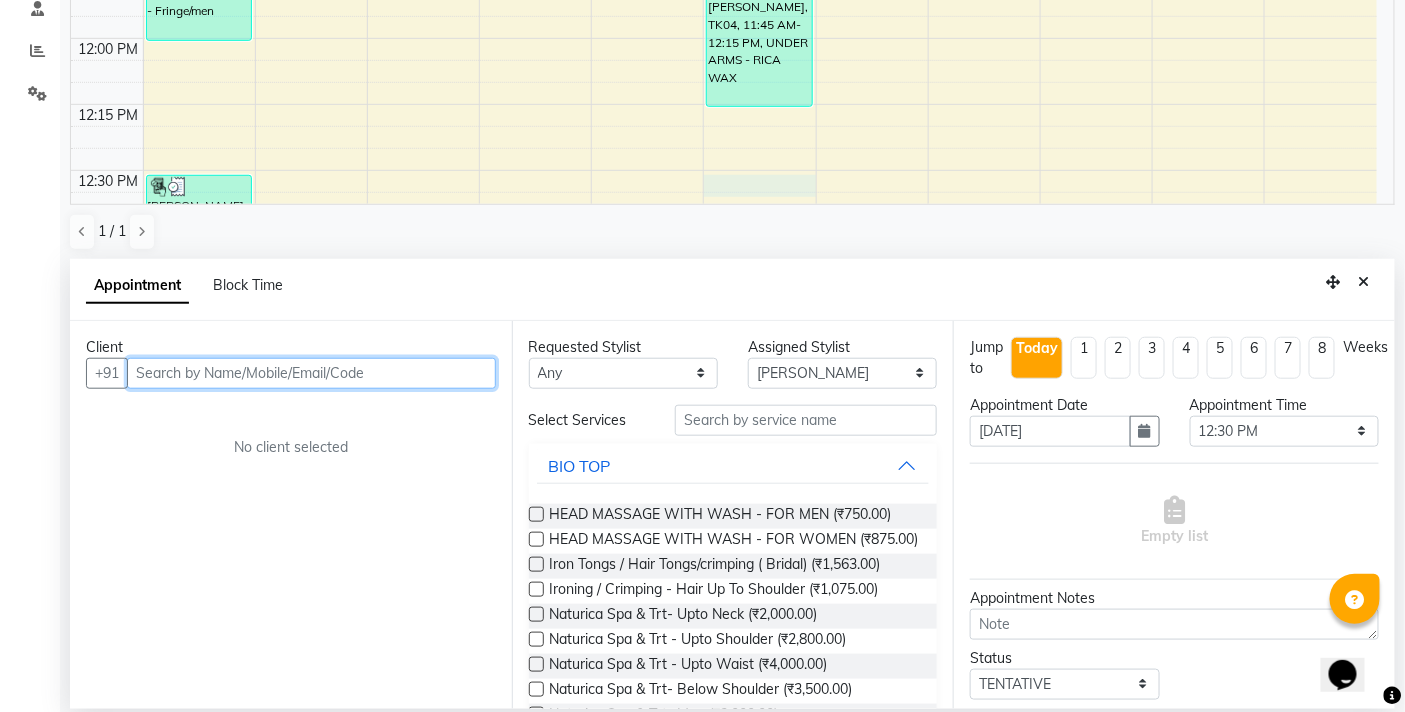 click at bounding box center [311, 373] 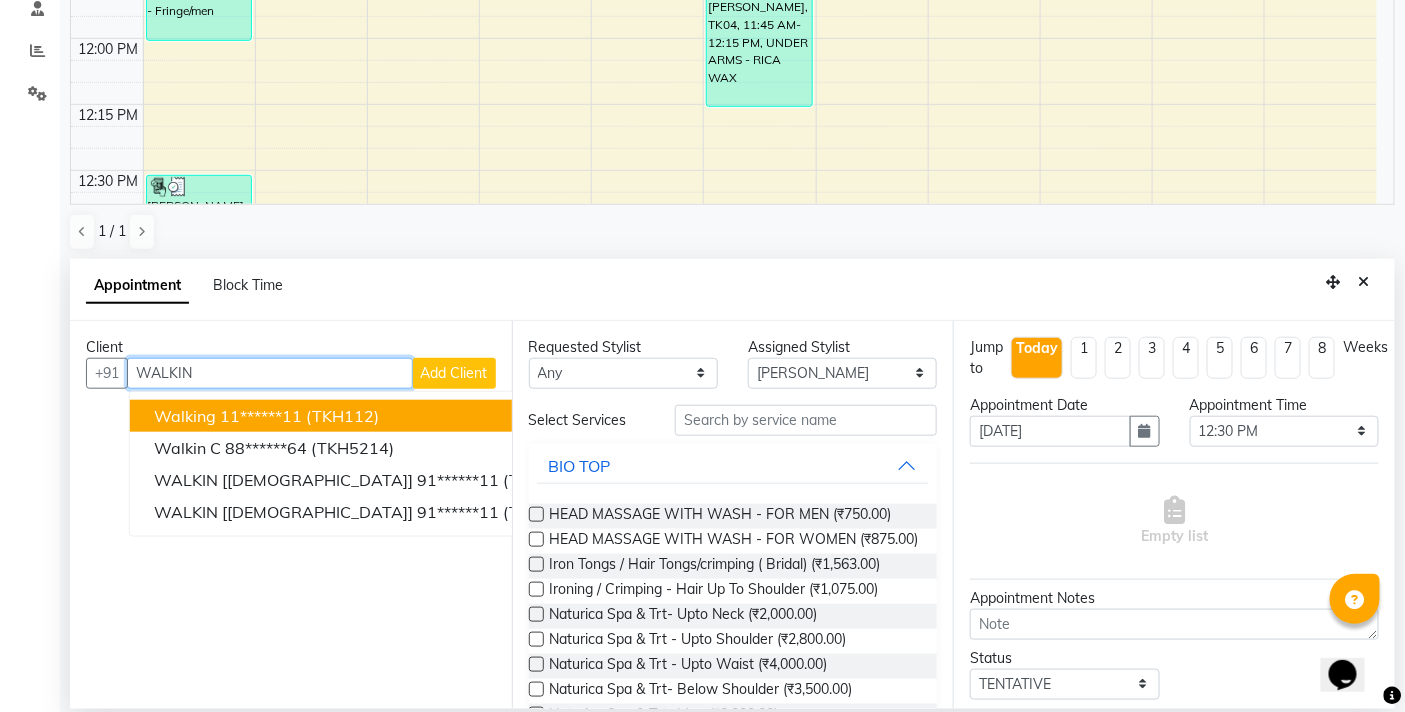 click on "(TKH112)" at bounding box center (342, 416) 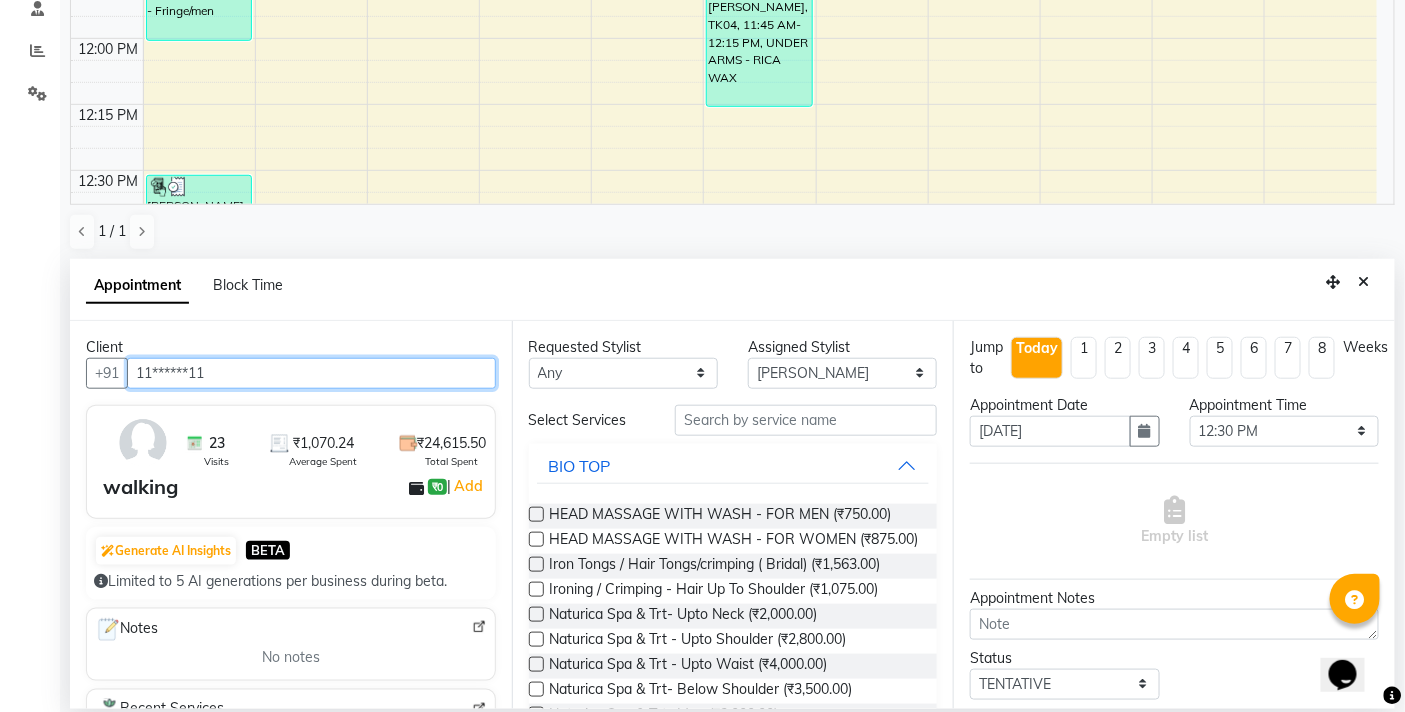type on "11******11" 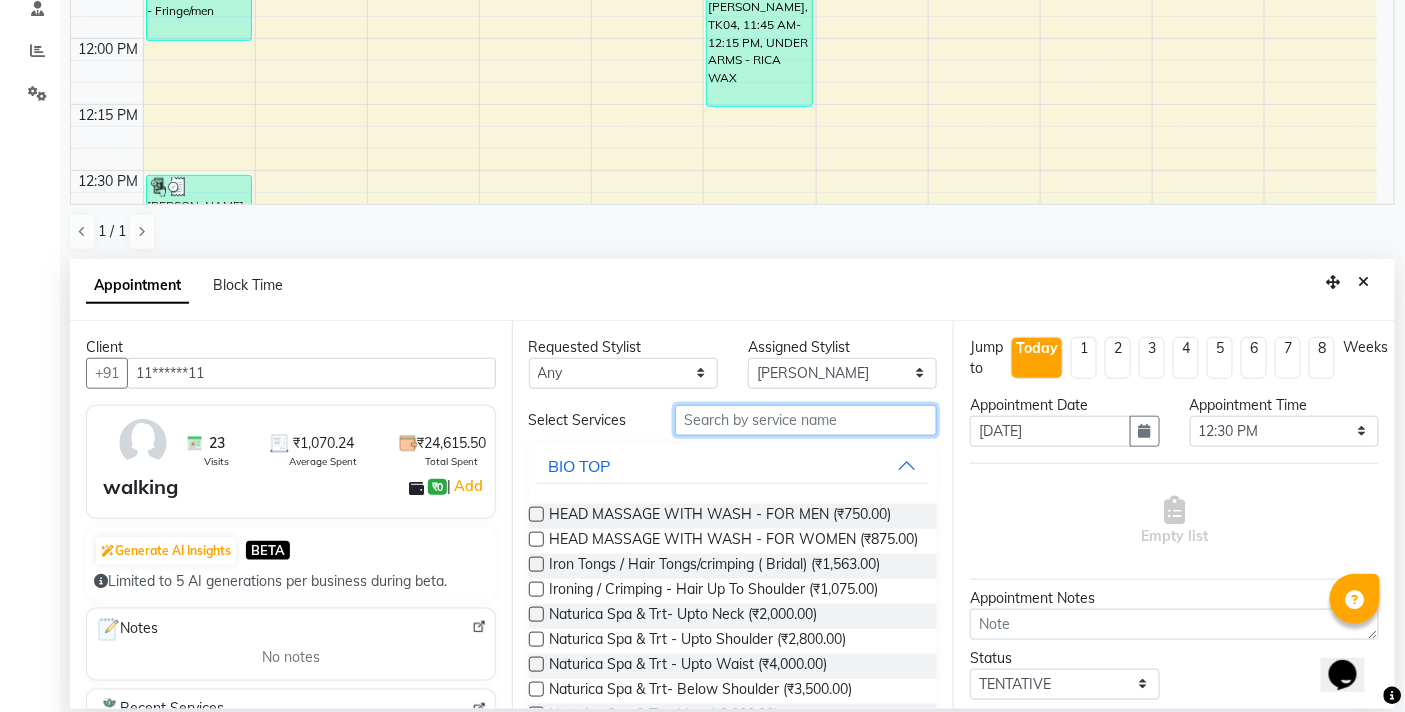 click at bounding box center [806, 420] 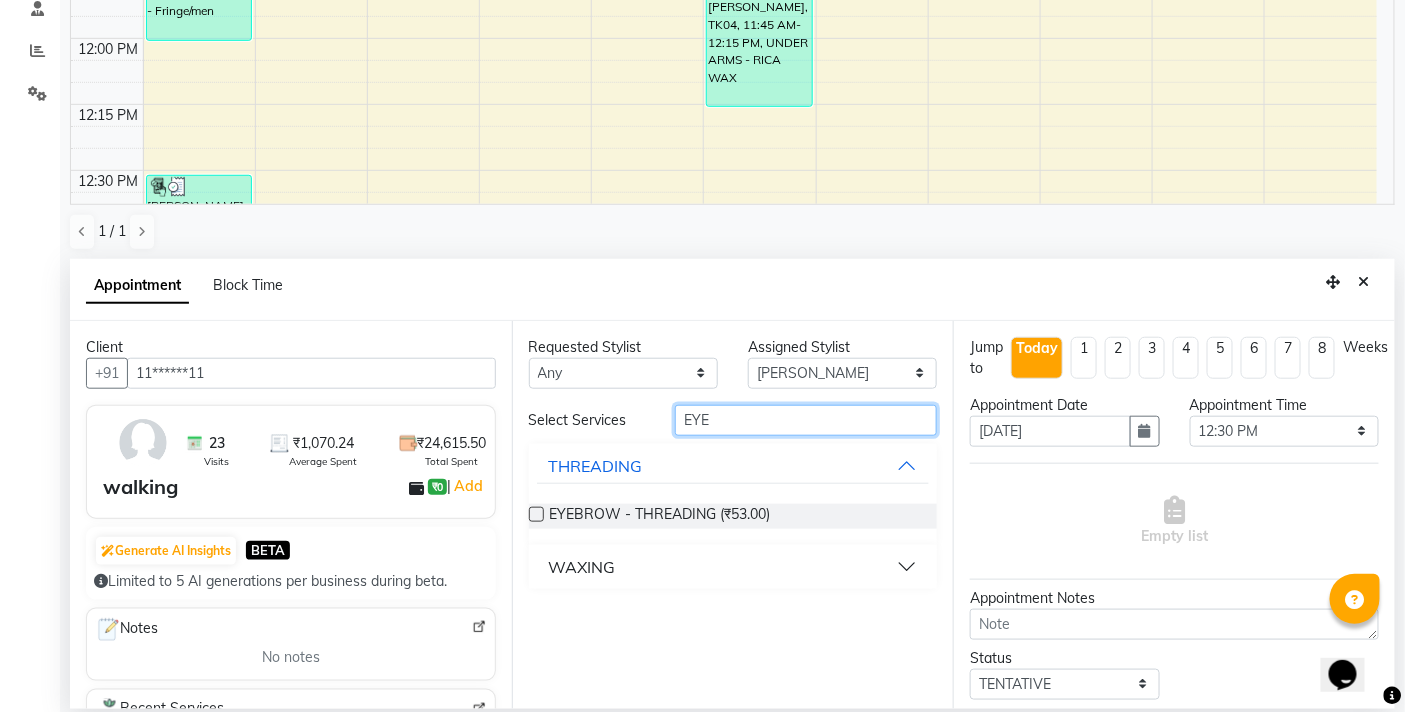type on "EYE" 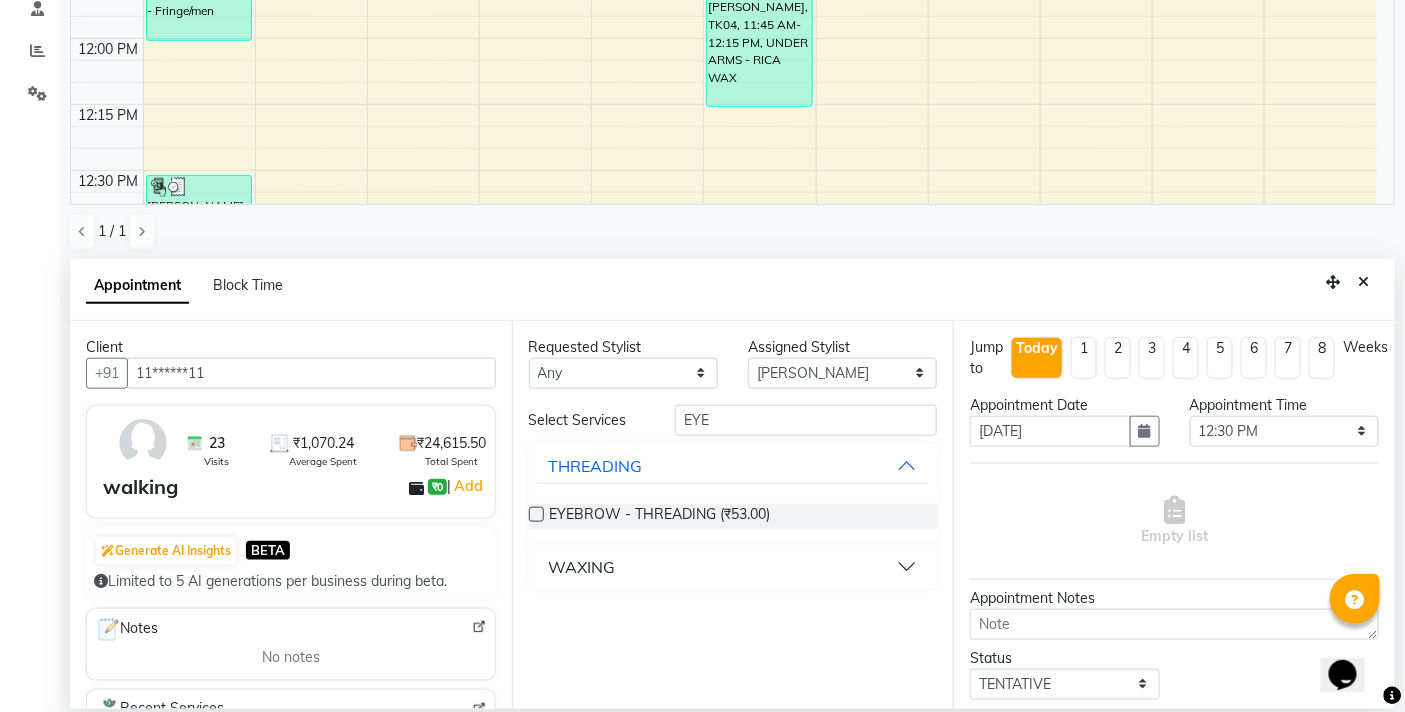 click at bounding box center [536, 514] 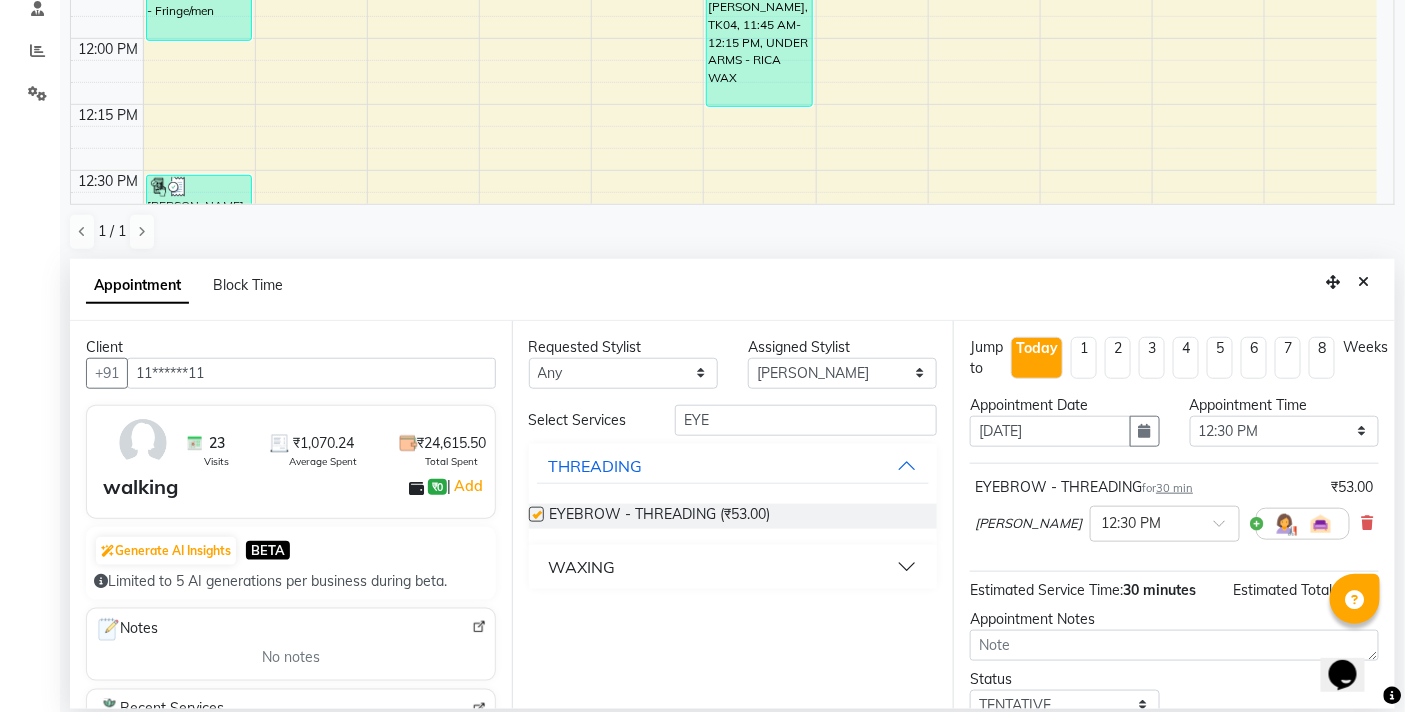 checkbox on "false" 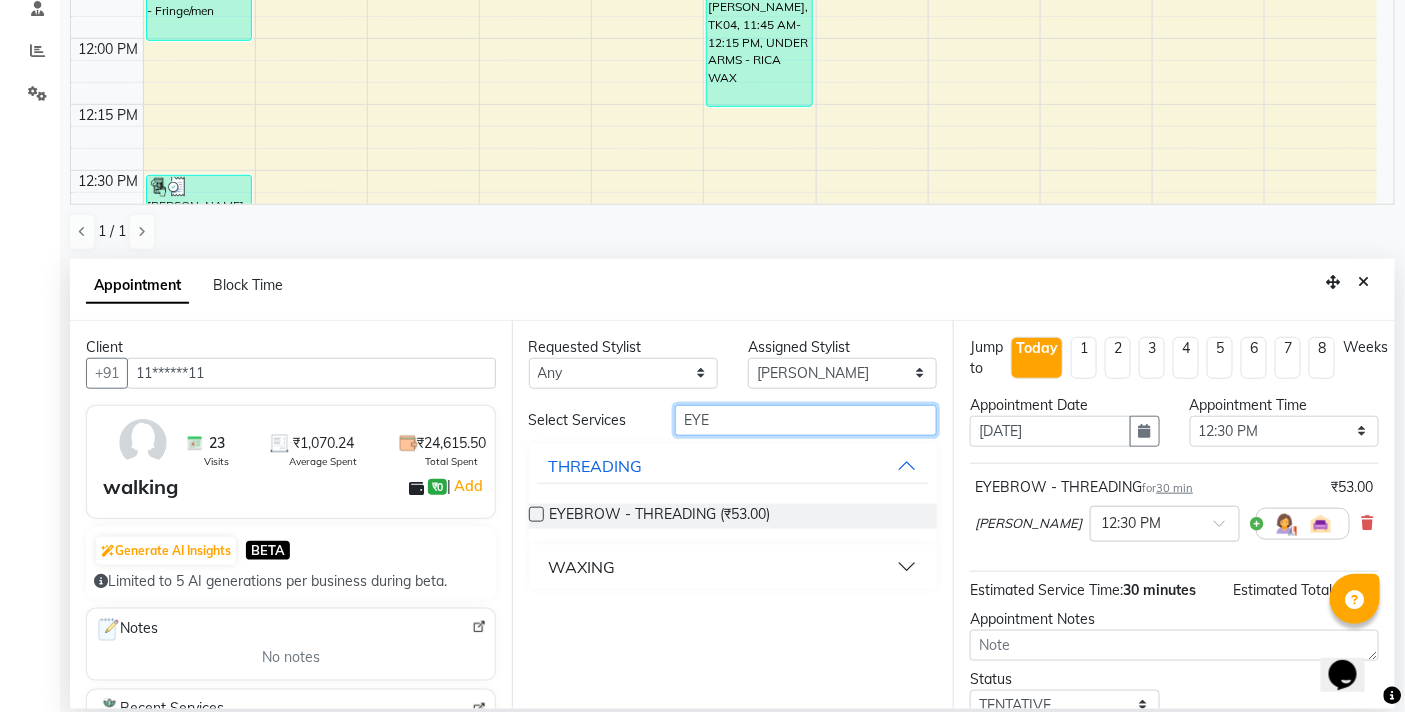 drag, startPoint x: 776, startPoint y: 428, endPoint x: 535, endPoint y: 435, distance: 241.10164 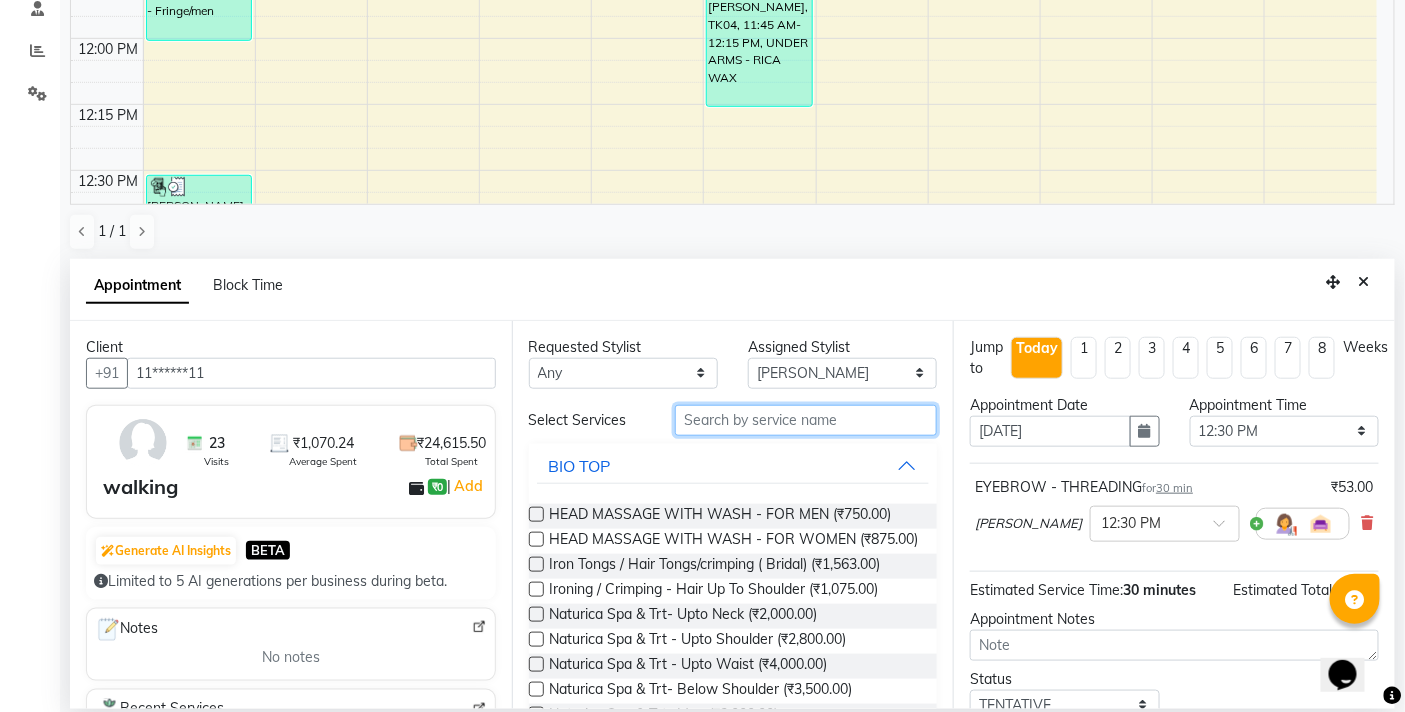 type 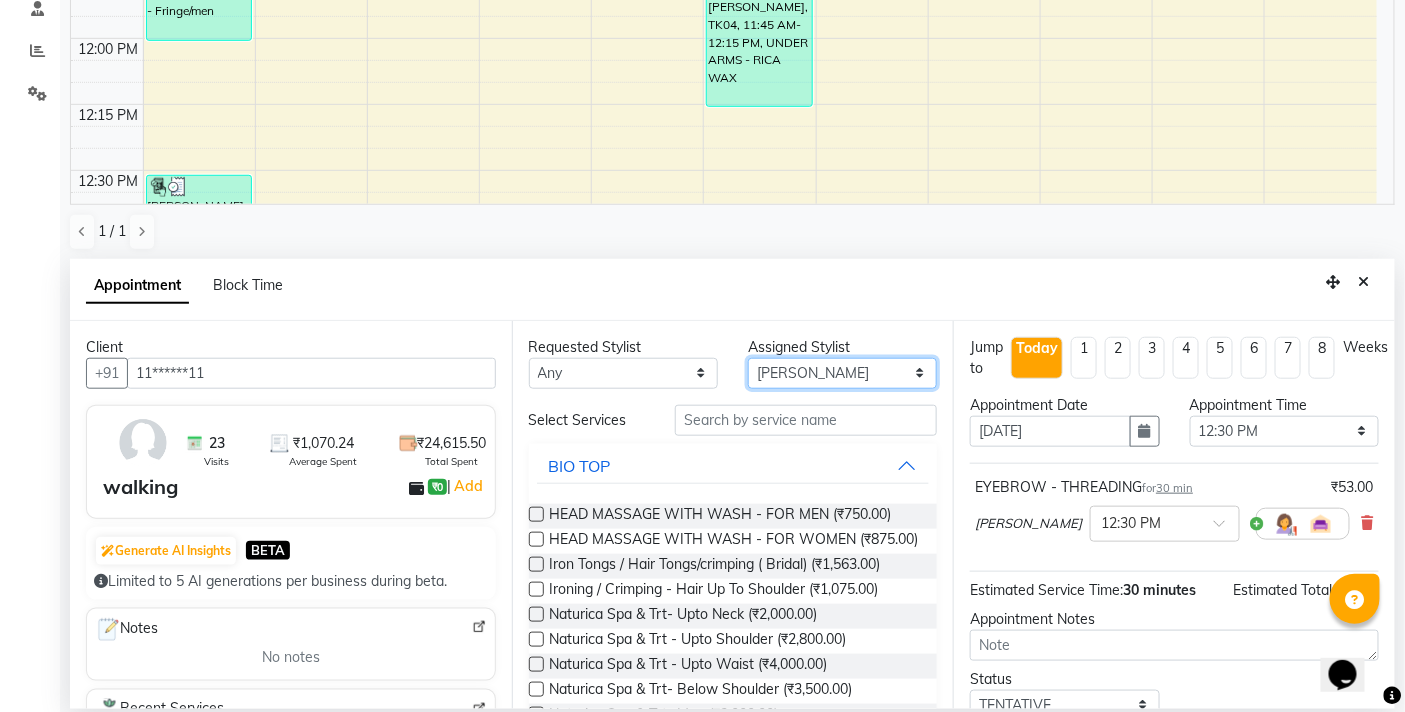 drag, startPoint x: 791, startPoint y: 371, endPoint x: 812, endPoint y: 372, distance: 21.023796 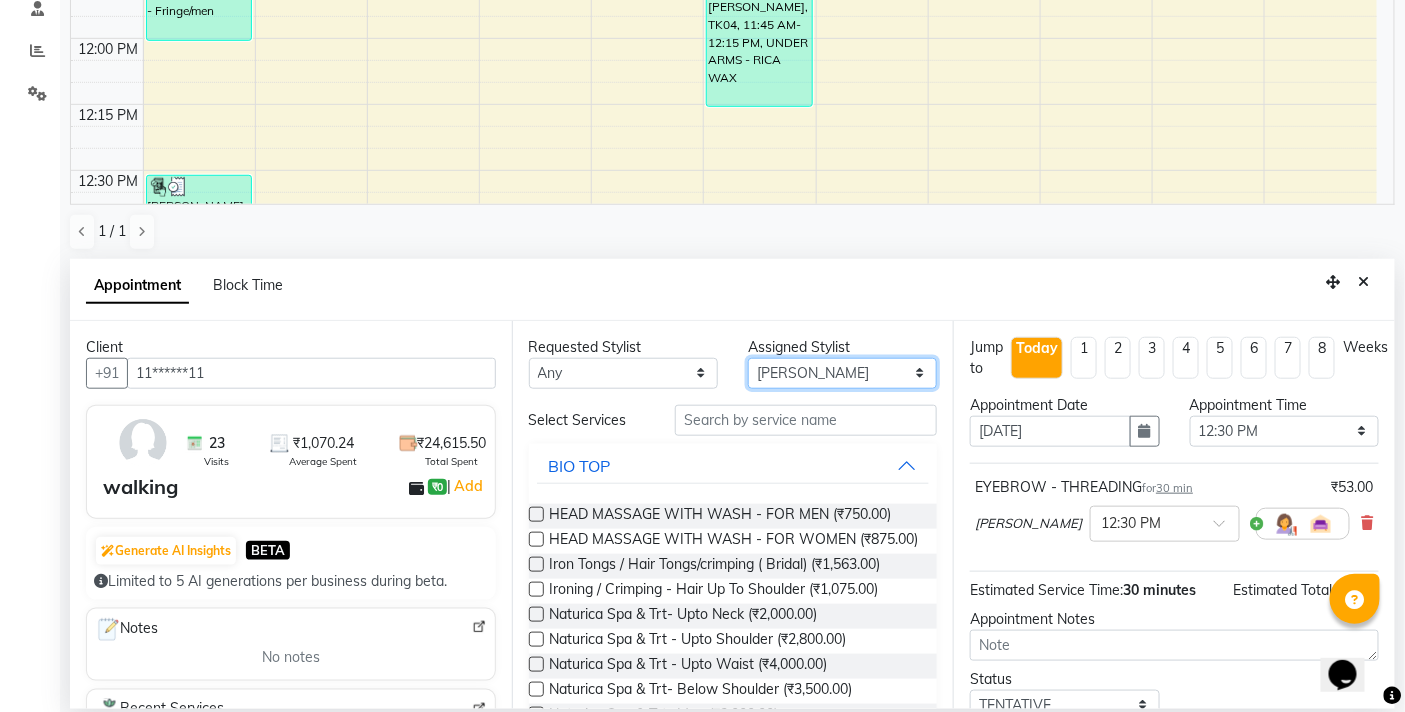 select on "83513" 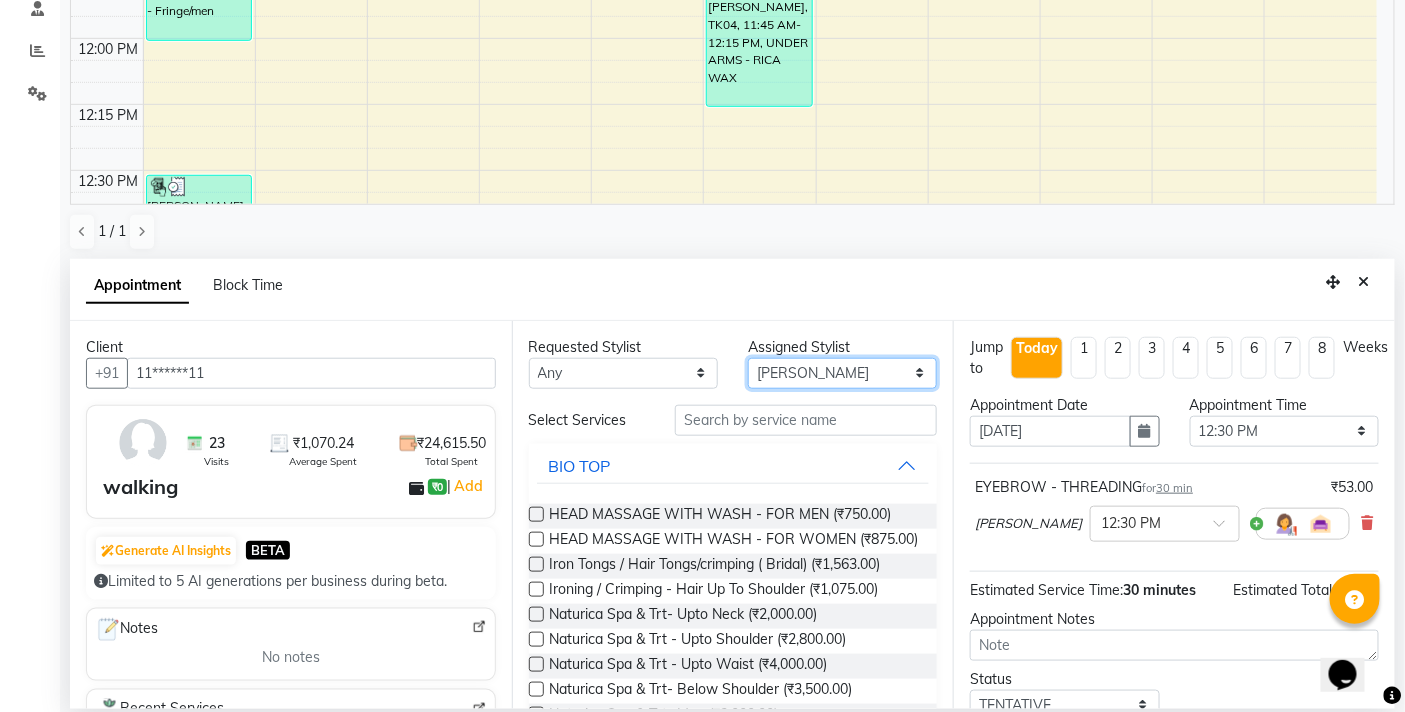 click on "Select BB SALON [PERSON_NAME] [PERSON_NAME] [PERSON_NAME] [PERSON_NAME] [PERSON_NAME] [PERSON_NAME] [PERSON_NAME] [PERSON_NAME] [PERSON_NAME]" at bounding box center (842, 373) 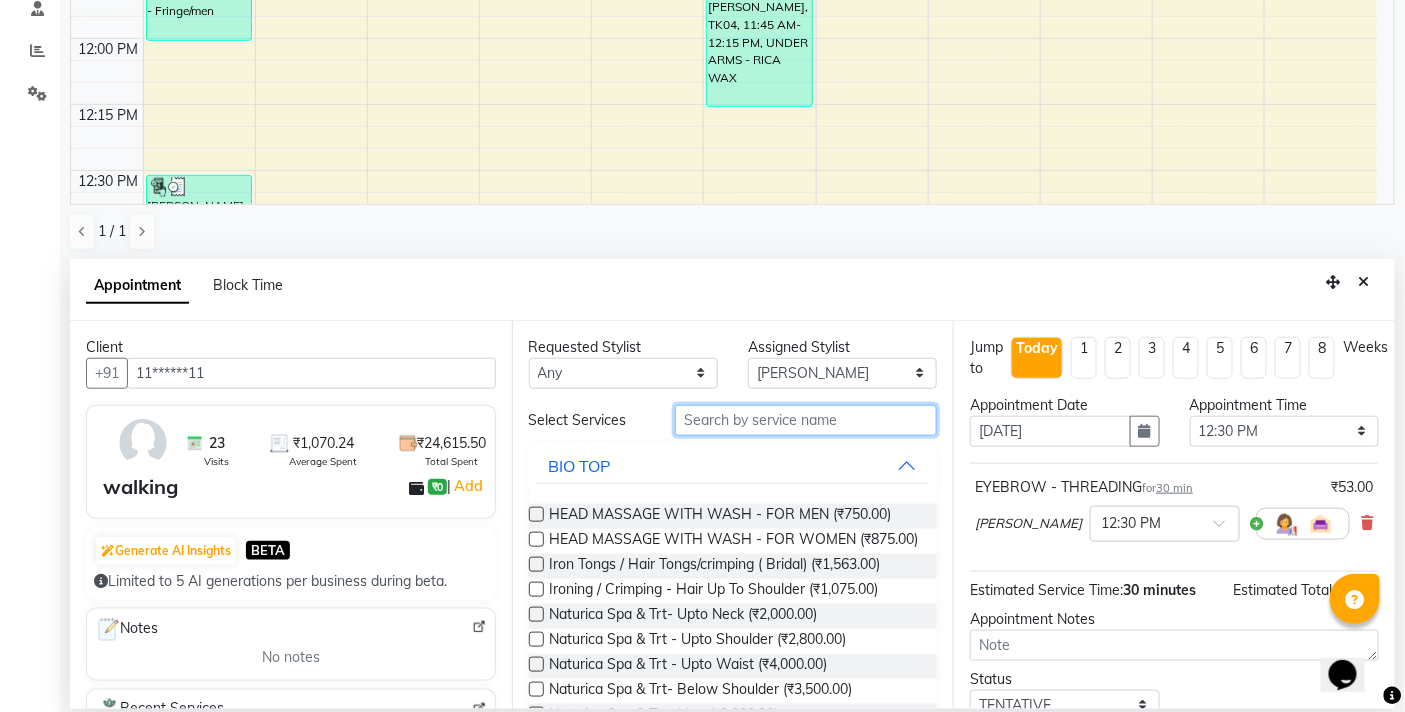 click at bounding box center (806, 420) 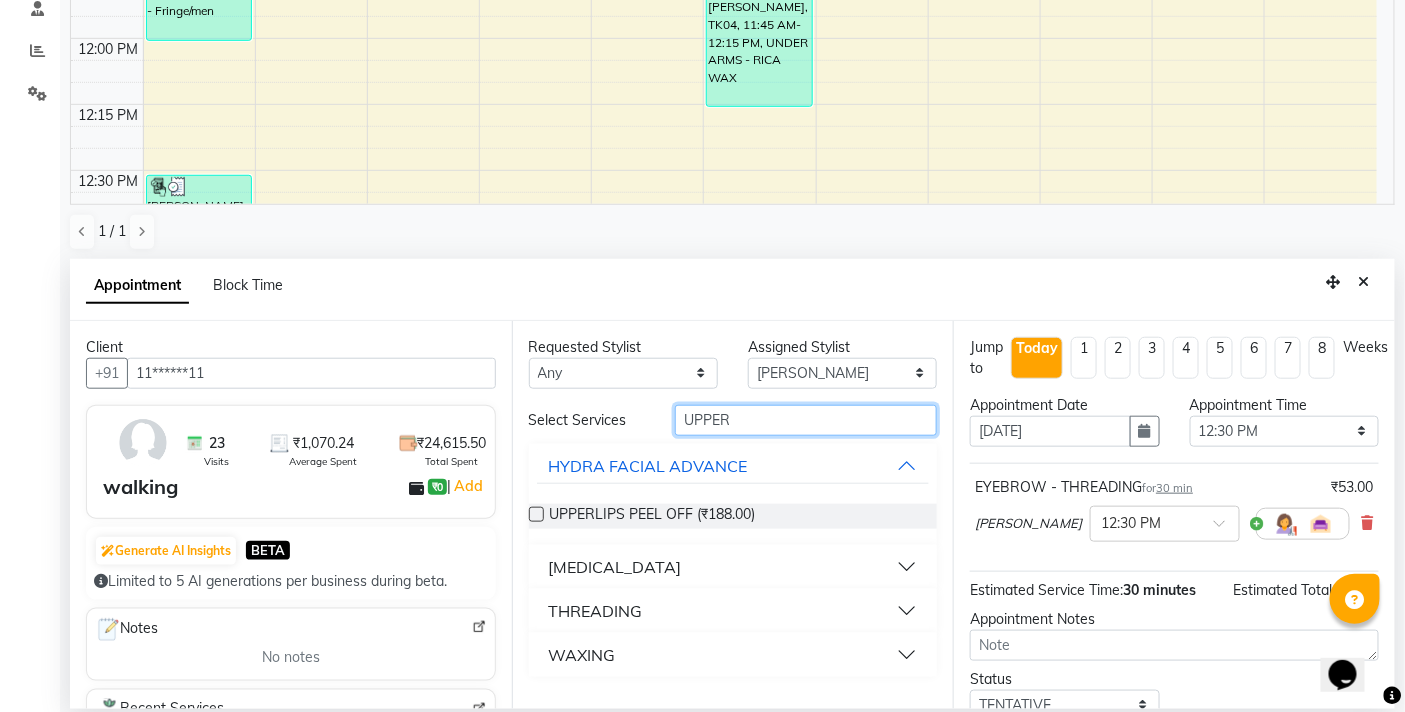 type on "UPPER" 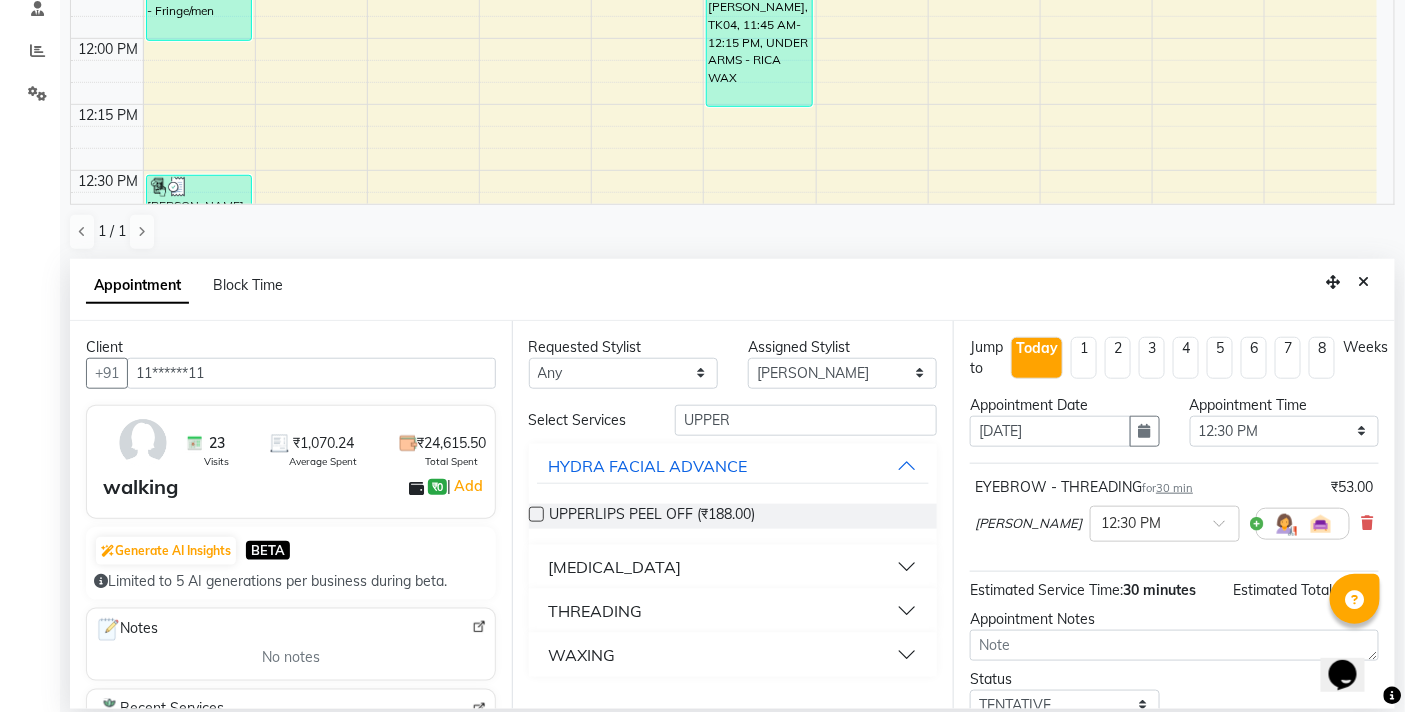 click on "WAXING" at bounding box center [582, 655] 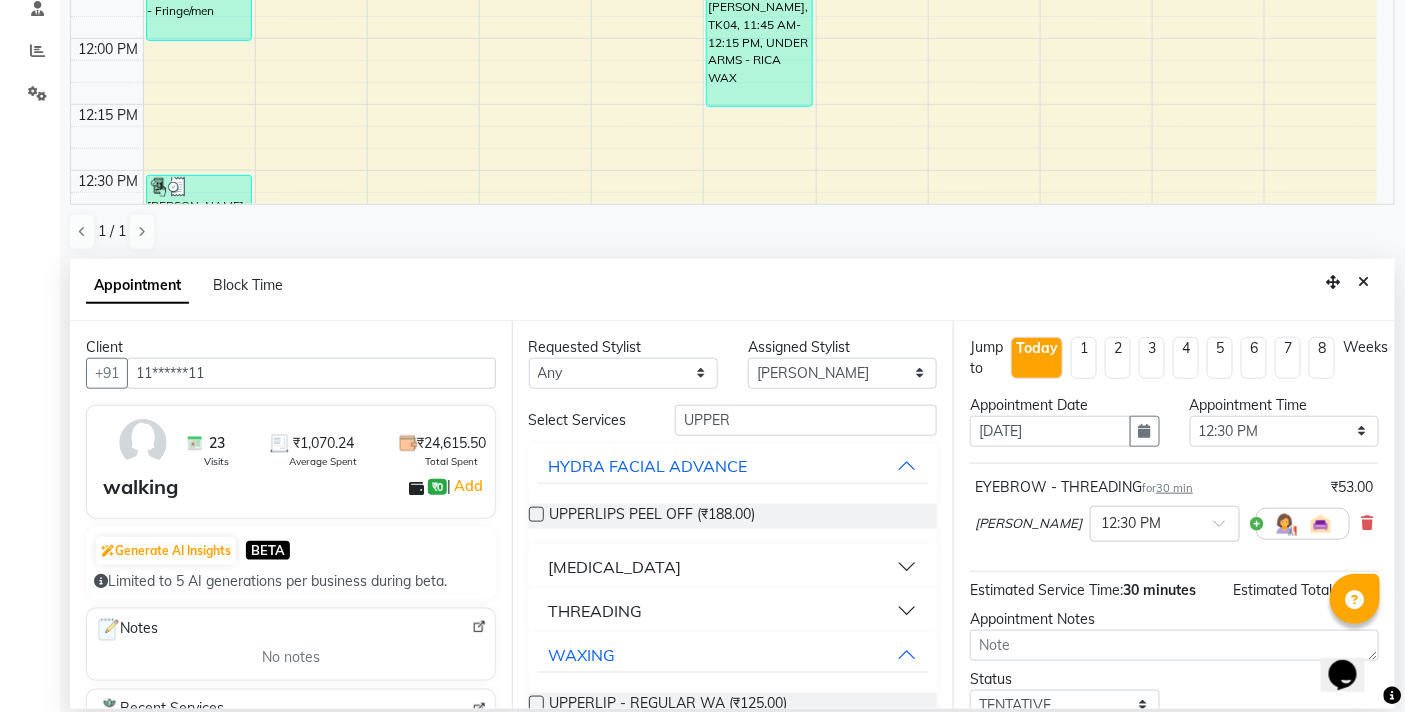 click on "THREADING" at bounding box center (596, 611) 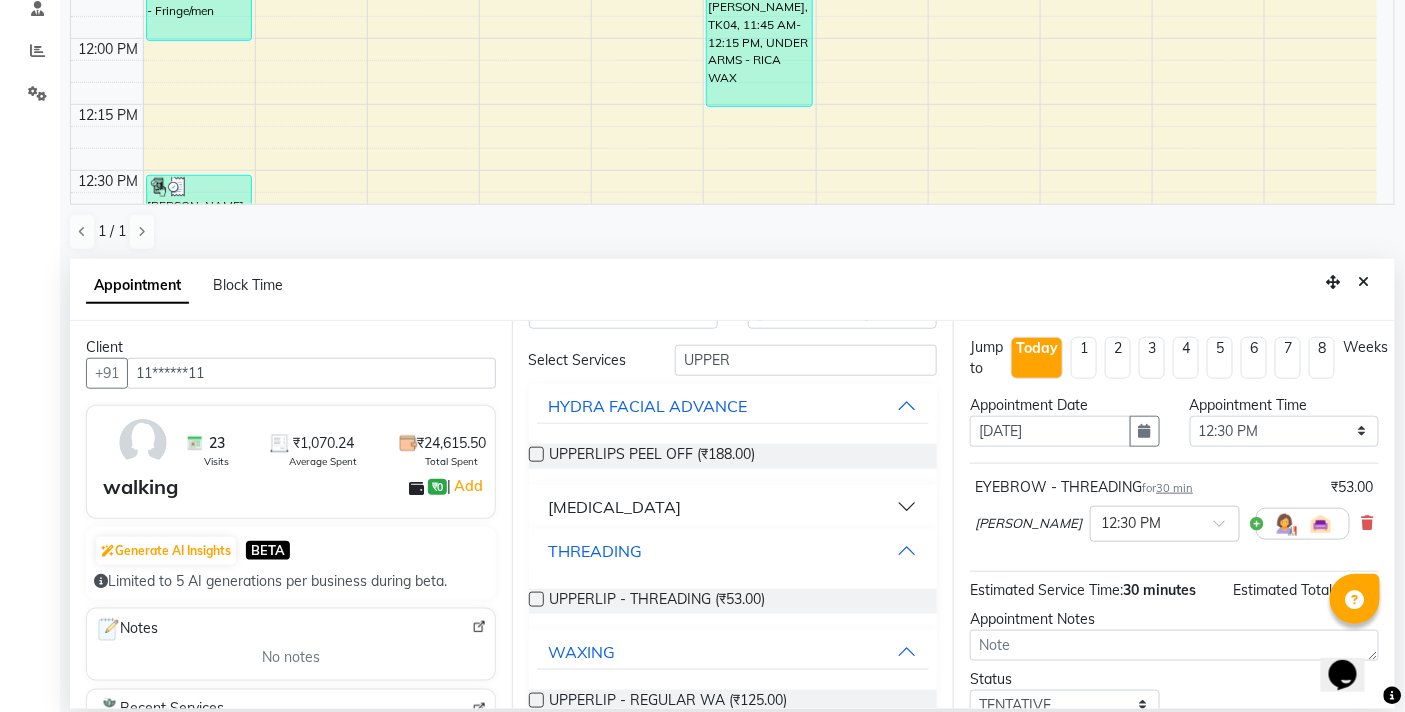 scroll, scrollTop: 121, scrollLeft: 0, axis: vertical 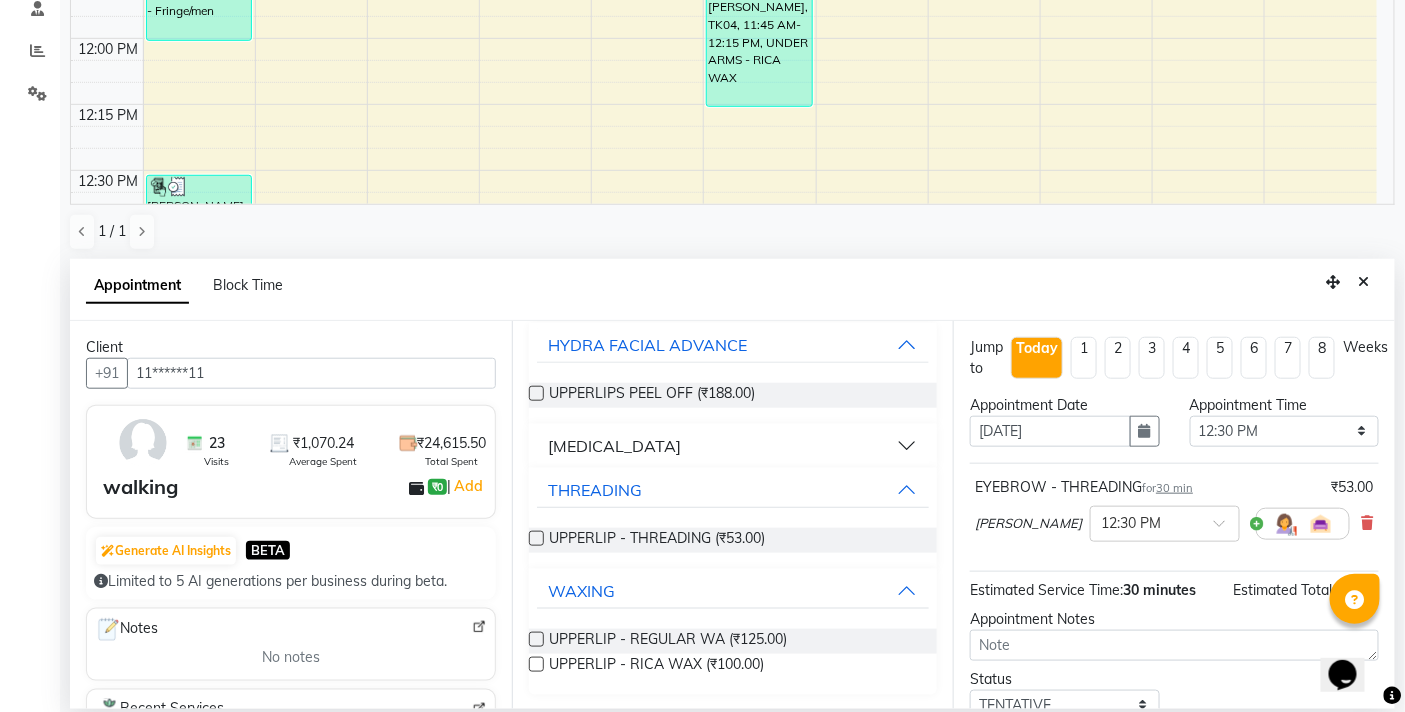 click at bounding box center [536, 538] 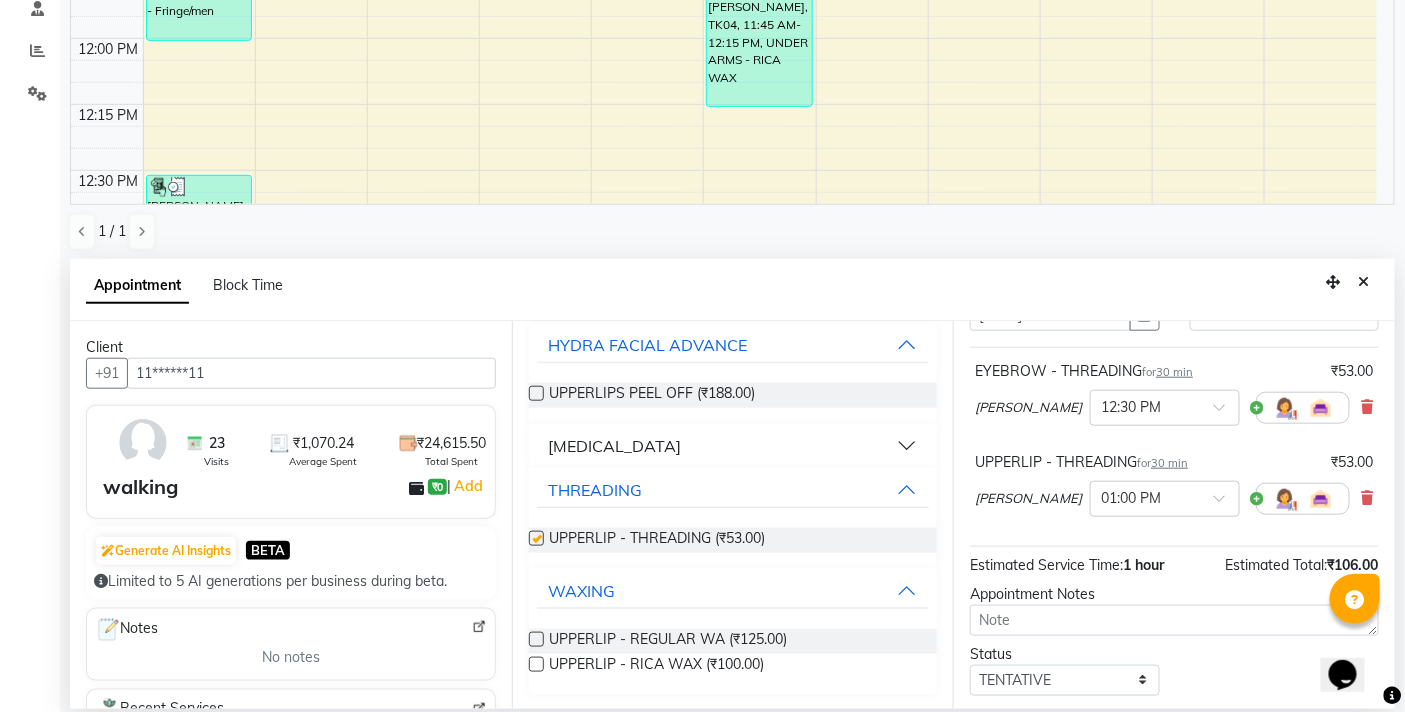 checkbox on "false" 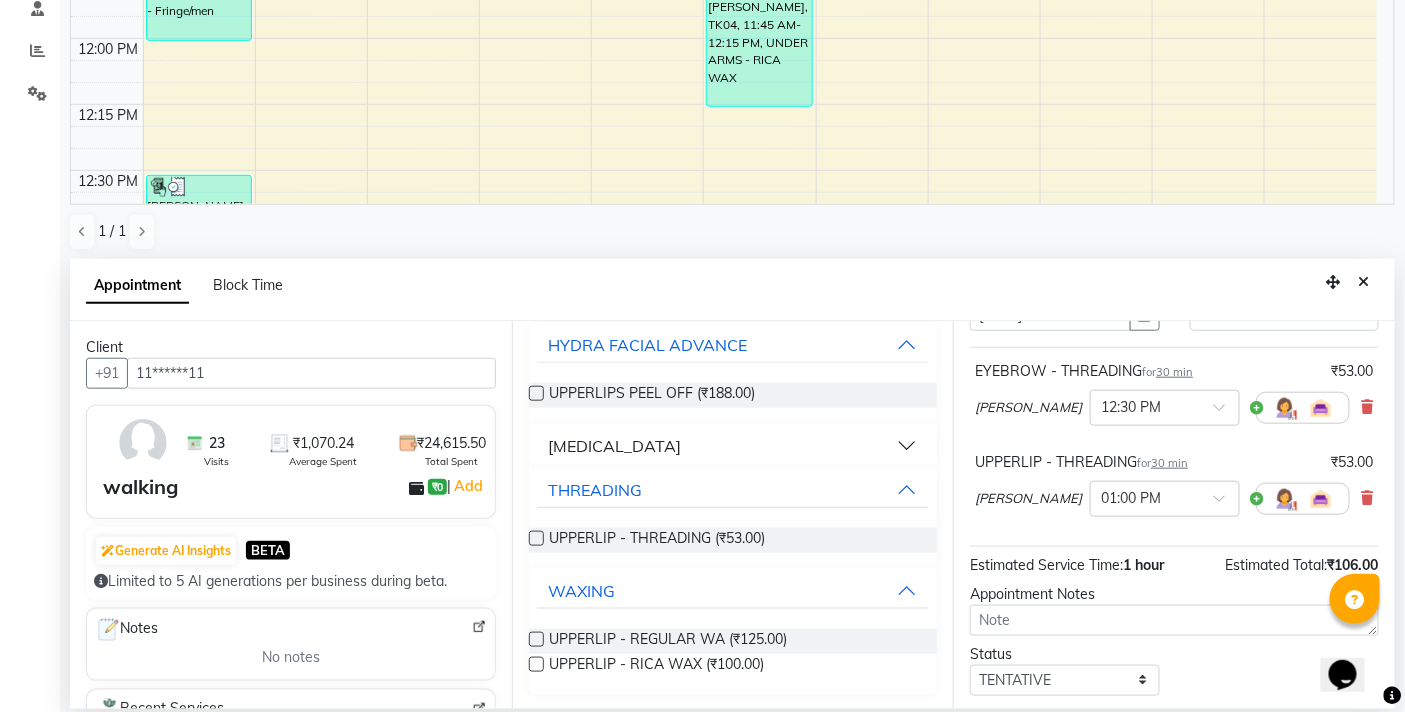 scroll, scrollTop: 222, scrollLeft: 0, axis: vertical 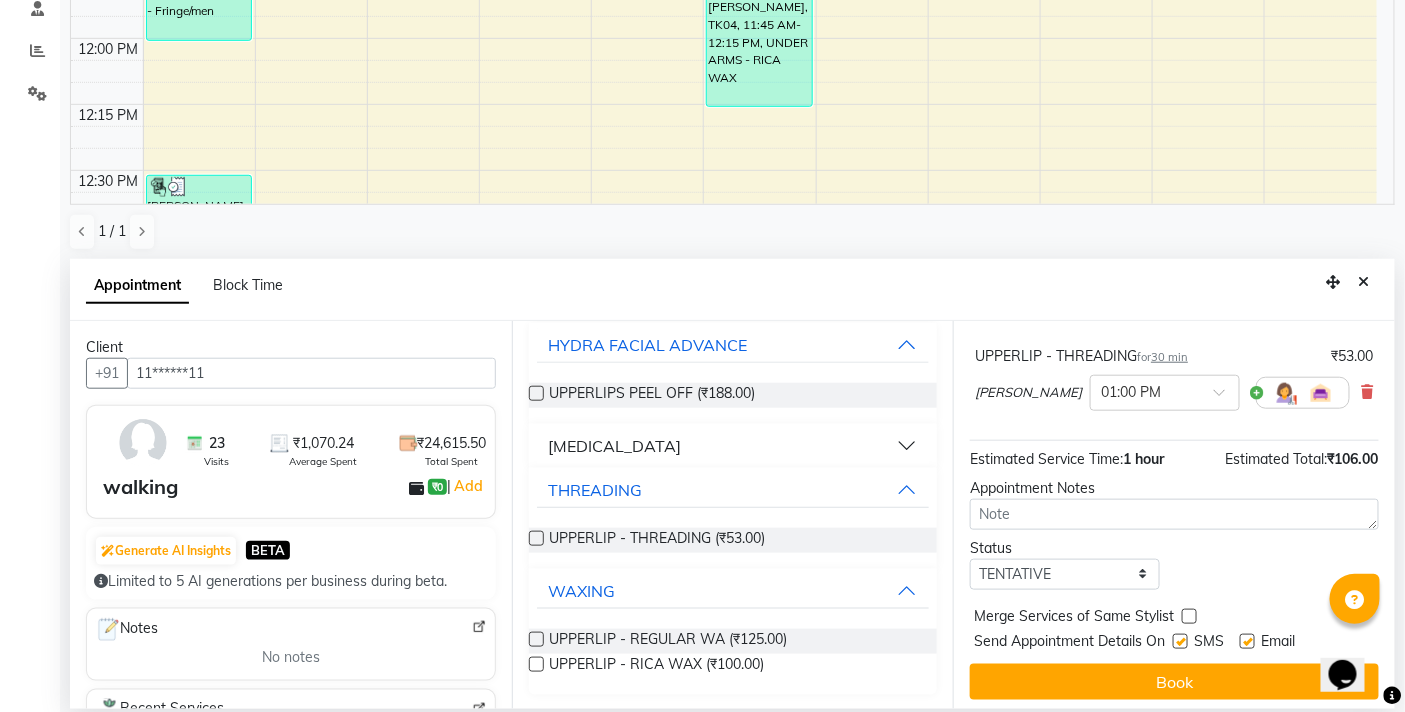 click on "Jump to [DATE] 1 2 3 4 5 6 7 8 Weeks Appointment Date [DATE] Appointment Time Select 10:00 AM 10:05 AM 10:10 AM 10:15 AM 10:20 AM 10:25 AM 10:30 AM 10:35 AM 10:40 AM 10:45 AM 10:50 AM 10:55 AM 11:00 AM 11:05 AM 11:10 AM 11:15 AM 11:20 AM 11:25 AM 11:30 AM 11:35 AM 11:40 AM 11:45 AM 11:50 AM 11:55 AM 12:00 PM 12:05 PM 12:10 PM 12:15 PM 12:20 PM 12:25 PM 12:30 PM 12:35 PM 12:40 PM 12:45 PM 12:50 PM 12:55 PM 01:00 PM 01:05 PM 01:10 PM 01:15 PM 01:20 PM 01:25 PM 01:30 PM 01:35 PM 01:40 PM 01:45 PM 01:50 PM 01:55 PM 02:00 PM 02:05 PM 02:10 PM 02:15 PM 02:20 PM 02:25 PM 02:30 PM 02:35 PM 02:40 PM 02:45 PM 02:50 PM 02:55 PM 03:00 PM 03:05 PM 03:10 PM 03:15 PM 03:20 PM 03:25 PM 03:30 PM 03:35 PM 03:40 PM 03:45 PM 03:50 PM 03:55 PM 04:00 PM 04:05 PM 04:10 PM 04:15 PM 04:20 PM 04:25 PM 04:30 PM 04:35 PM 04:40 PM 04:45 PM 04:50 PM 04:55 PM 05:00 PM 05:05 PM 05:10 PM 05:15 PM 05:20 PM 05:25 PM 05:30 PM 05:35 PM 05:40 PM 05:45 PM 05:50 PM 05:55 PM 06:00 PM 06:05 PM 06:10 PM 06:15 PM 06:20 PM 06:25 PM 06:30 PM 06:35 PM" at bounding box center (1174, 515) 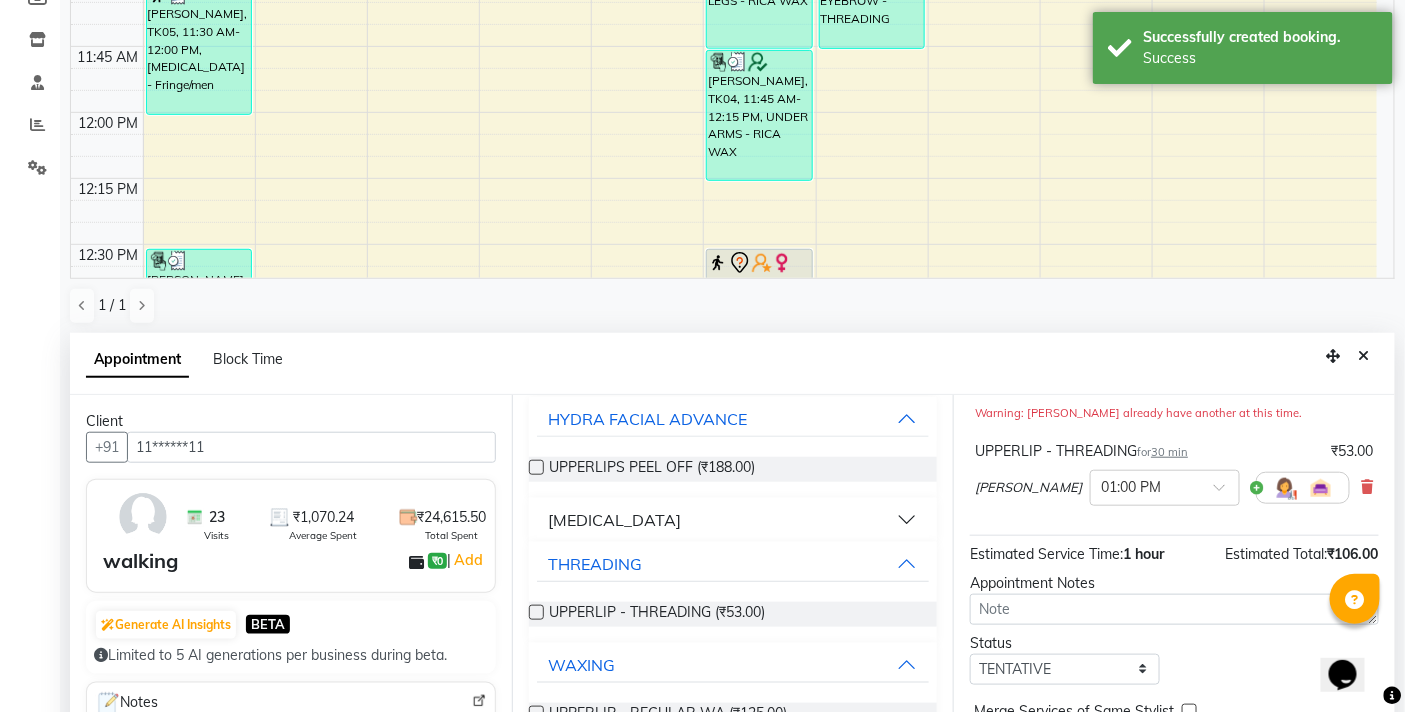 scroll, scrollTop: 392, scrollLeft: 0, axis: vertical 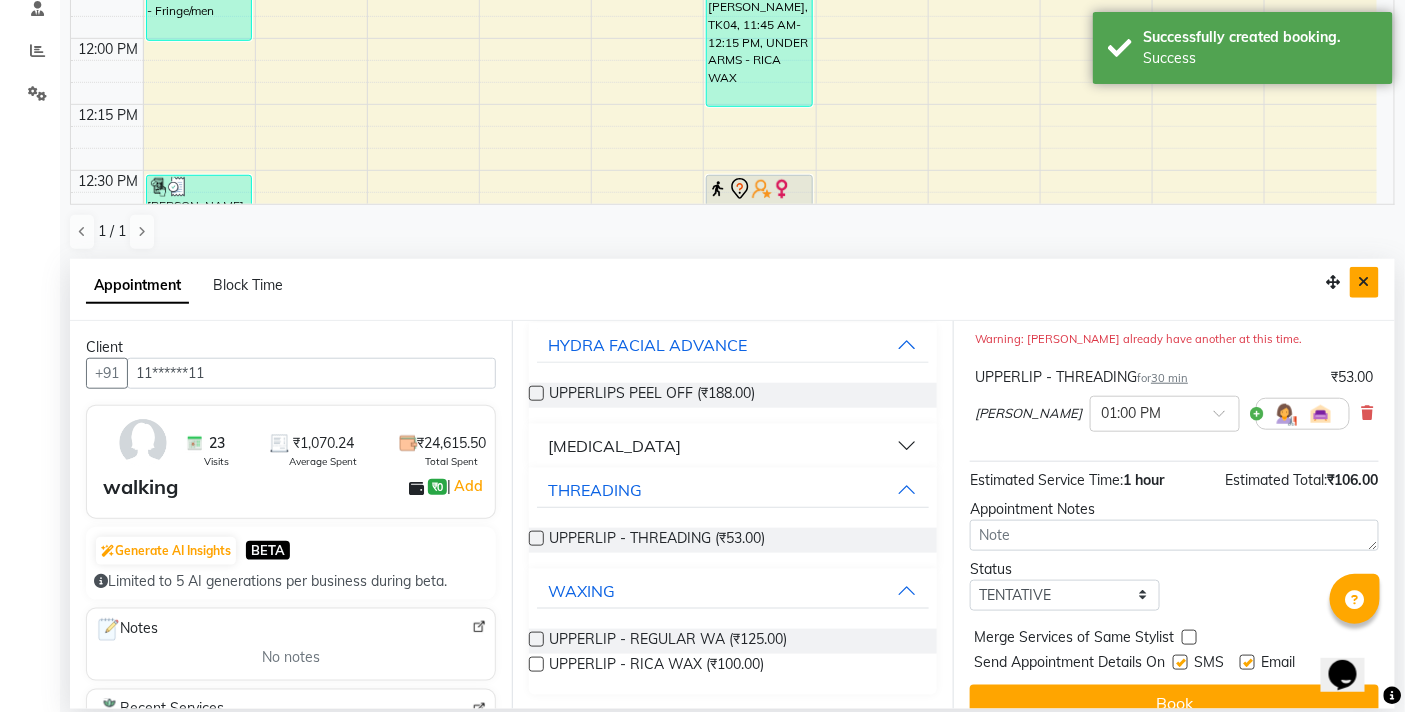 click at bounding box center [1364, 282] 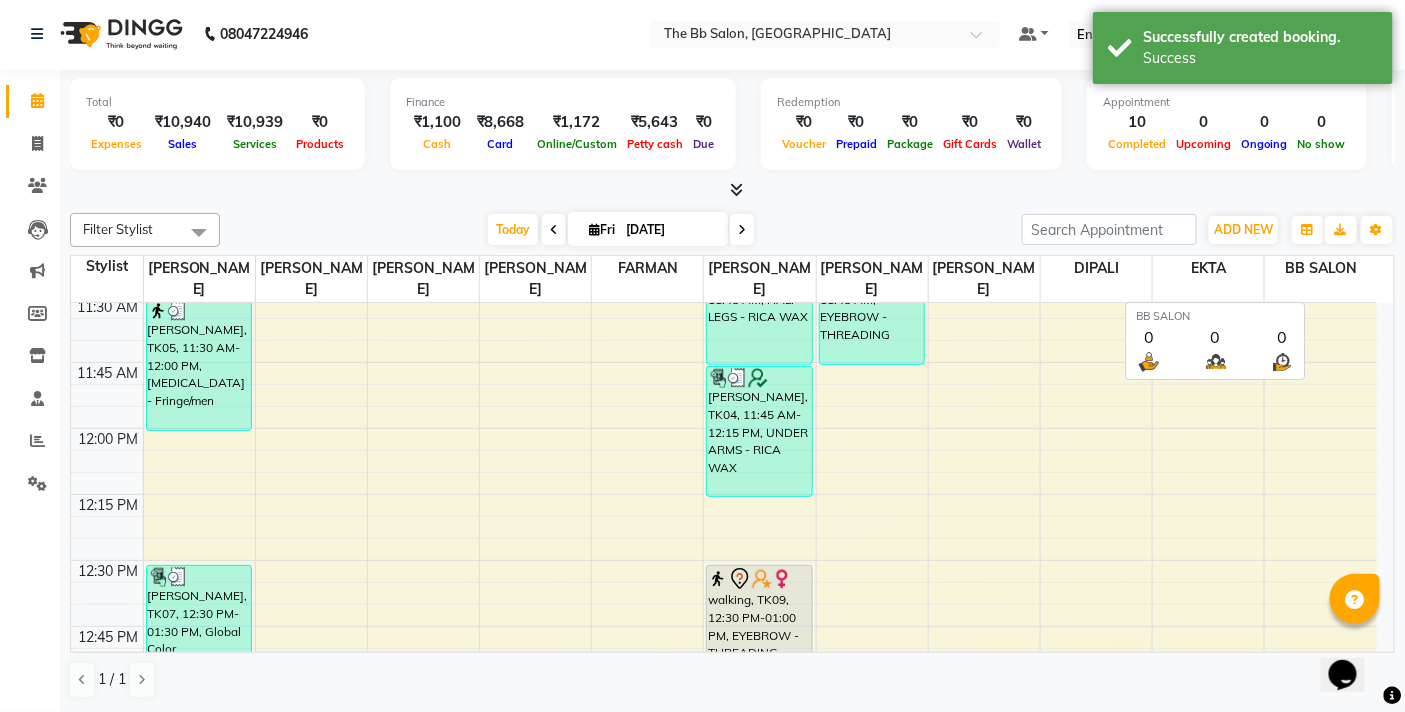 scroll, scrollTop: 1, scrollLeft: 0, axis: vertical 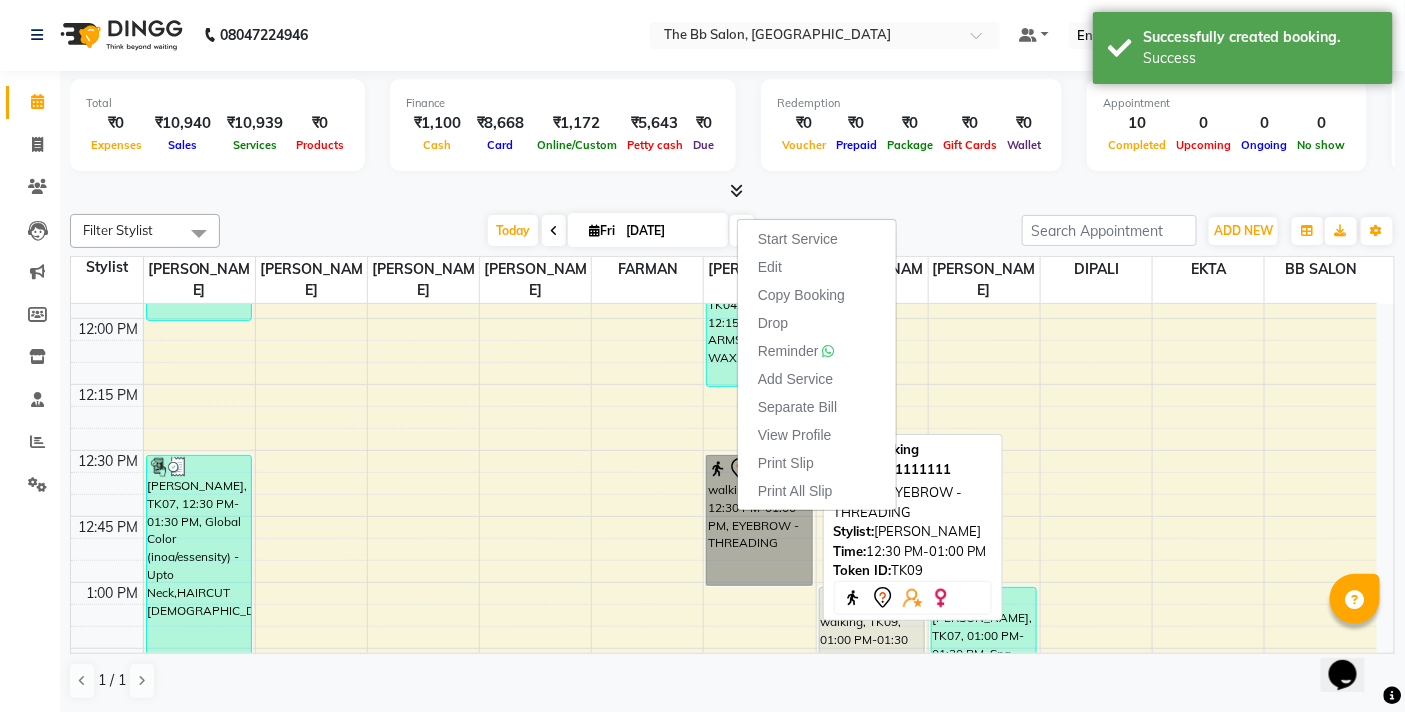 click on "walking, TK09, 12:30 PM-01:00 PM, EYEBROW - THREADING" at bounding box center [759, 520] 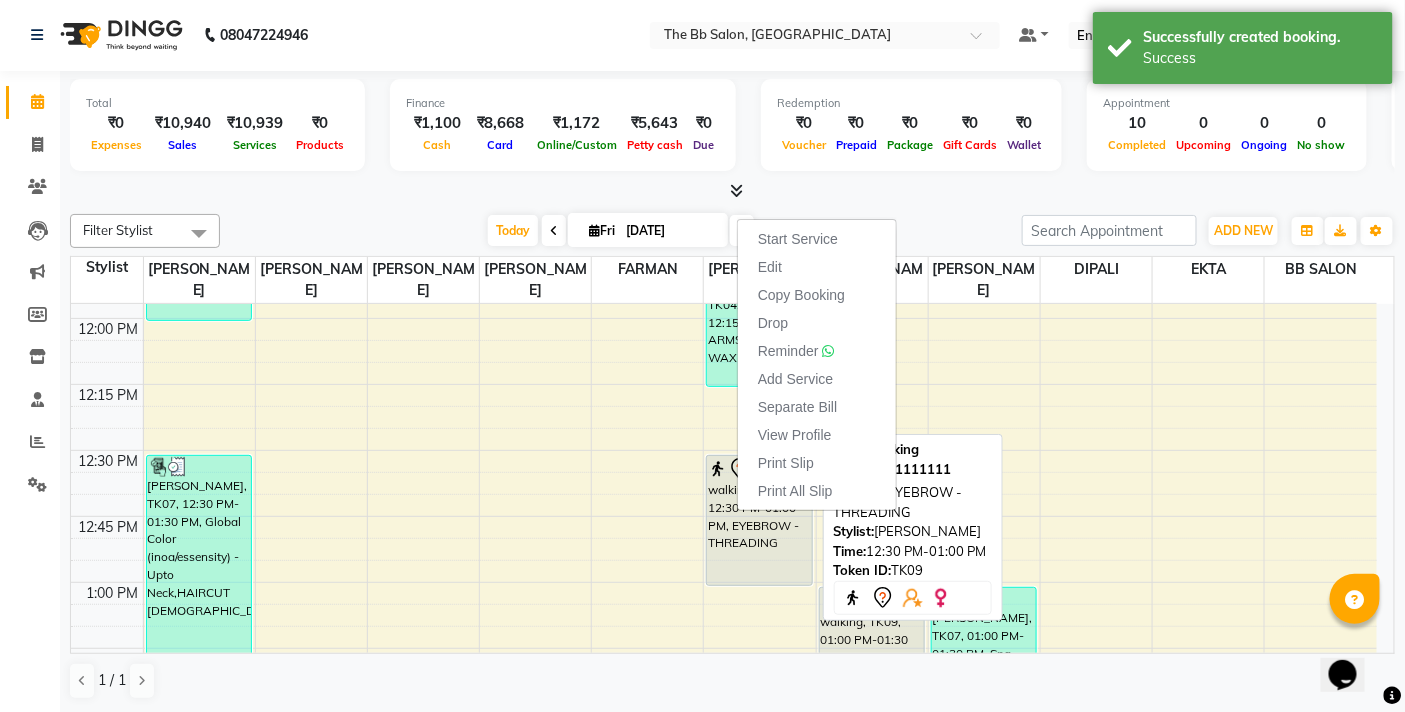 select on "7" 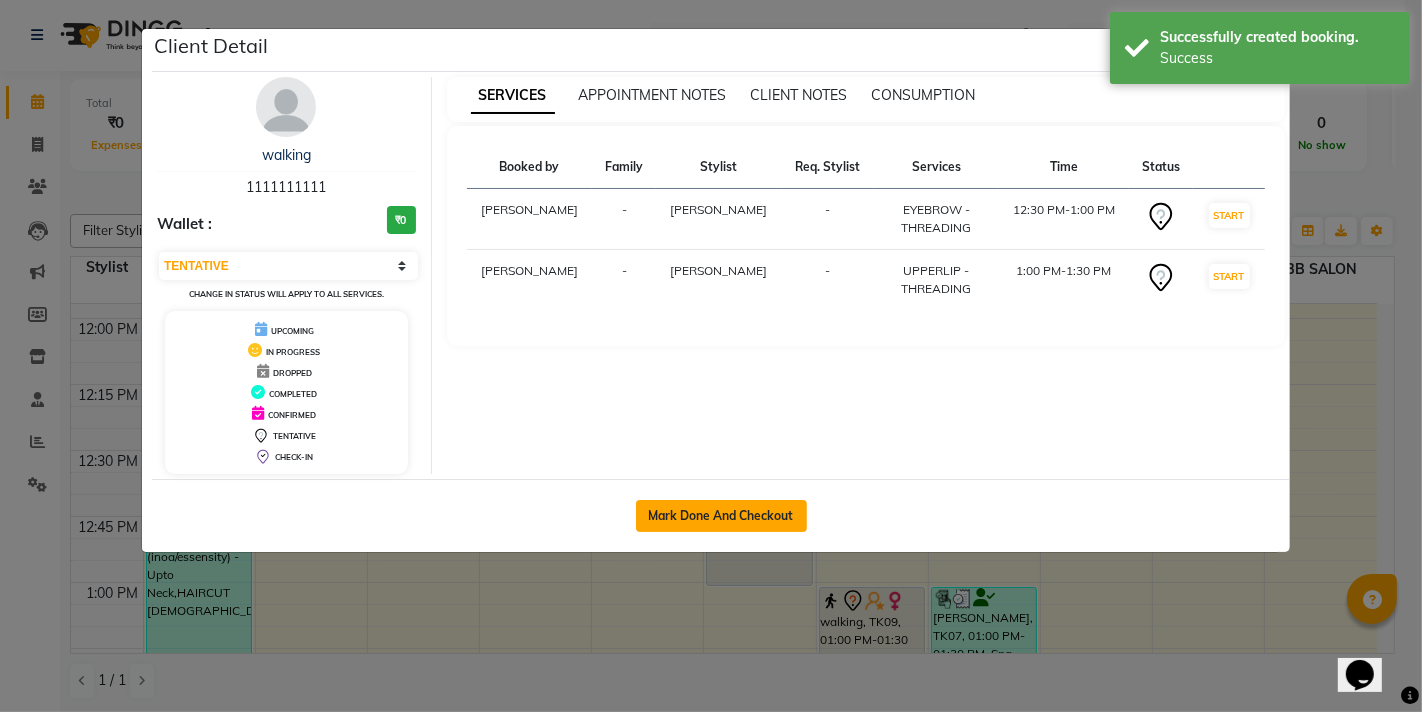 click on "Mark Done And Checkout" 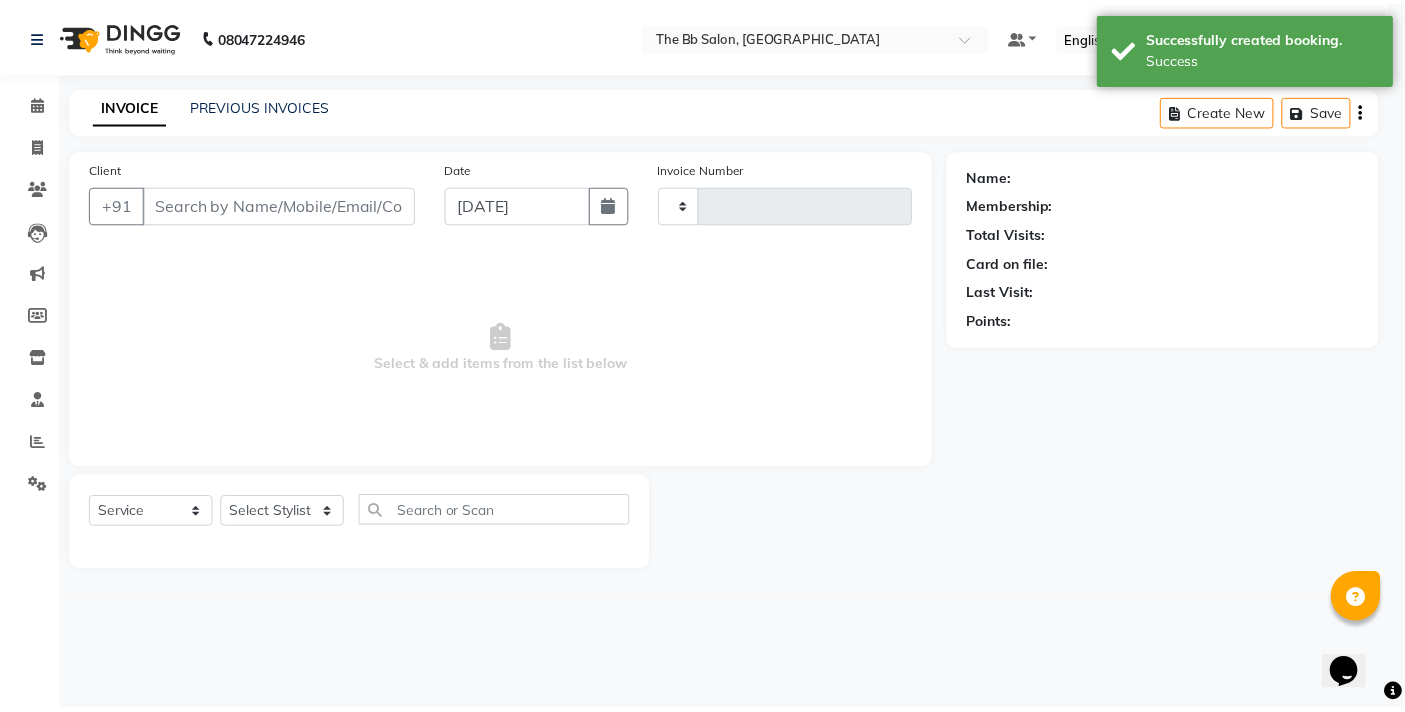 scroll, scrollTop: 0, scrollLeft: 0, axis: both 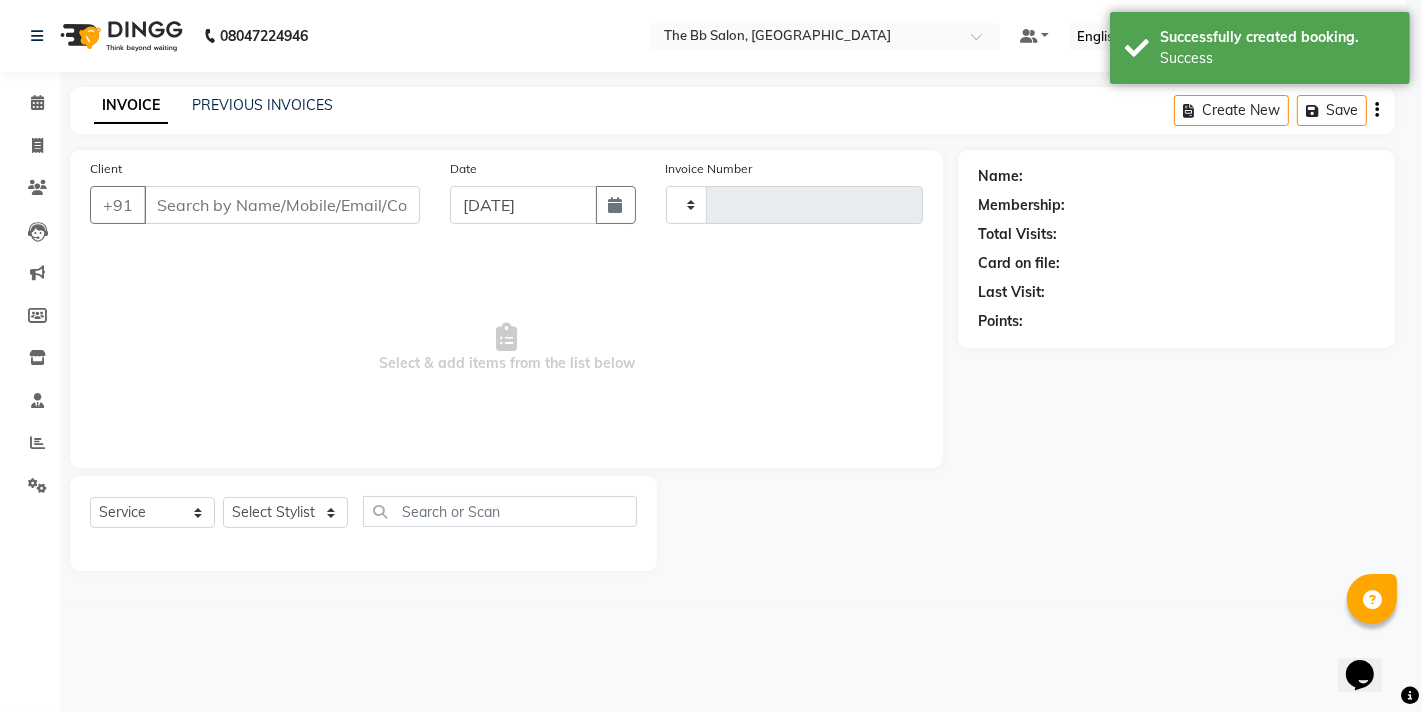select on "select" 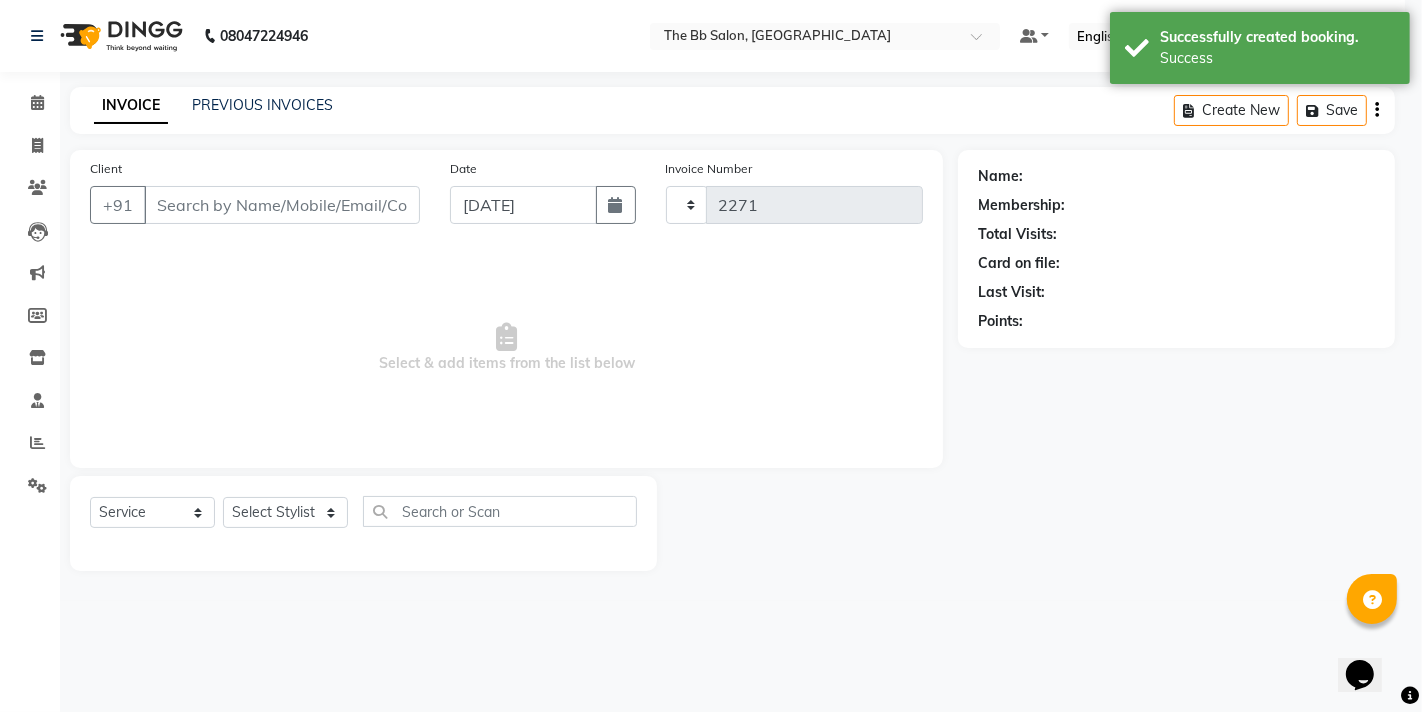 select on "6231" 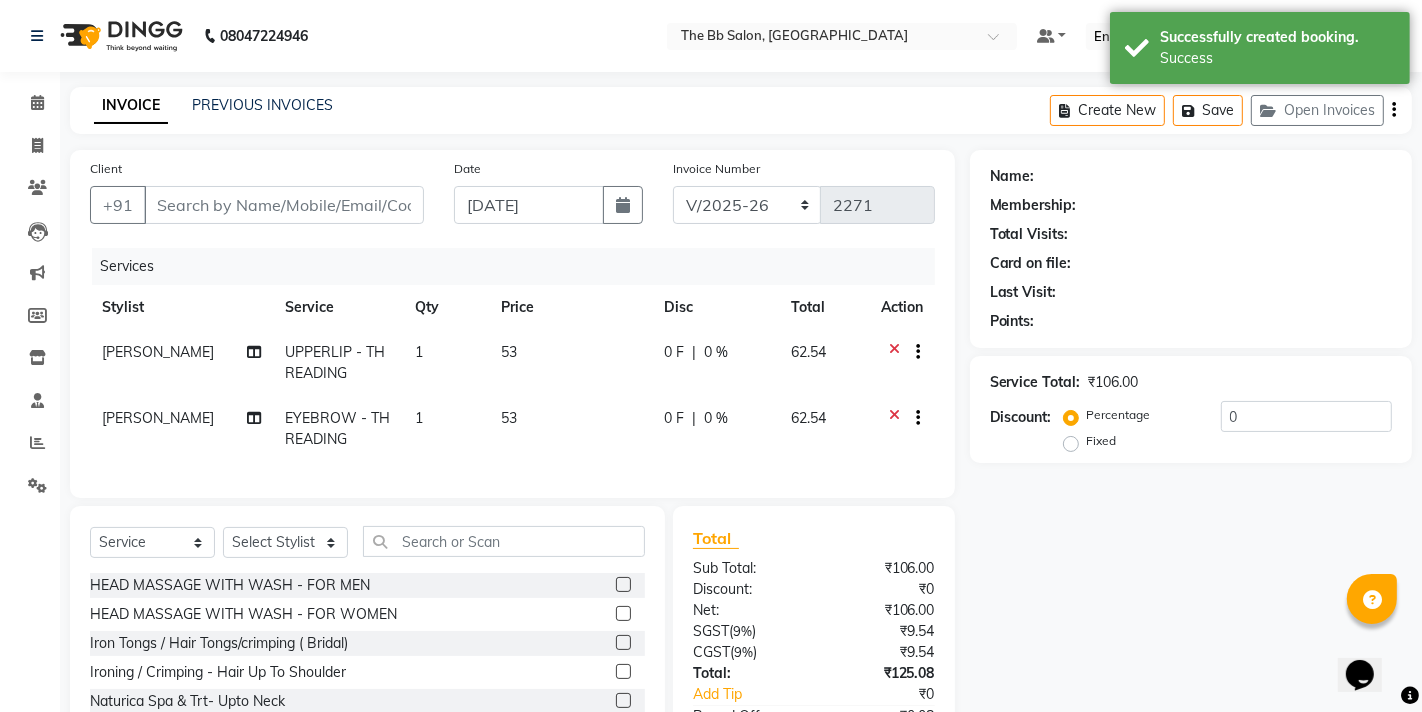 type on "11******11" 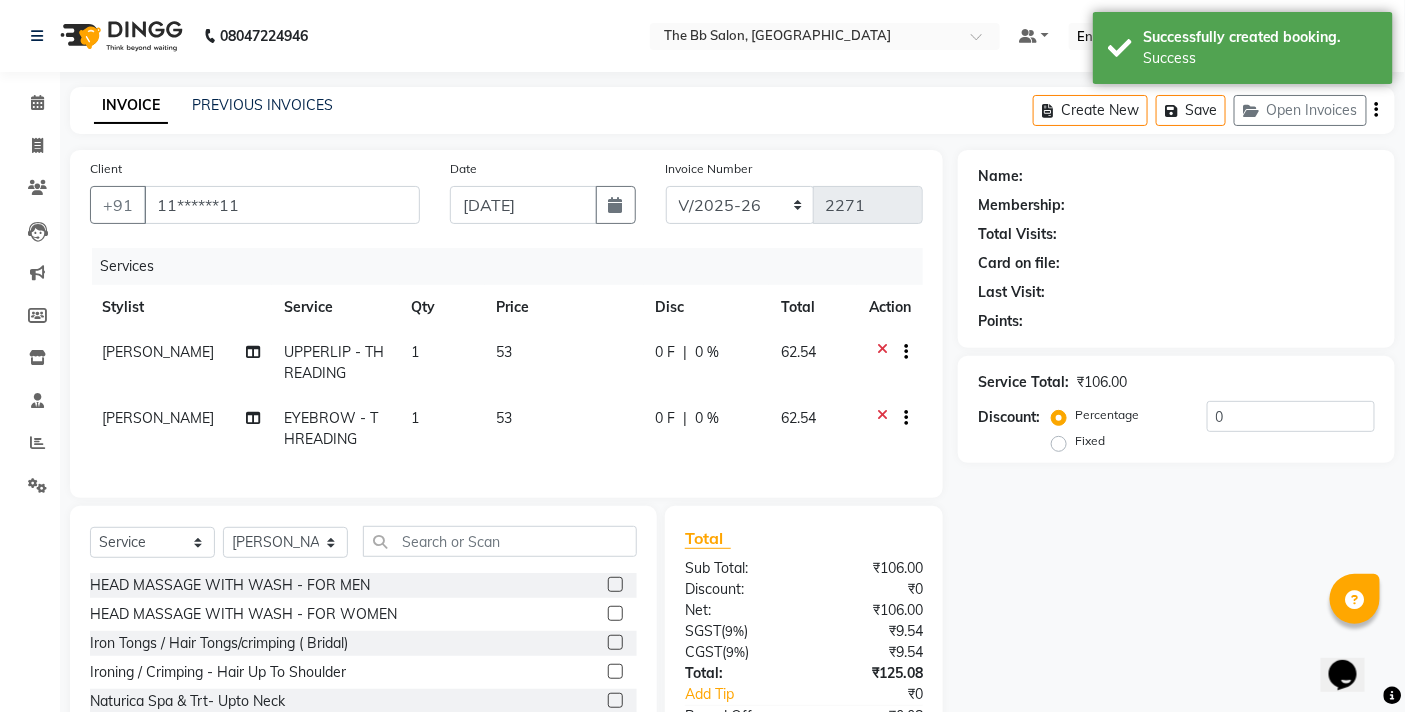 select on "1: Object" 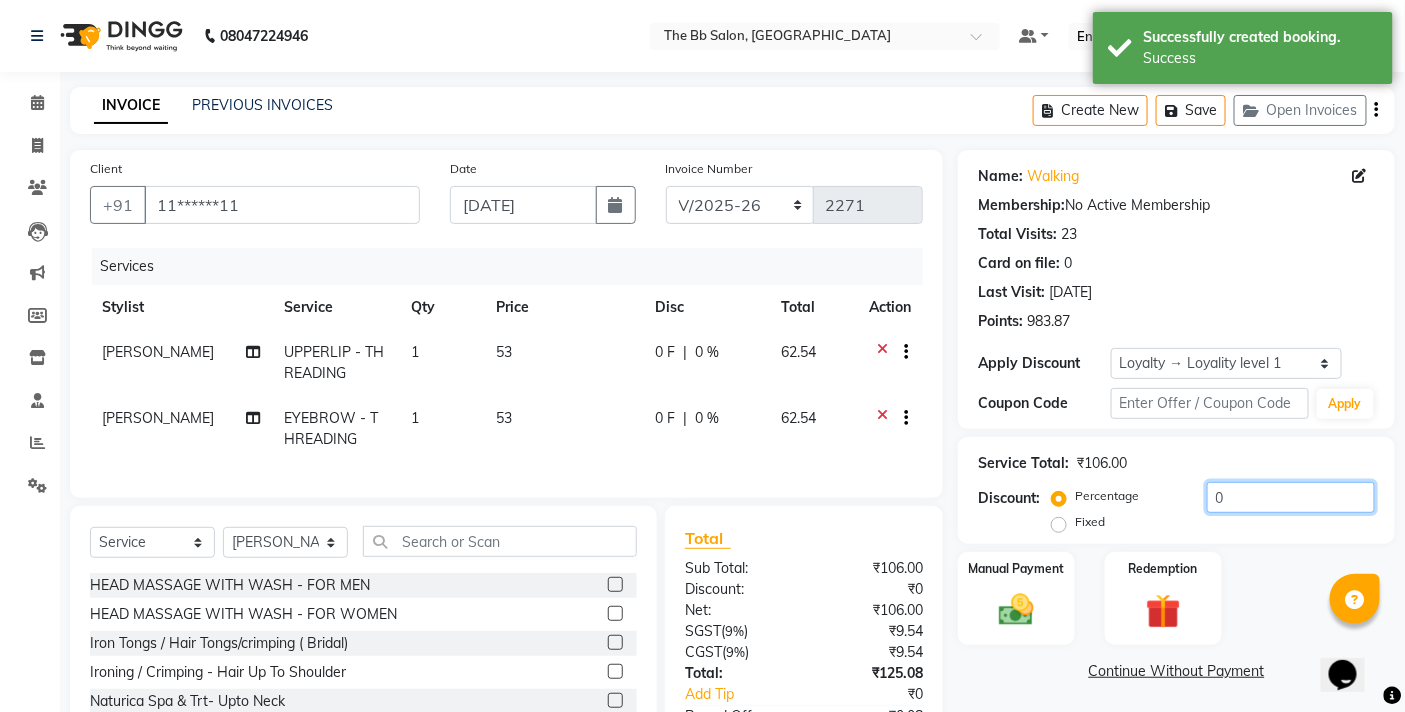 click on "0" 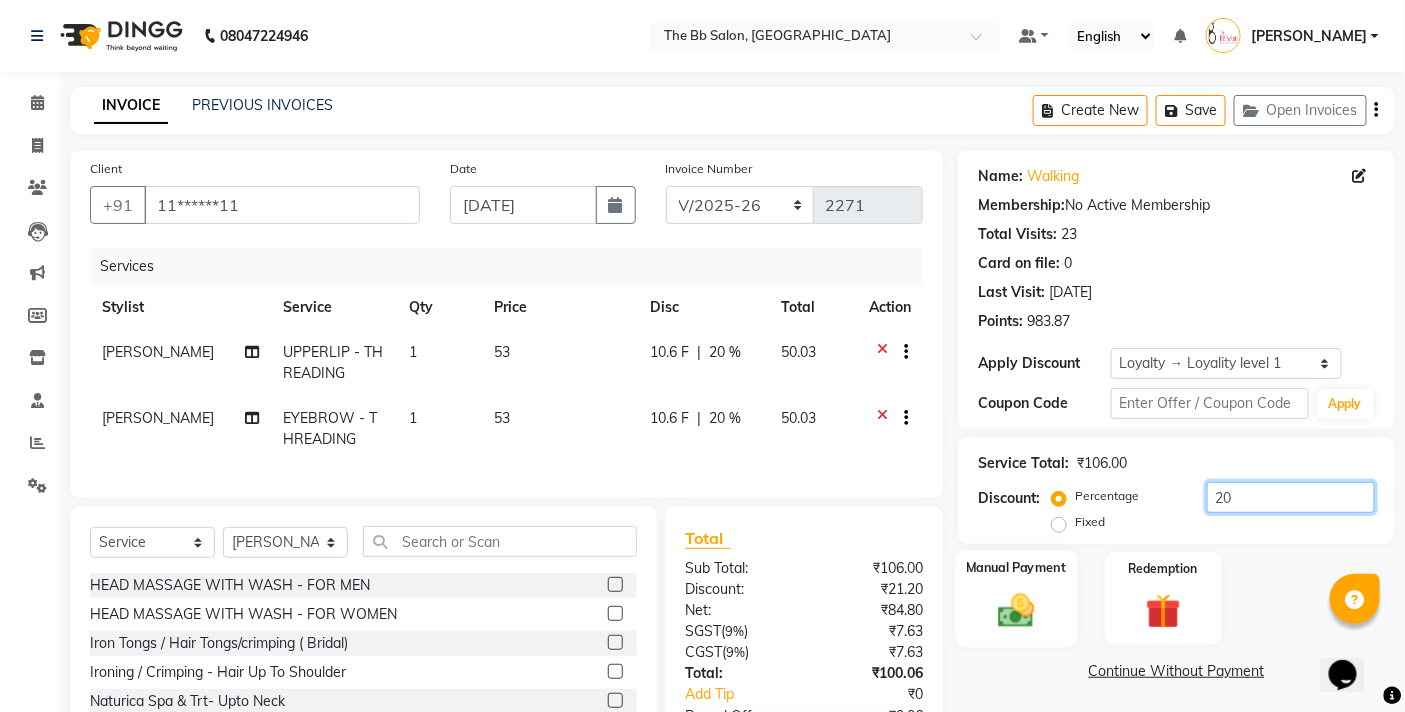 type on "20" 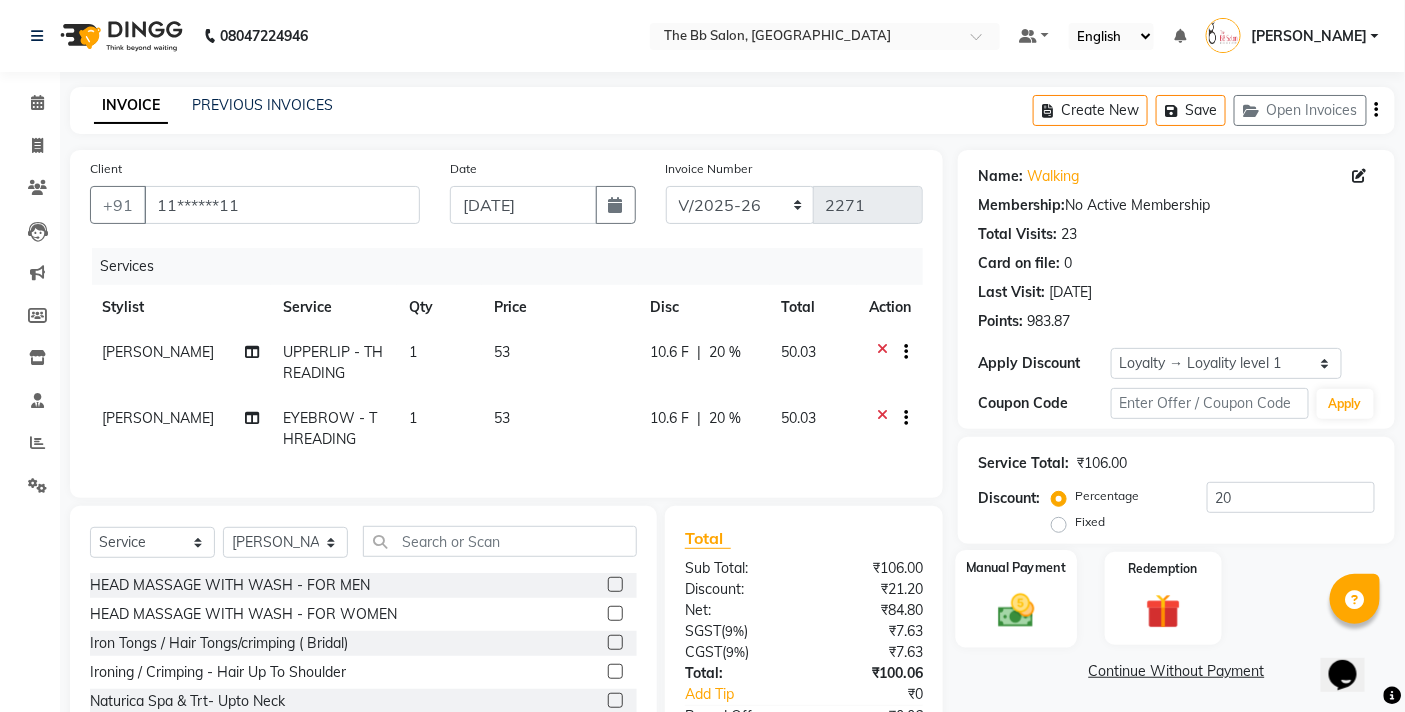 click 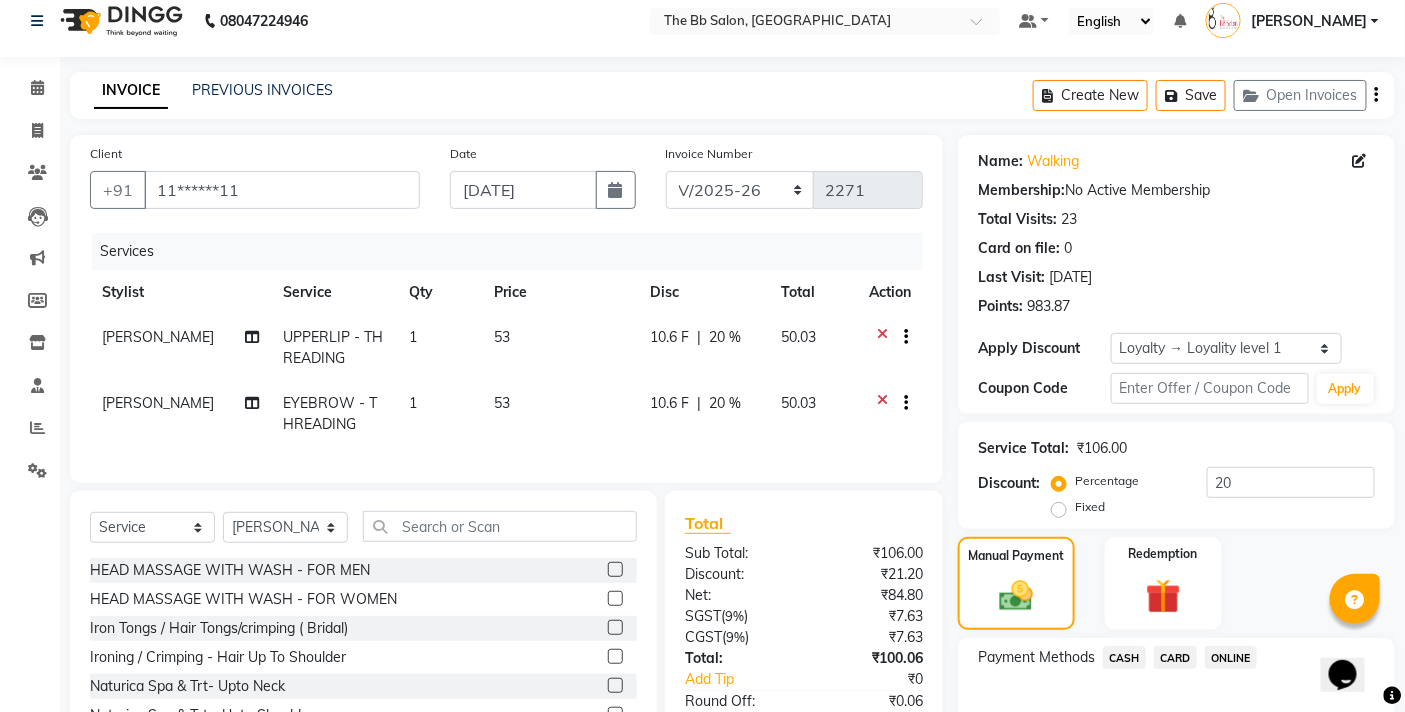 scroll, scrollTop: 111, scrollLeft: 0, axis: vertical 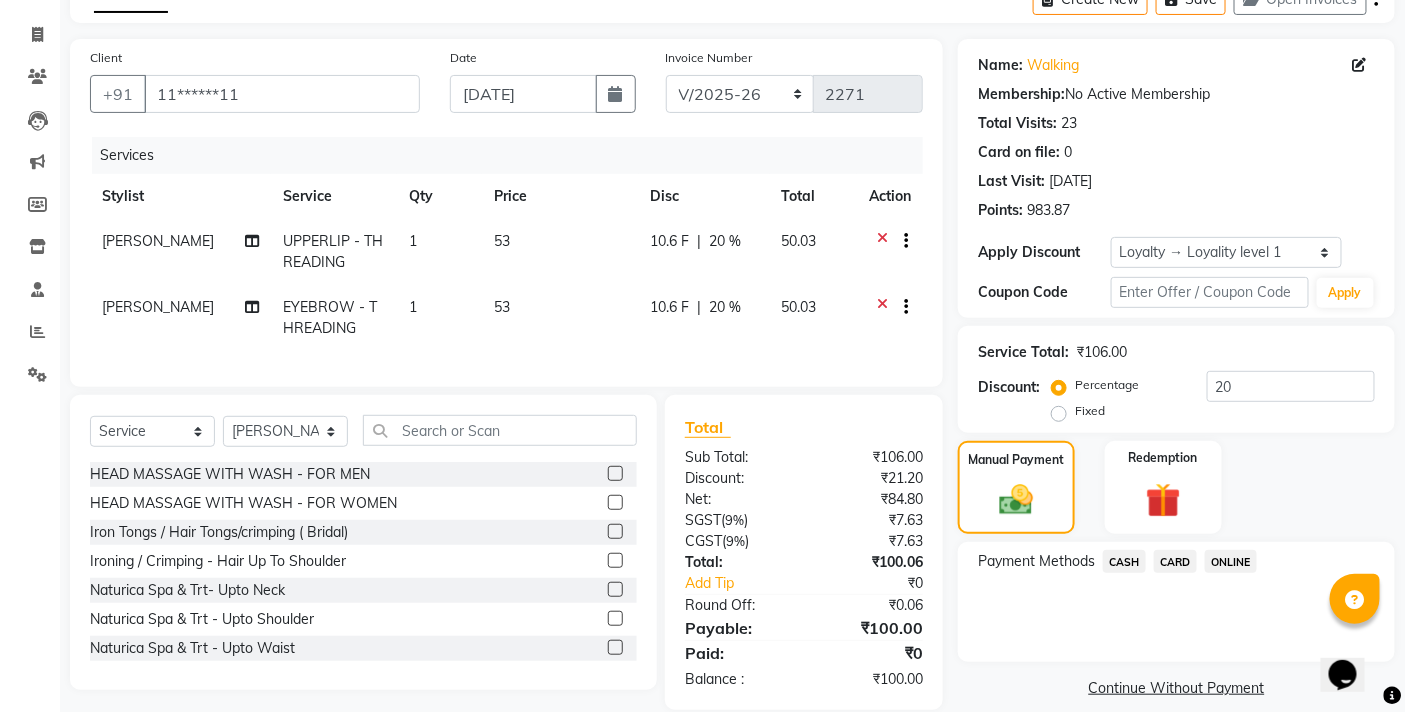 click on "CASH" 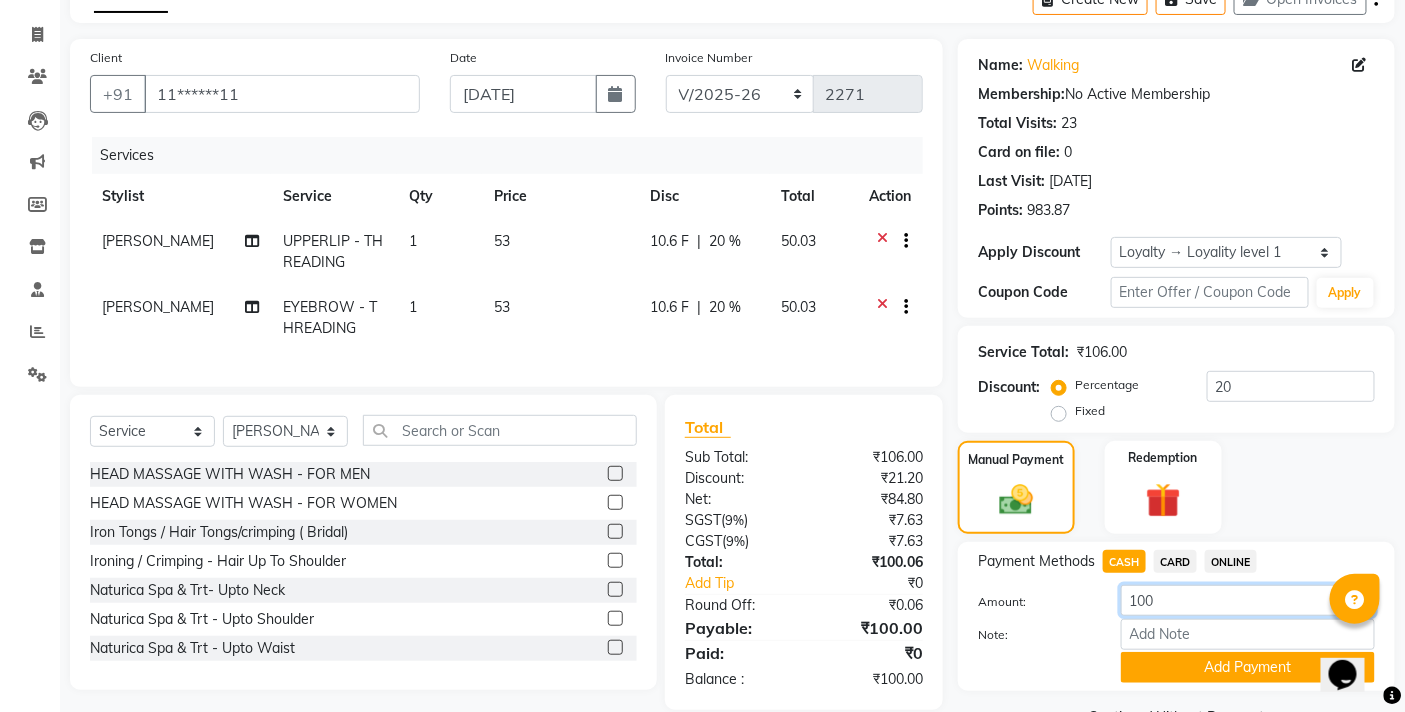 drag, startPoint x: 1195, startPoint y: 591, endPoint x: 1138, endPoint y: 596, distance: 57.21888 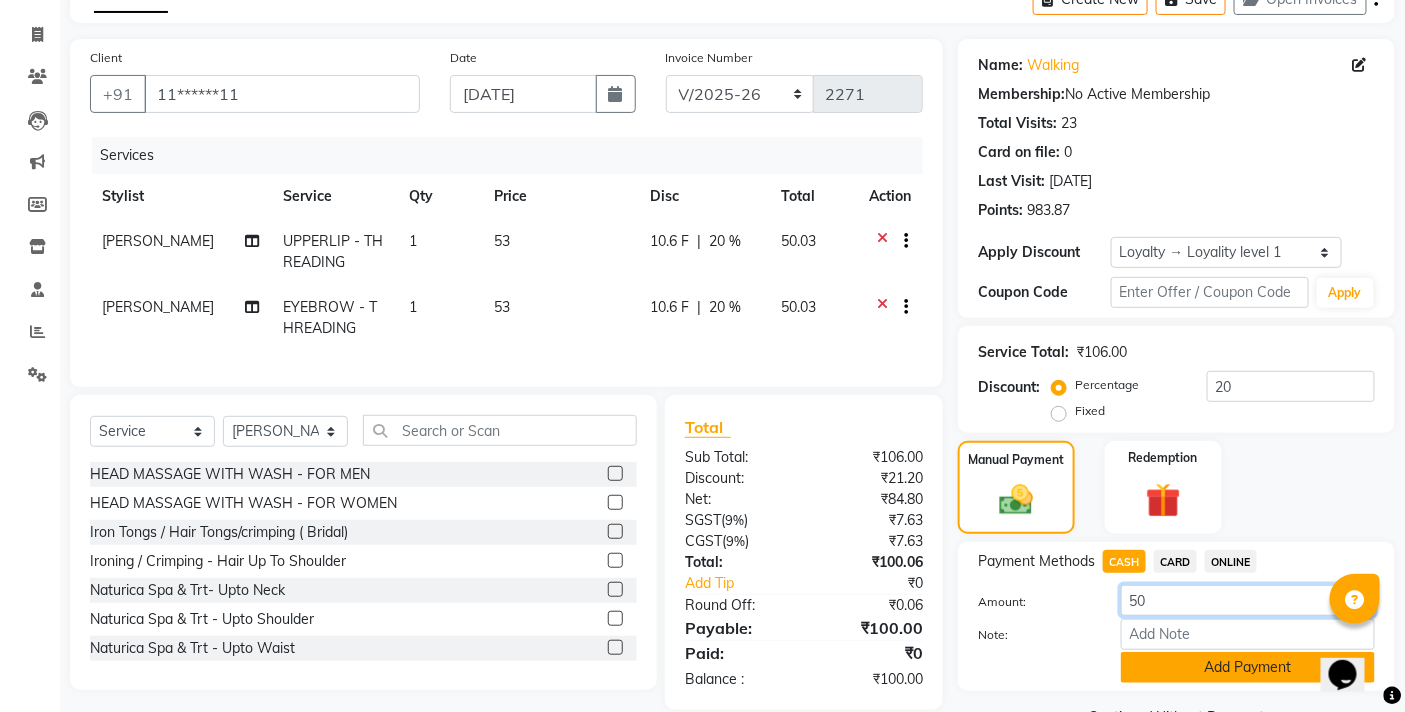 type on "50" 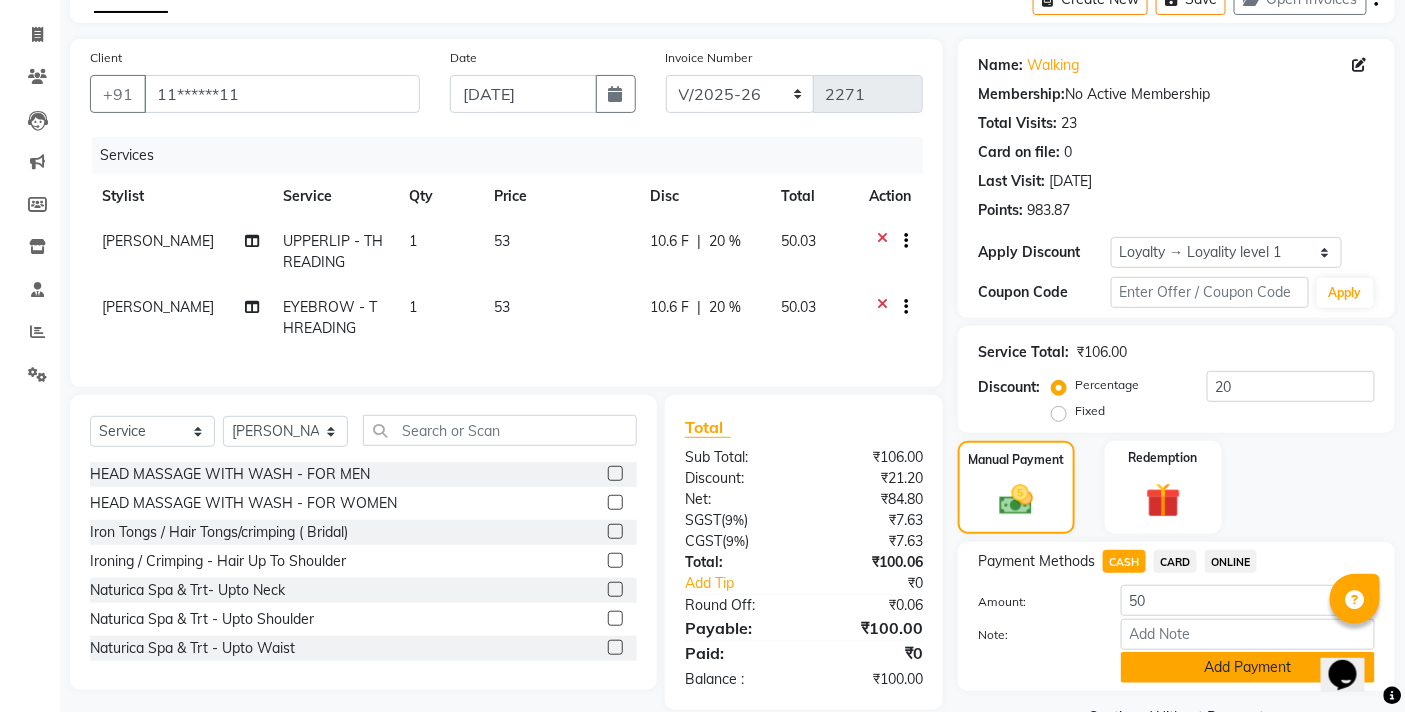 click on "Add Payment" 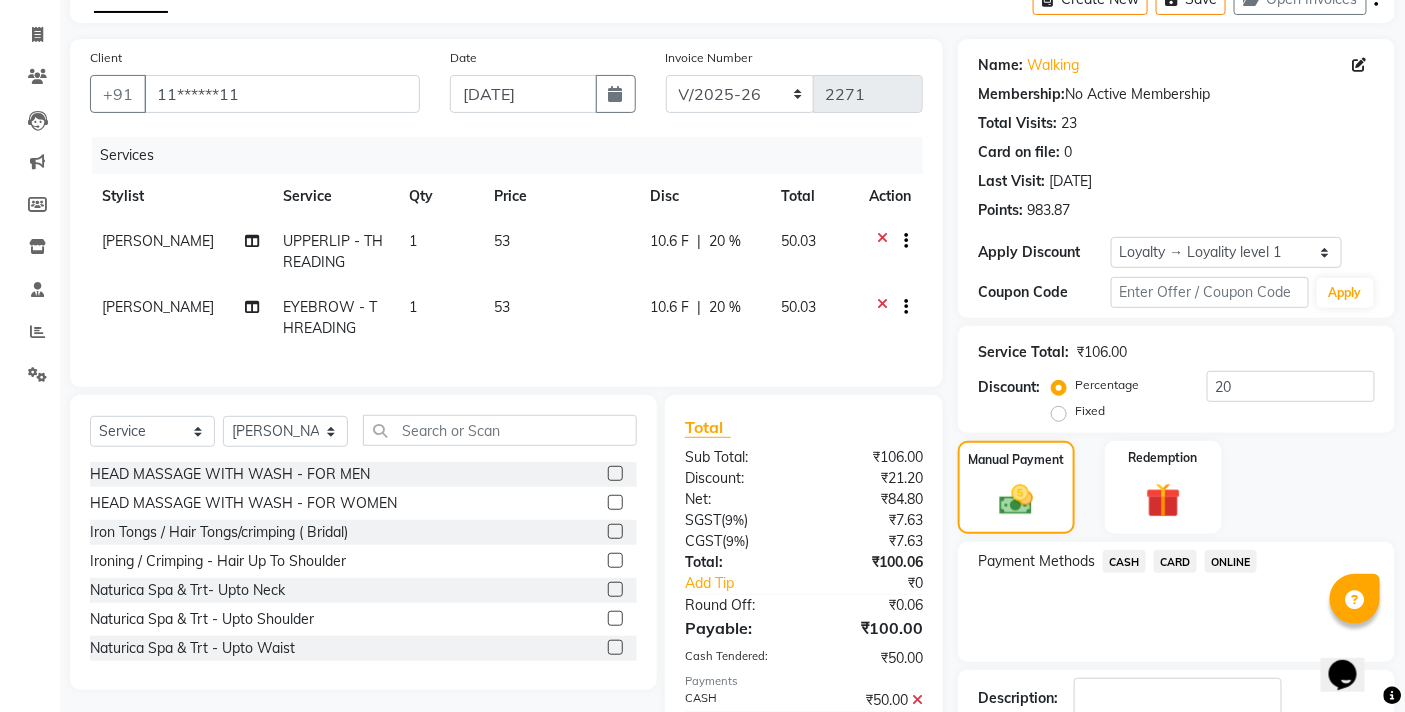 click on "ONLINE" 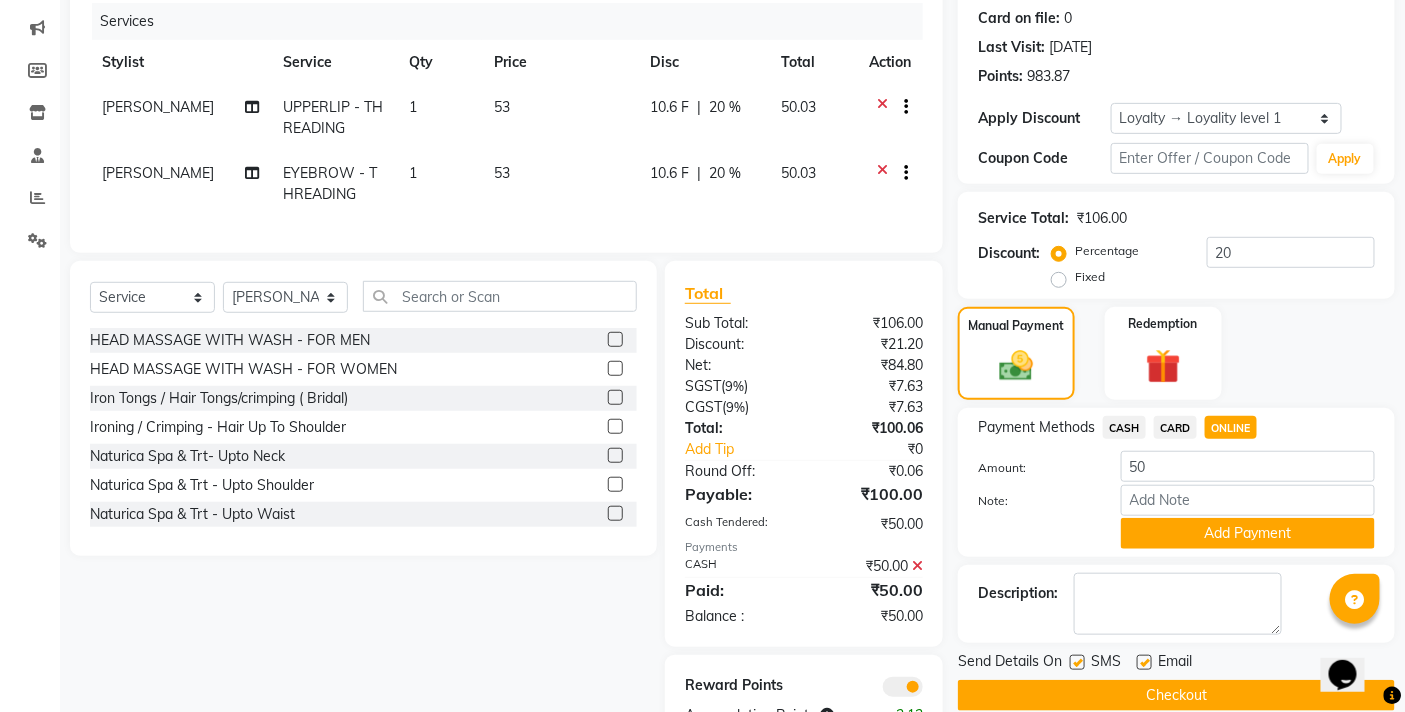 scroll, scrollTop: 325, scrollLeft: 0, axis: vertical 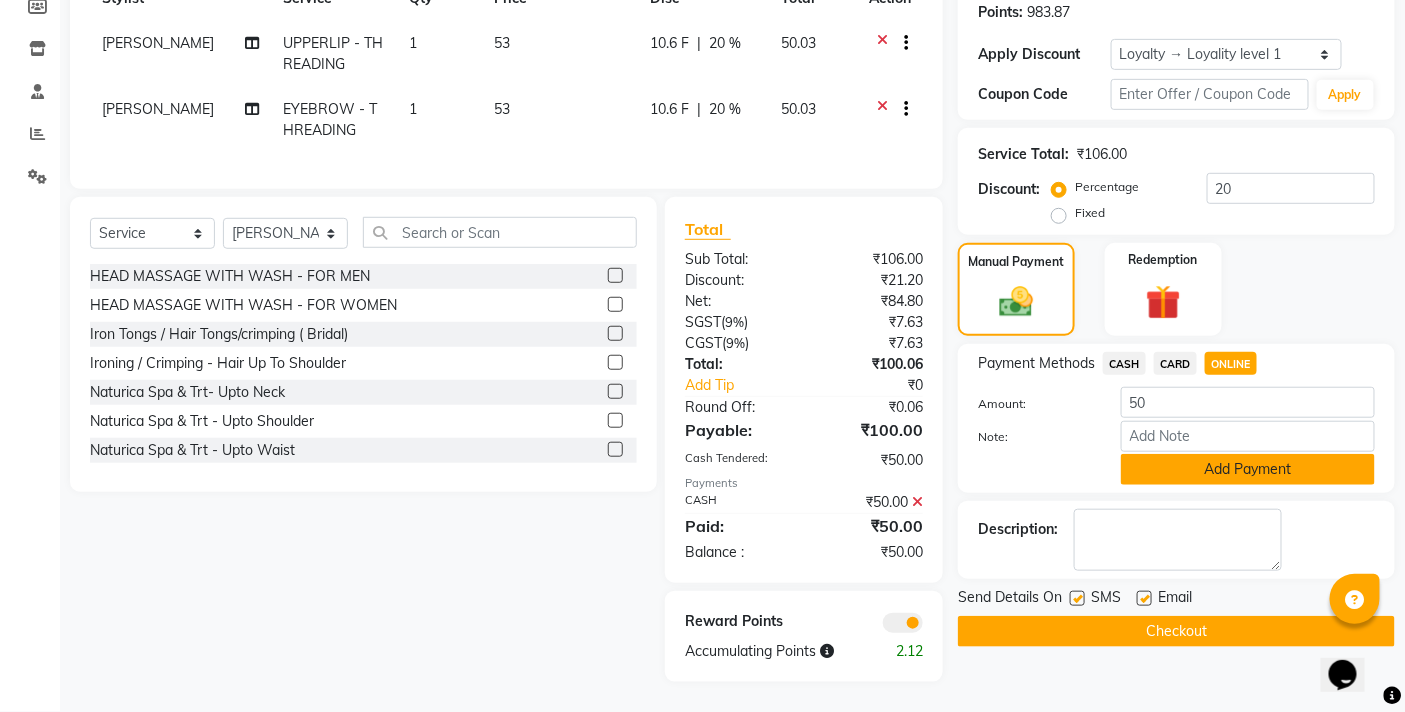 click on "Add Payment" 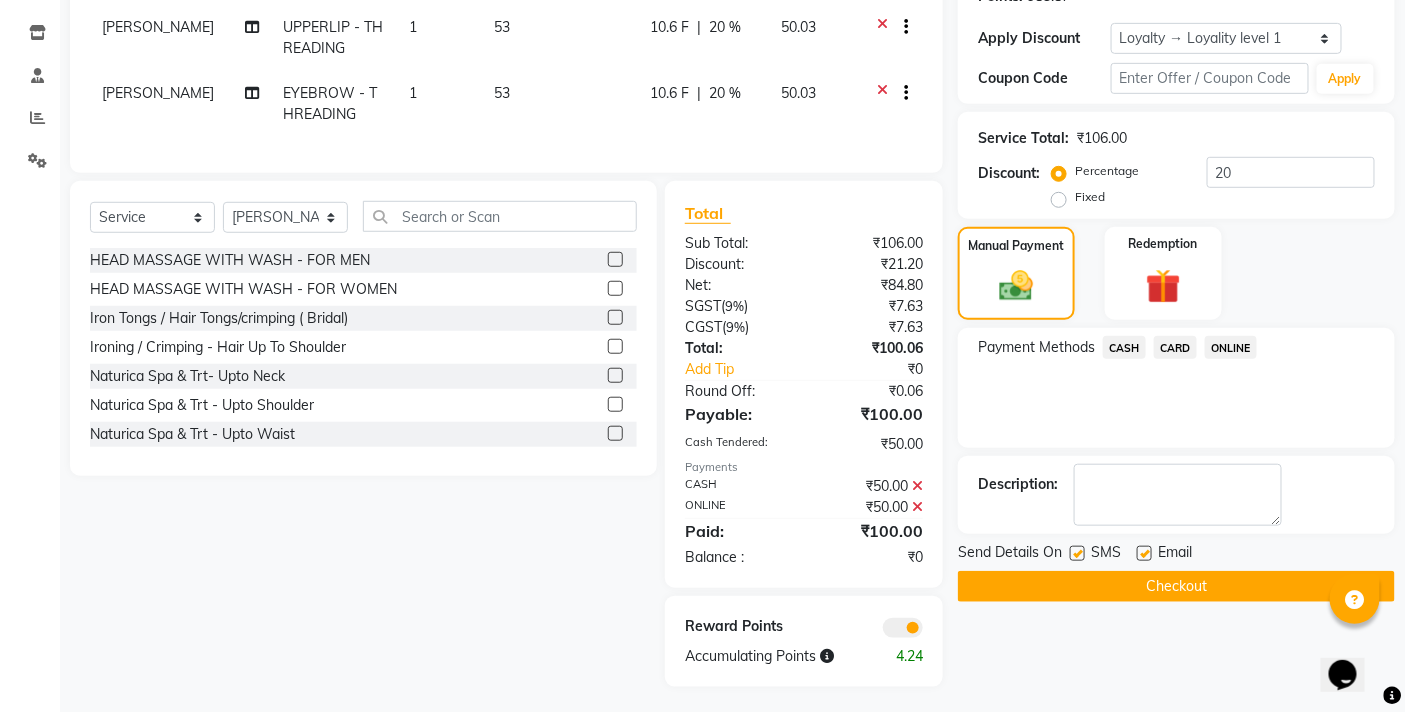 click on "Email" 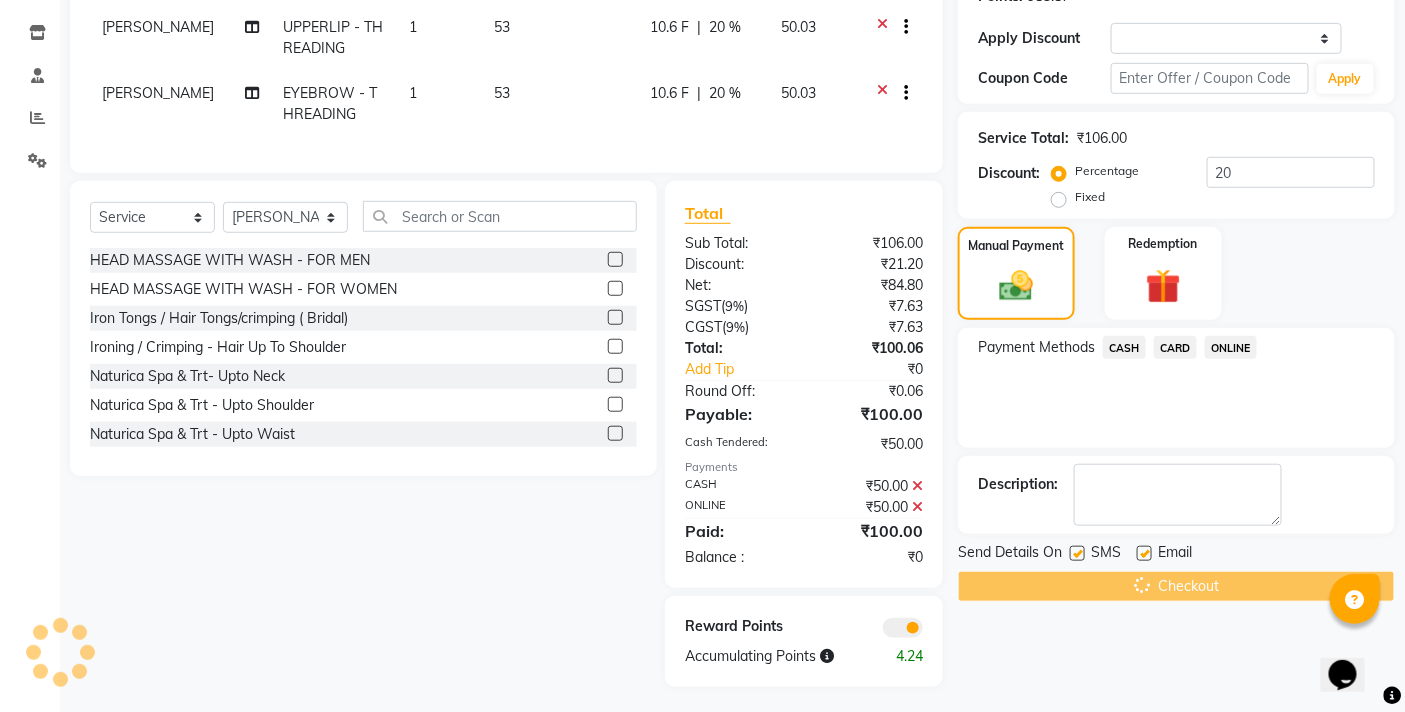 scroll, scrollTop: 0, scrollLeft: 0, axis: both 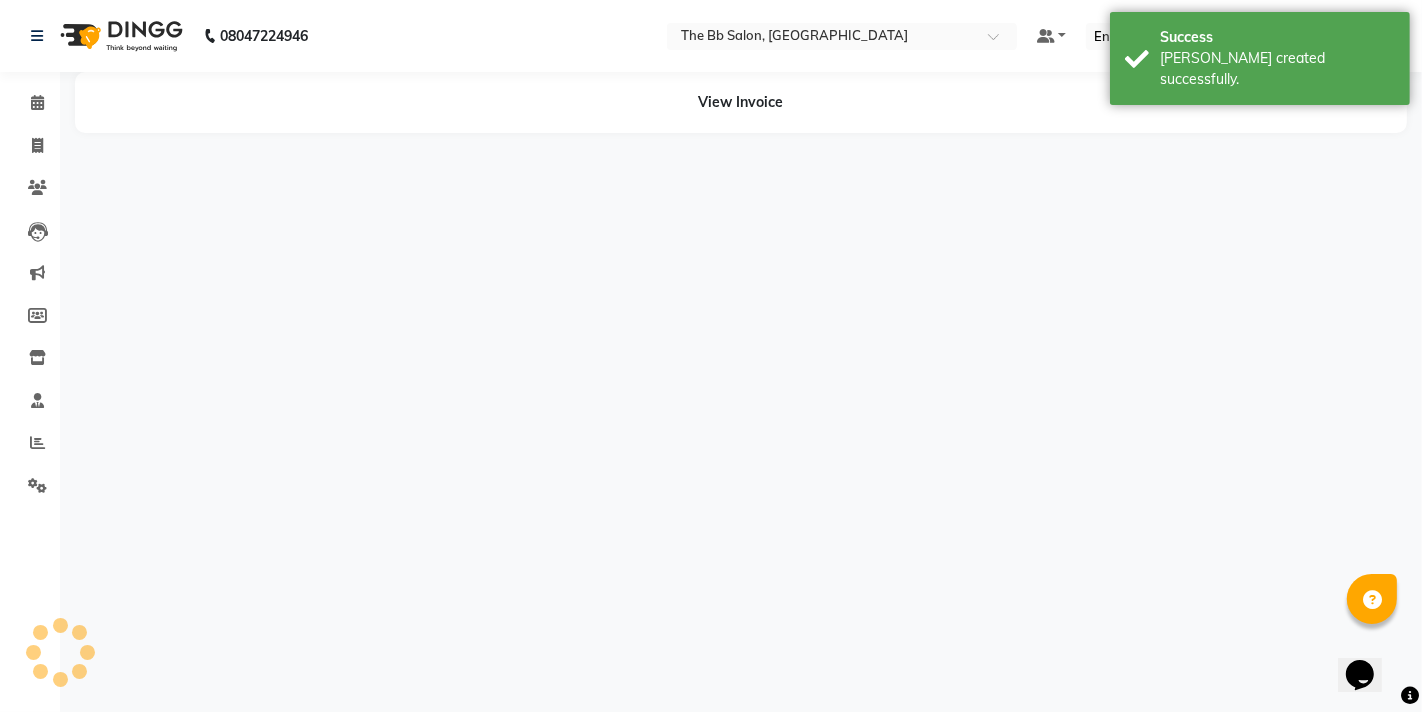 click on "Calendar" 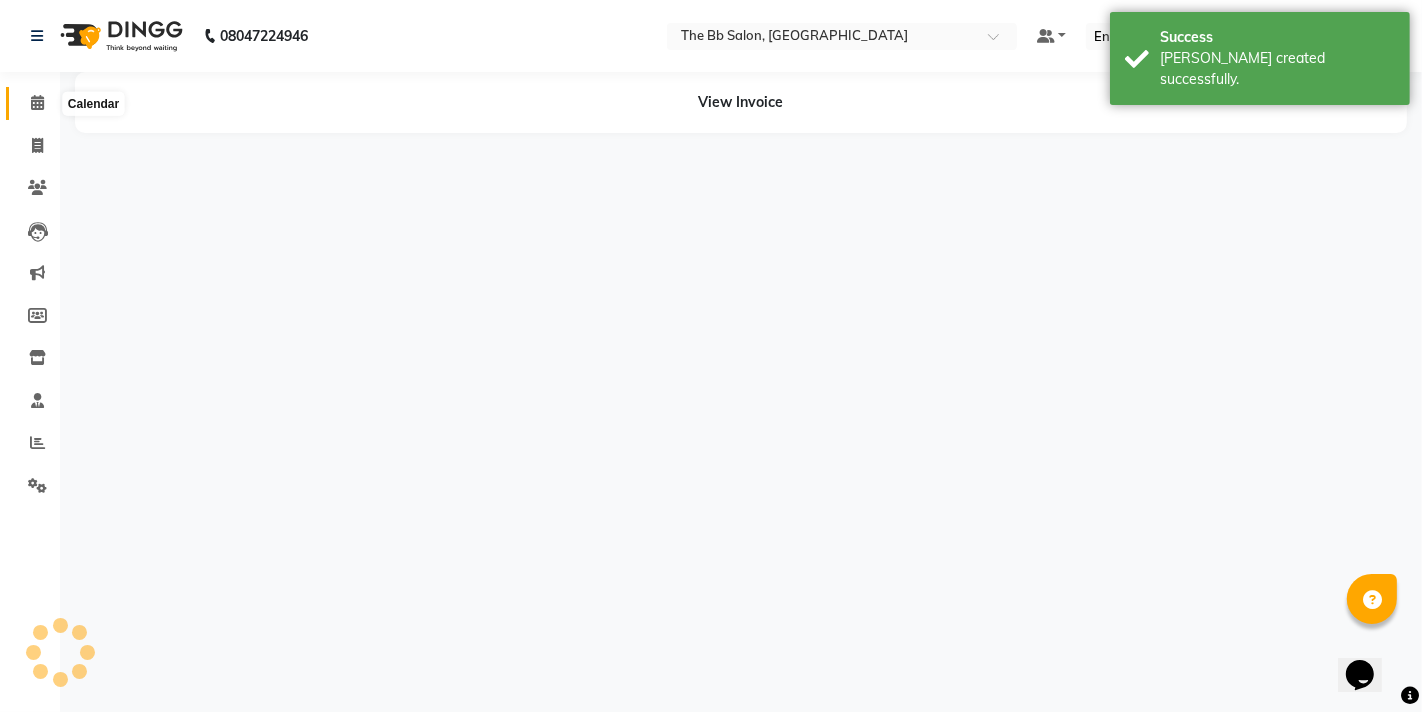 click 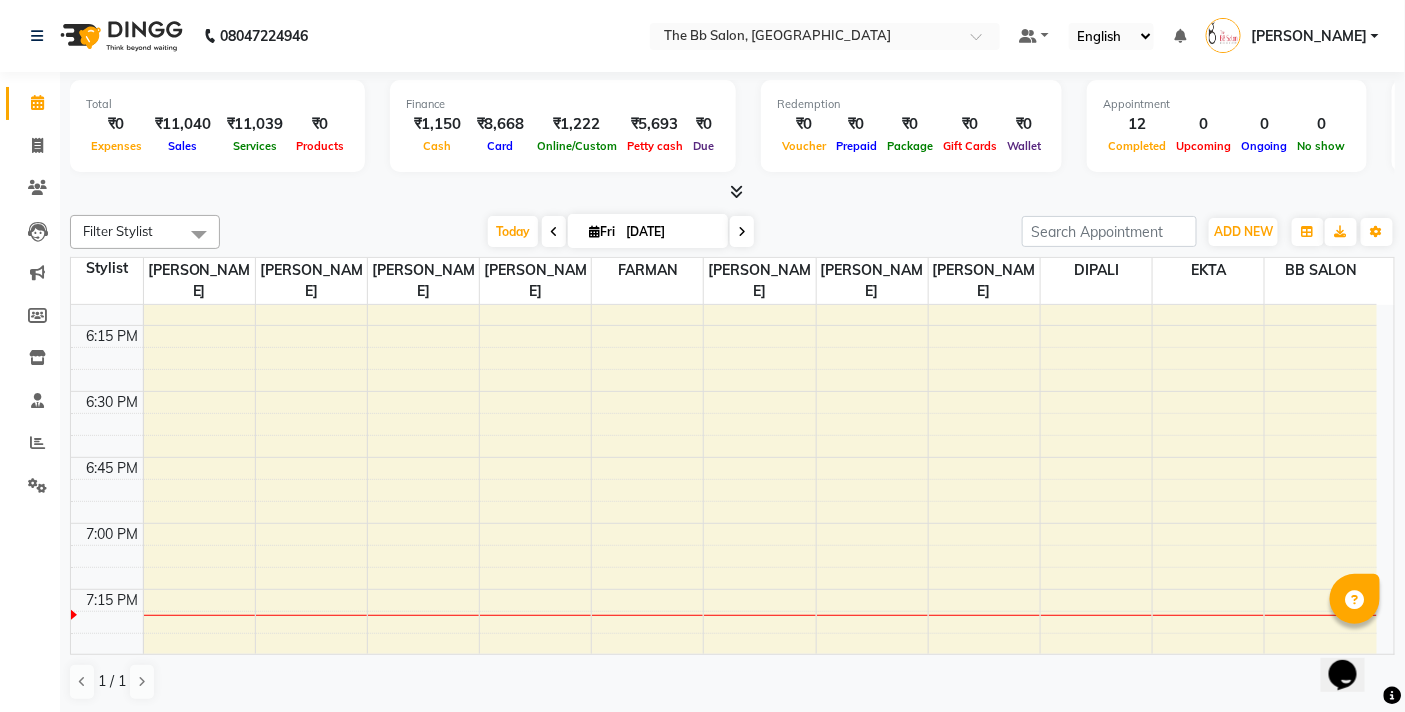 scroll, scrollTop: 2555, scrollLeft: 0, axis: vertical 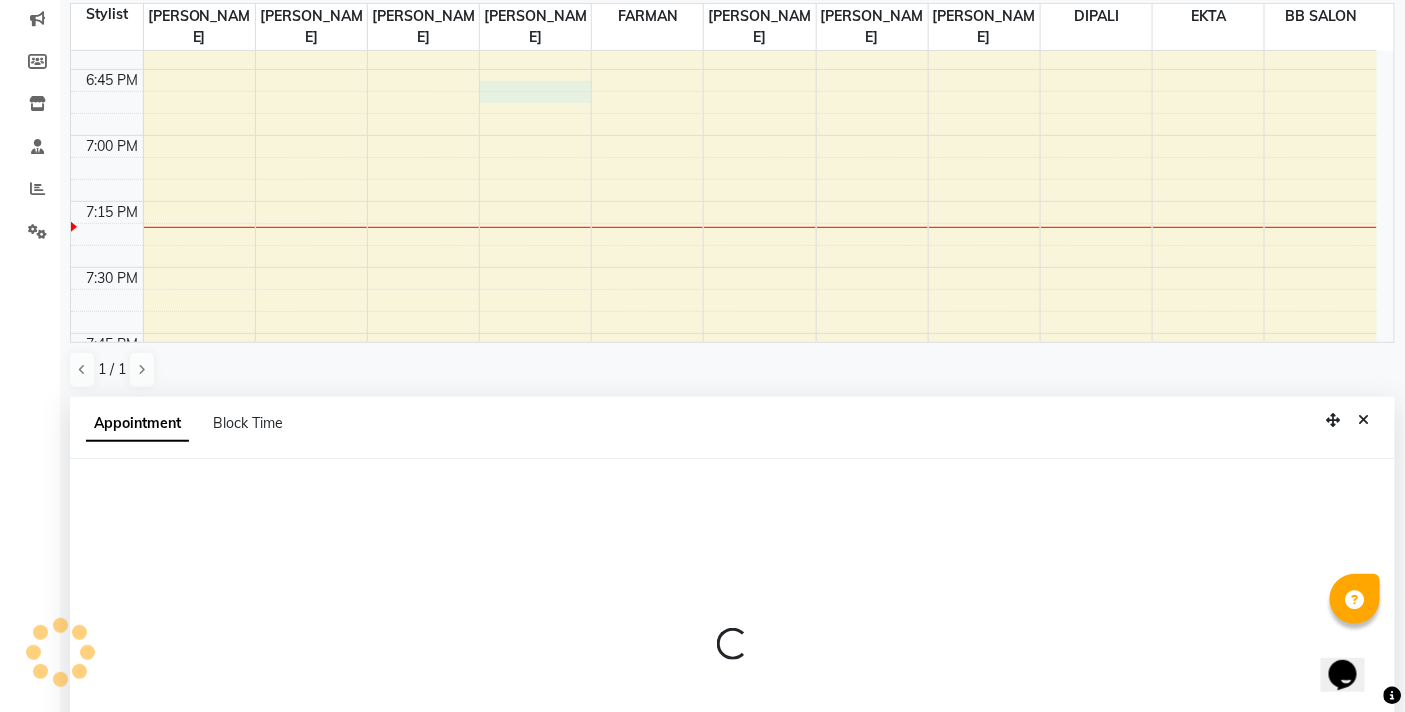 select on "84071" 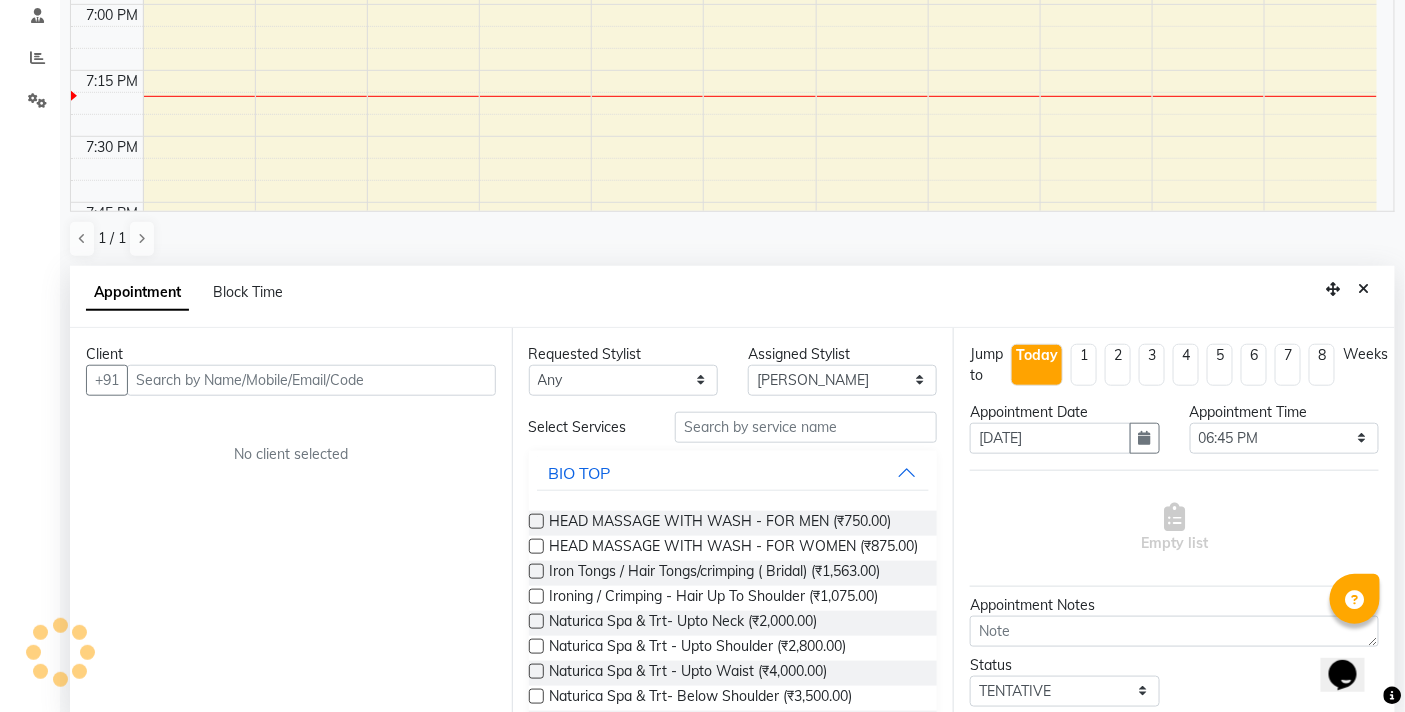 scroll, scrollTop: 392, scrollLeft: 0, axis: vertical 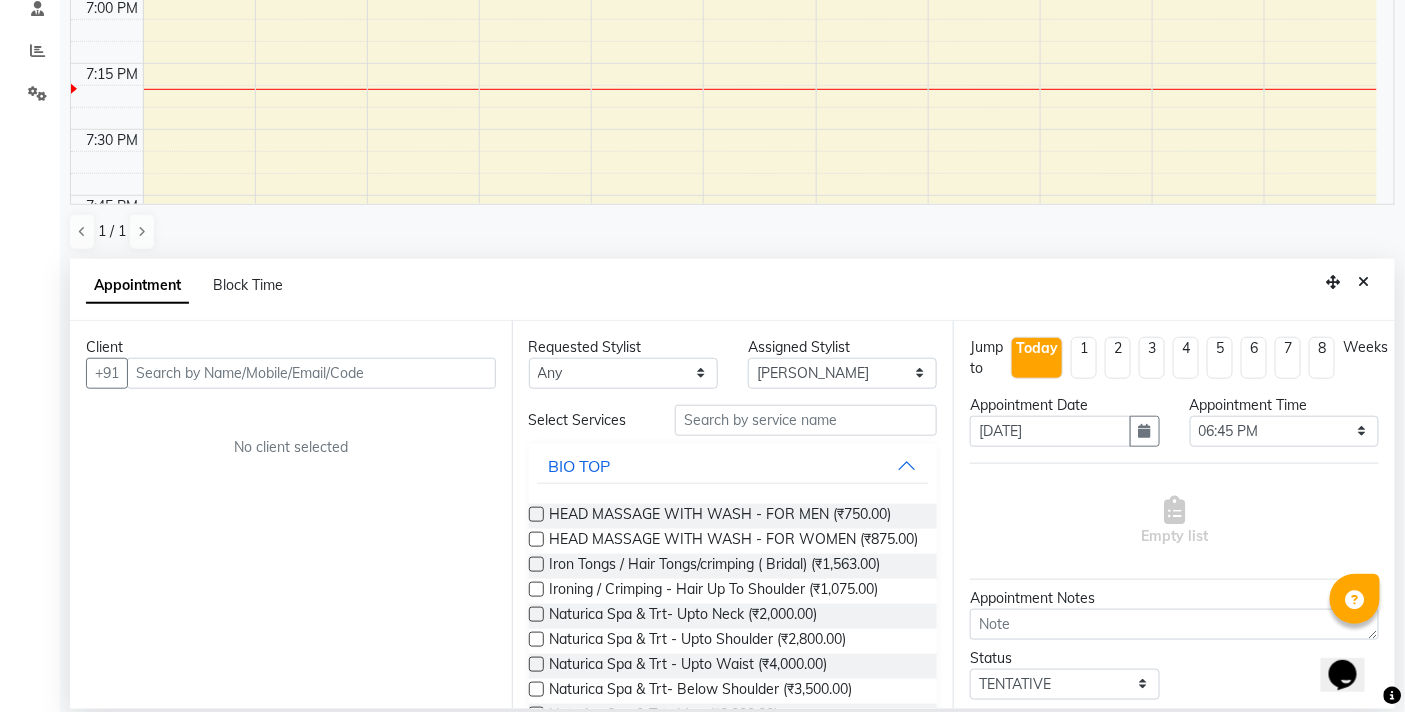 click at bounding box center (311, 373) 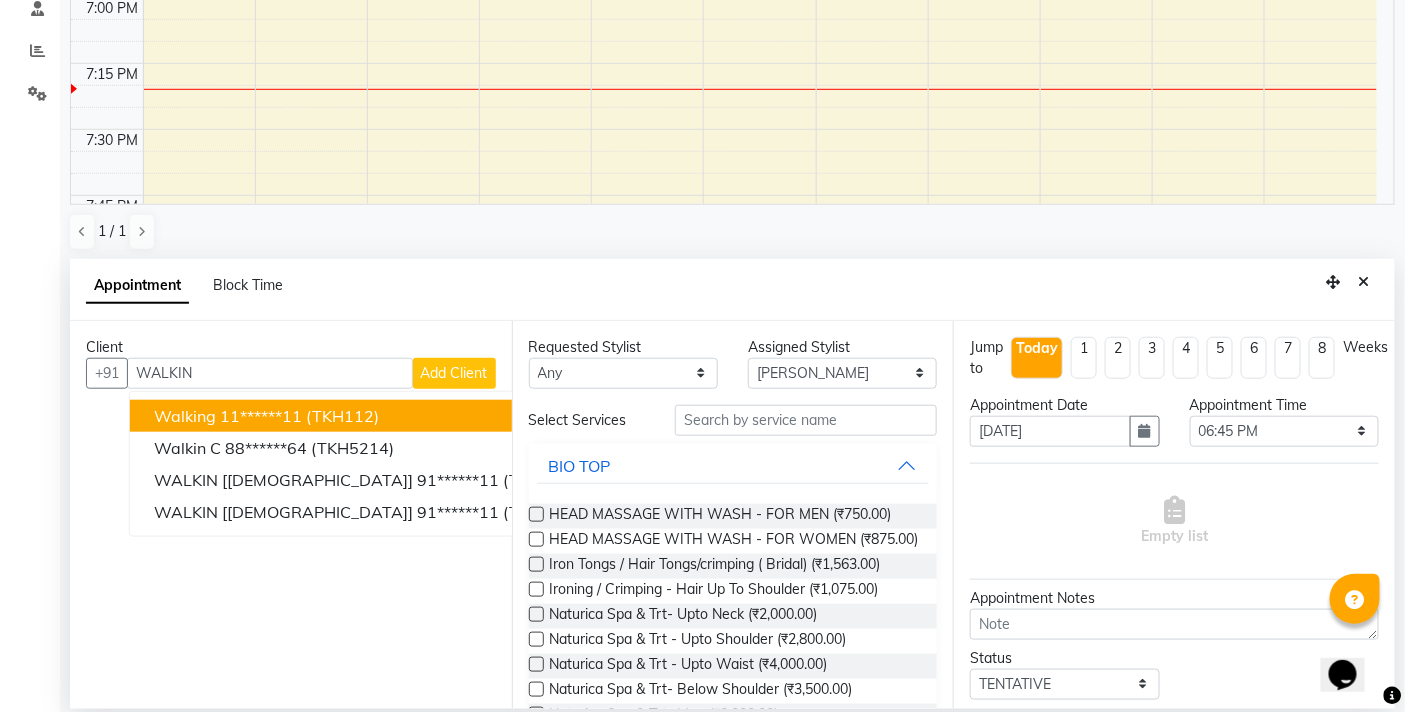 click on "11******11" at bounding box center [261, 416] 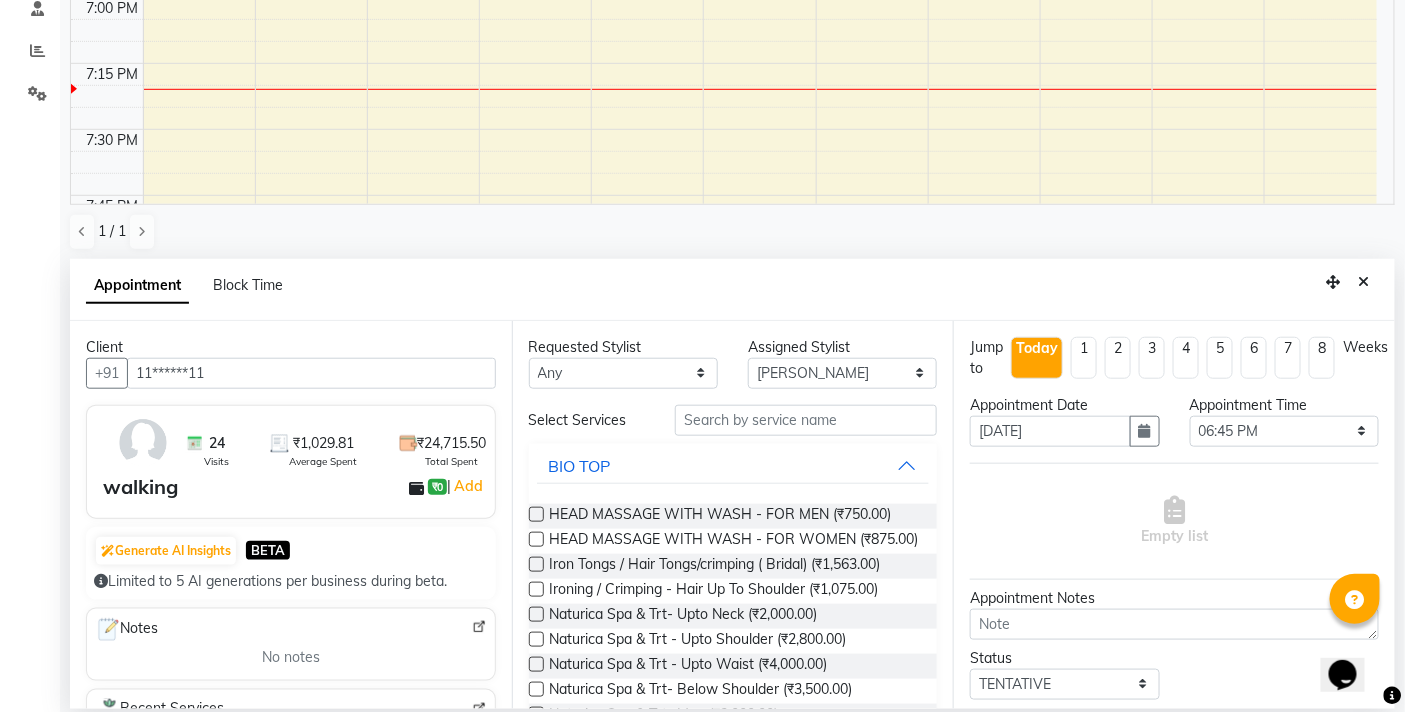 type on "11******11" 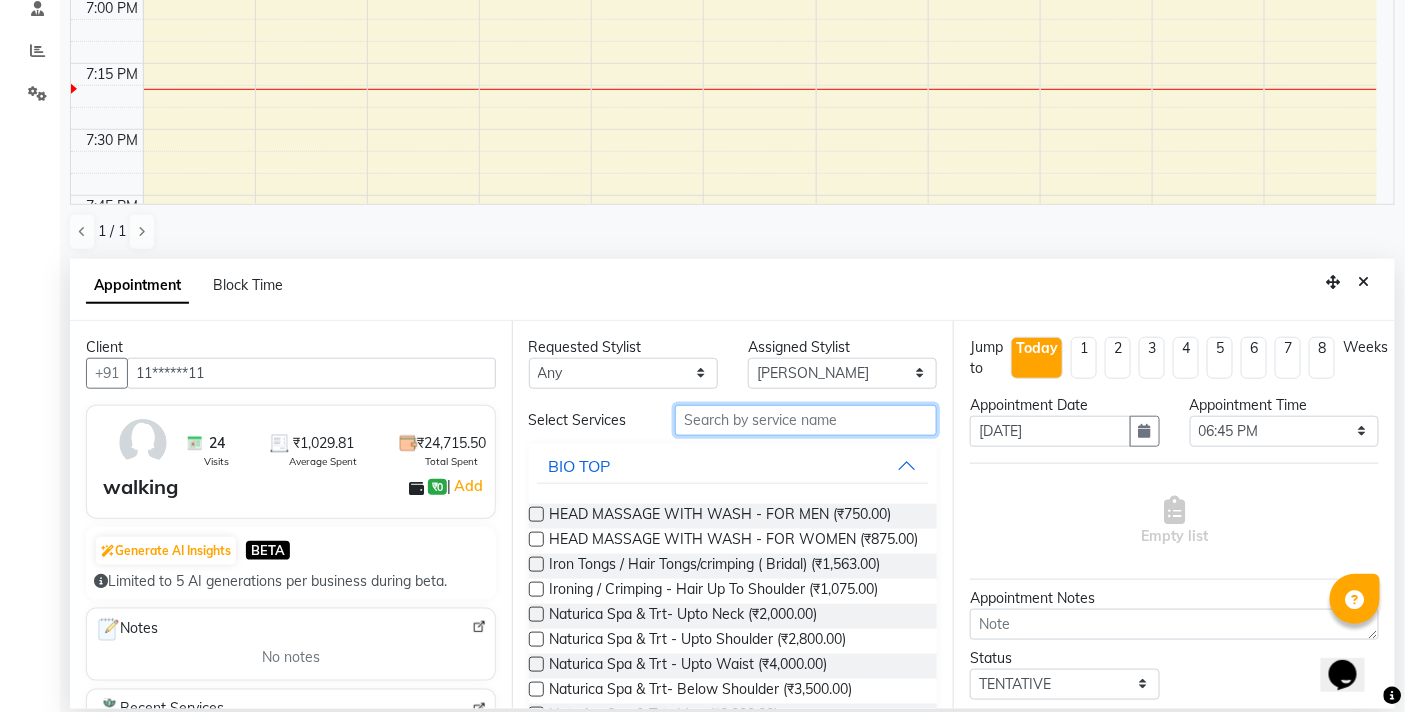 click at bounding box center (806, 420) 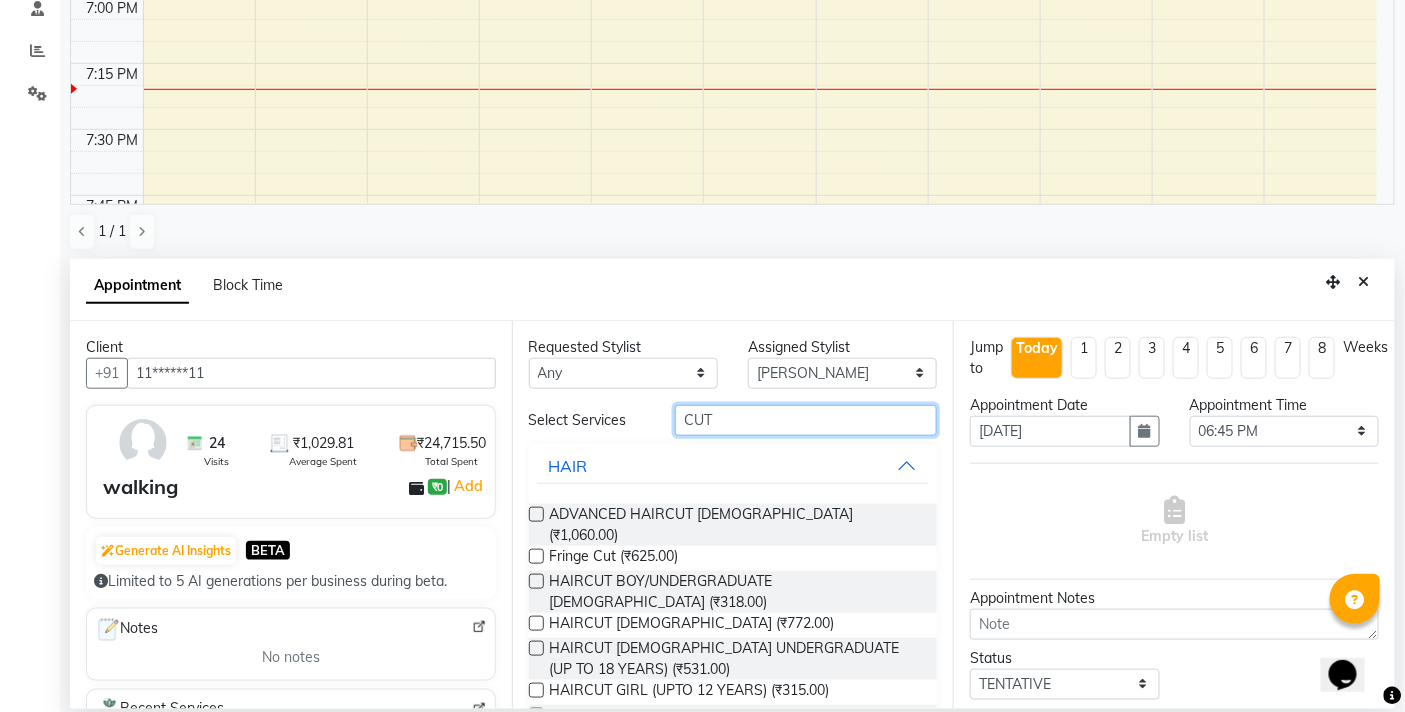 type on "CUT" 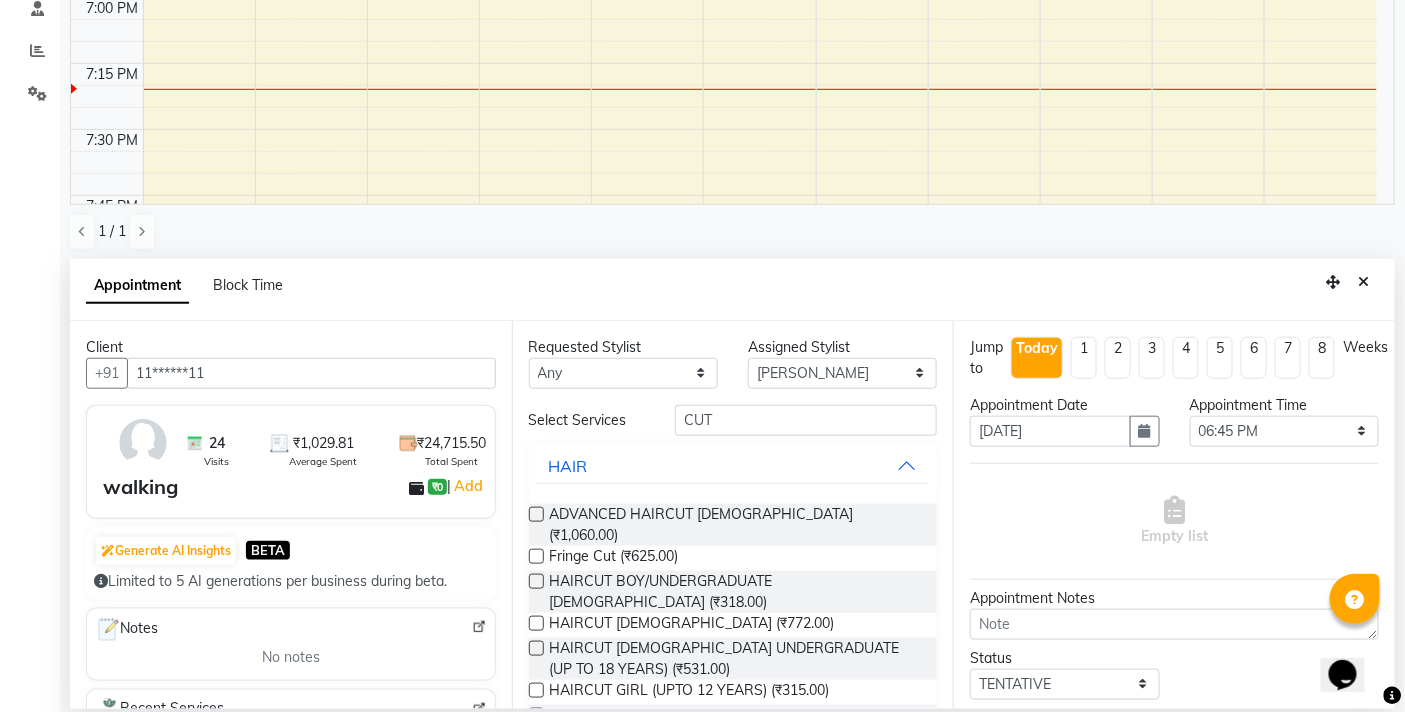 click on "HAIRCUT [DEMOGRAPHIC_DATA] (₹424.00)" at bounding box center (733, 717) 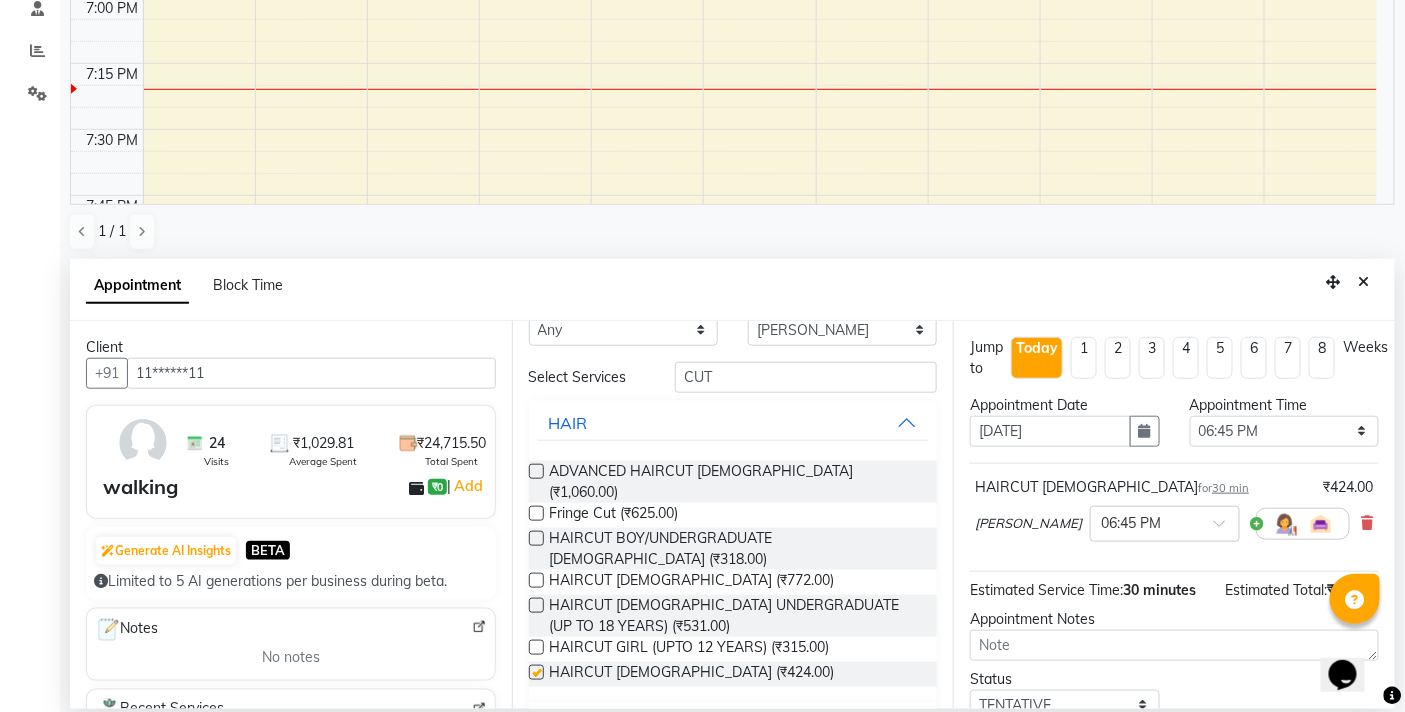 scroll, scrollTop: 62, scrollLeft: 0, axis: vertical 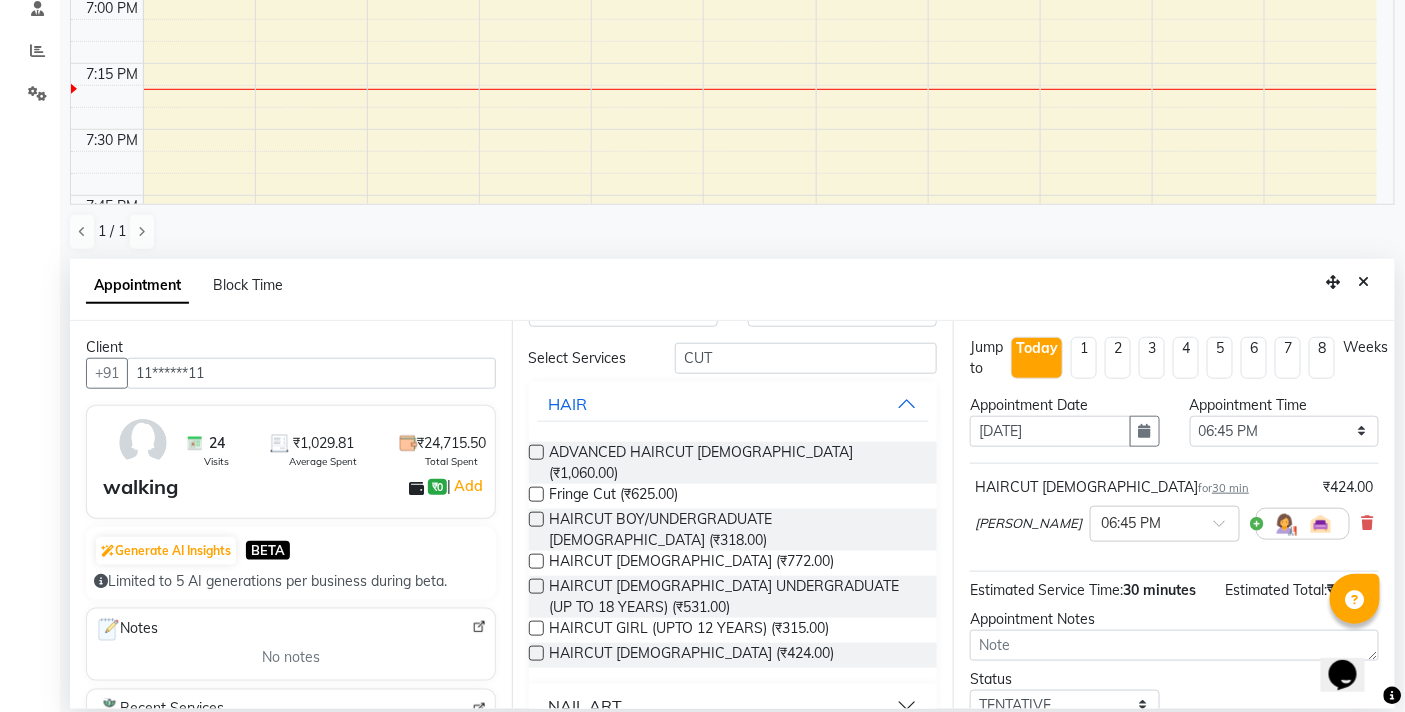 checkbox on "false" 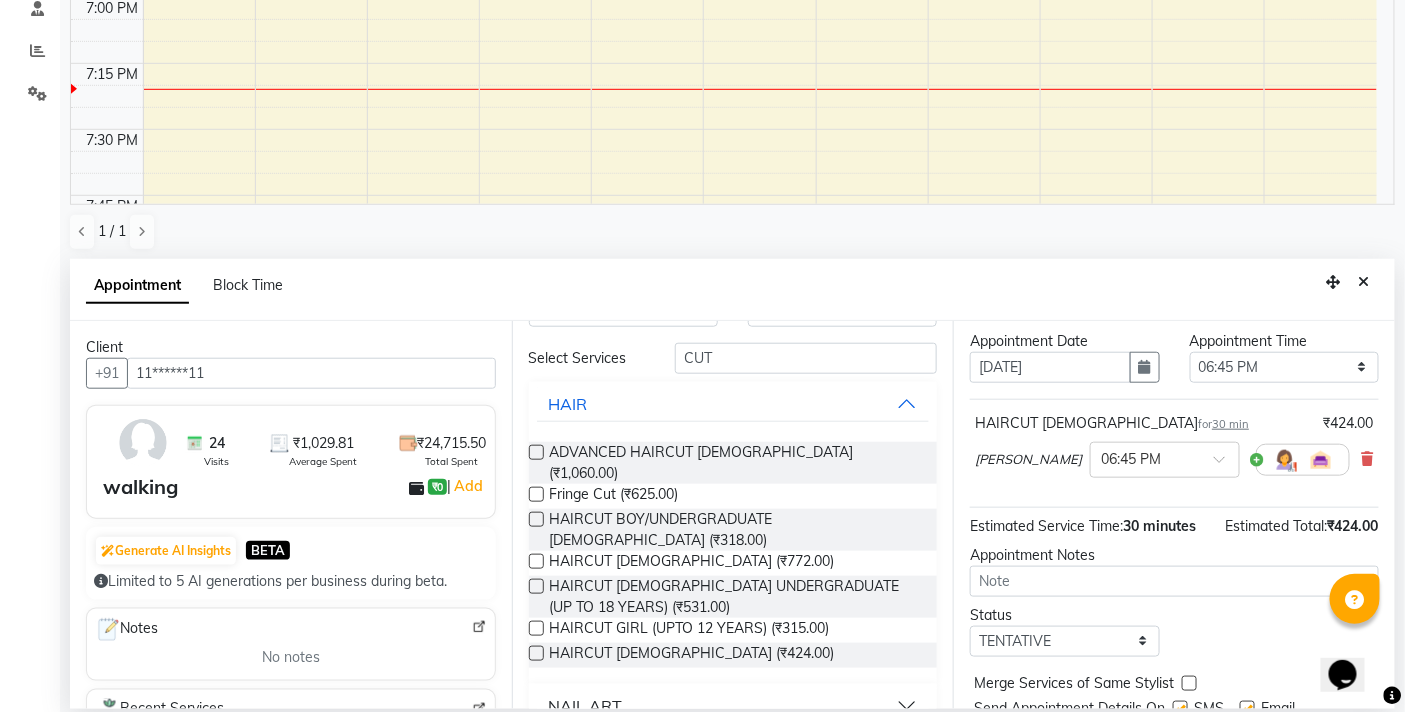 scroll, scrollTop: 162, scrollLeft: 0, axis: vertical 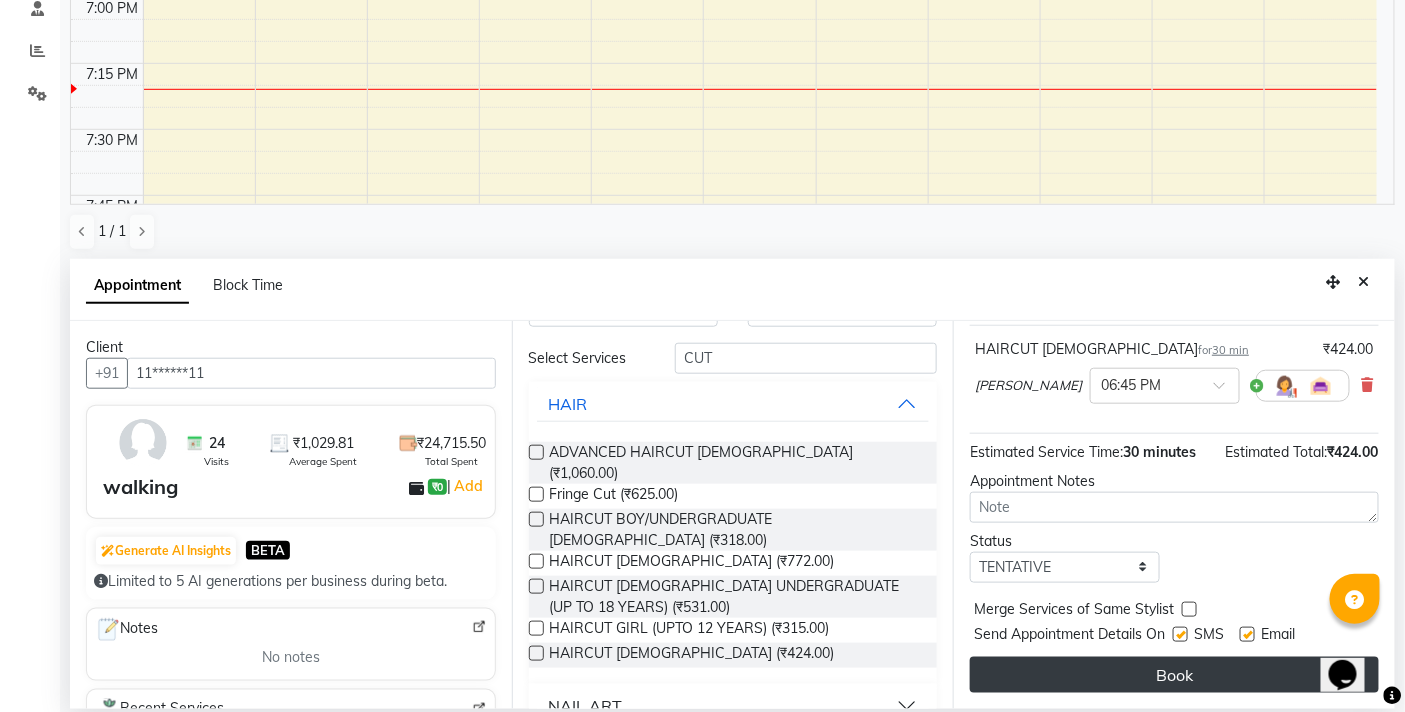 click on "Book" at bounding box center [1174, 675] 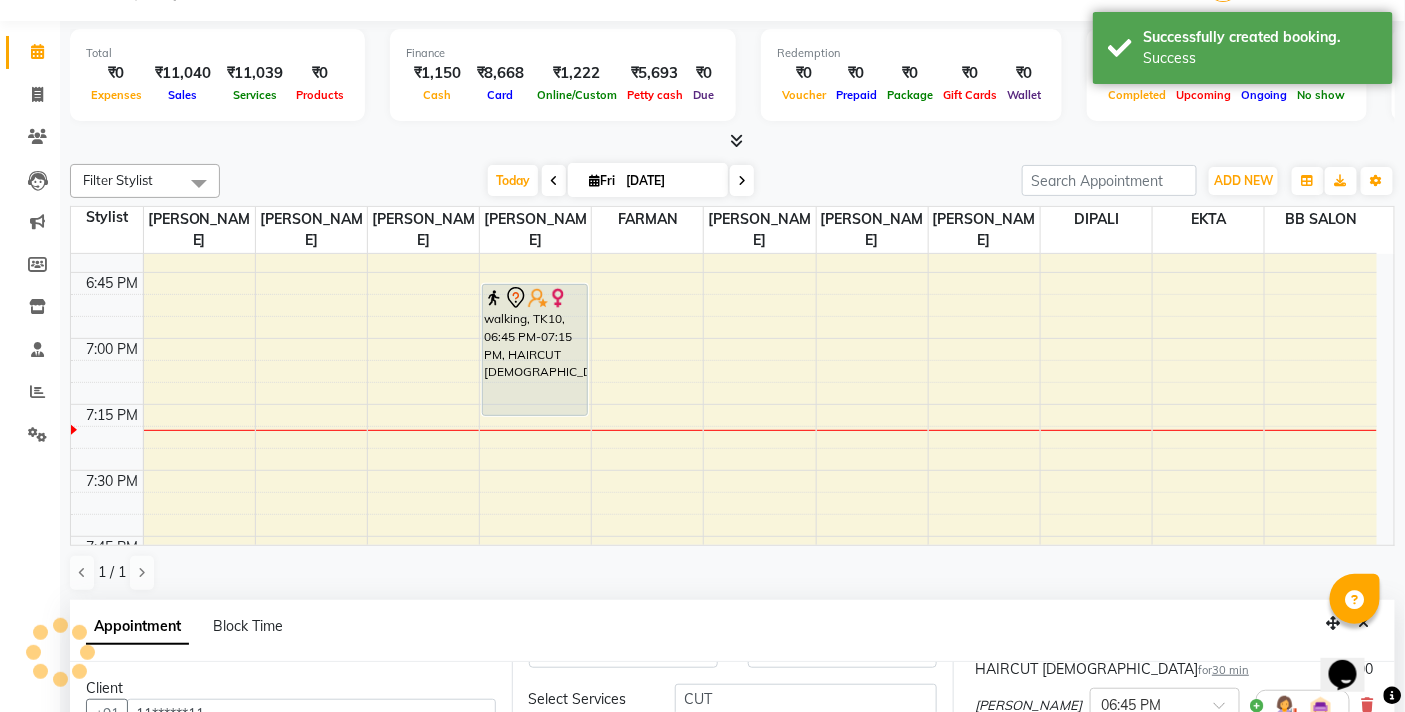 scroll, scrollTop: 0, scrollLeft: 0, axis: both 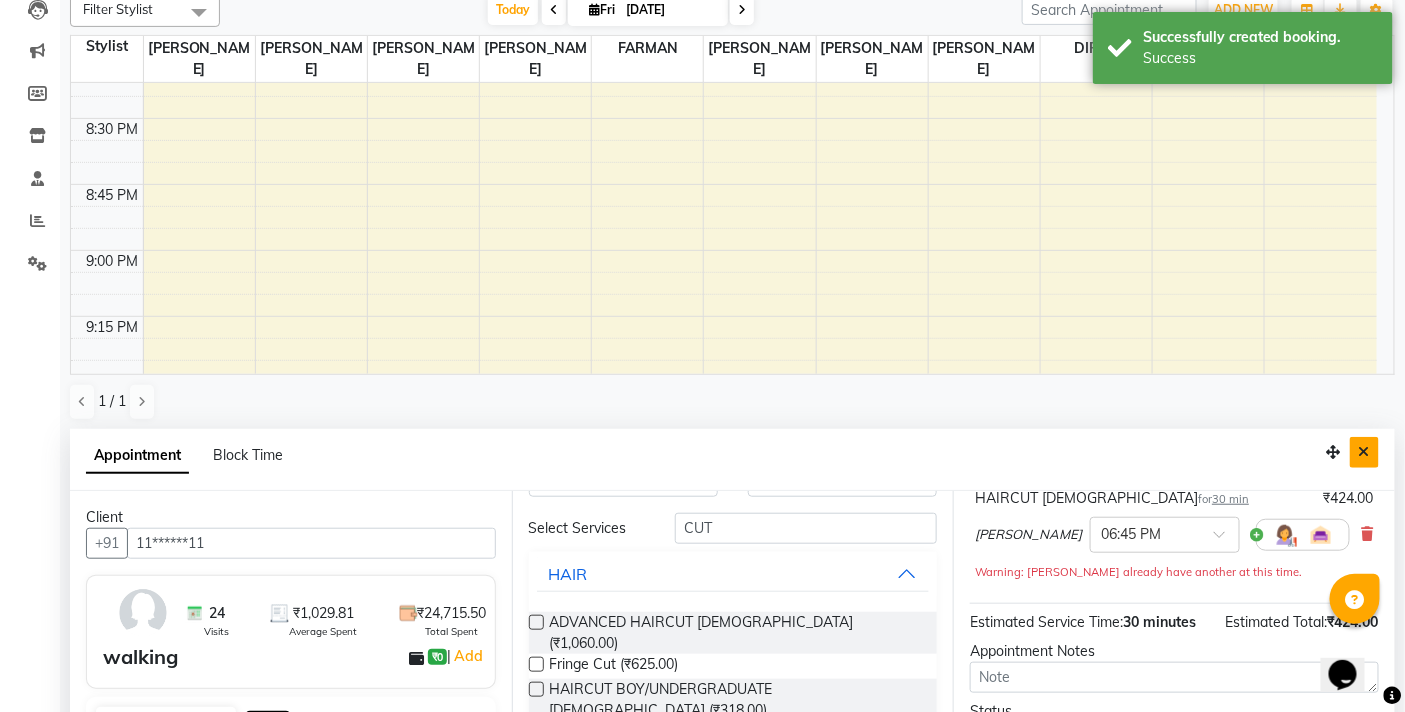 click at bounding box center [1364, 452] 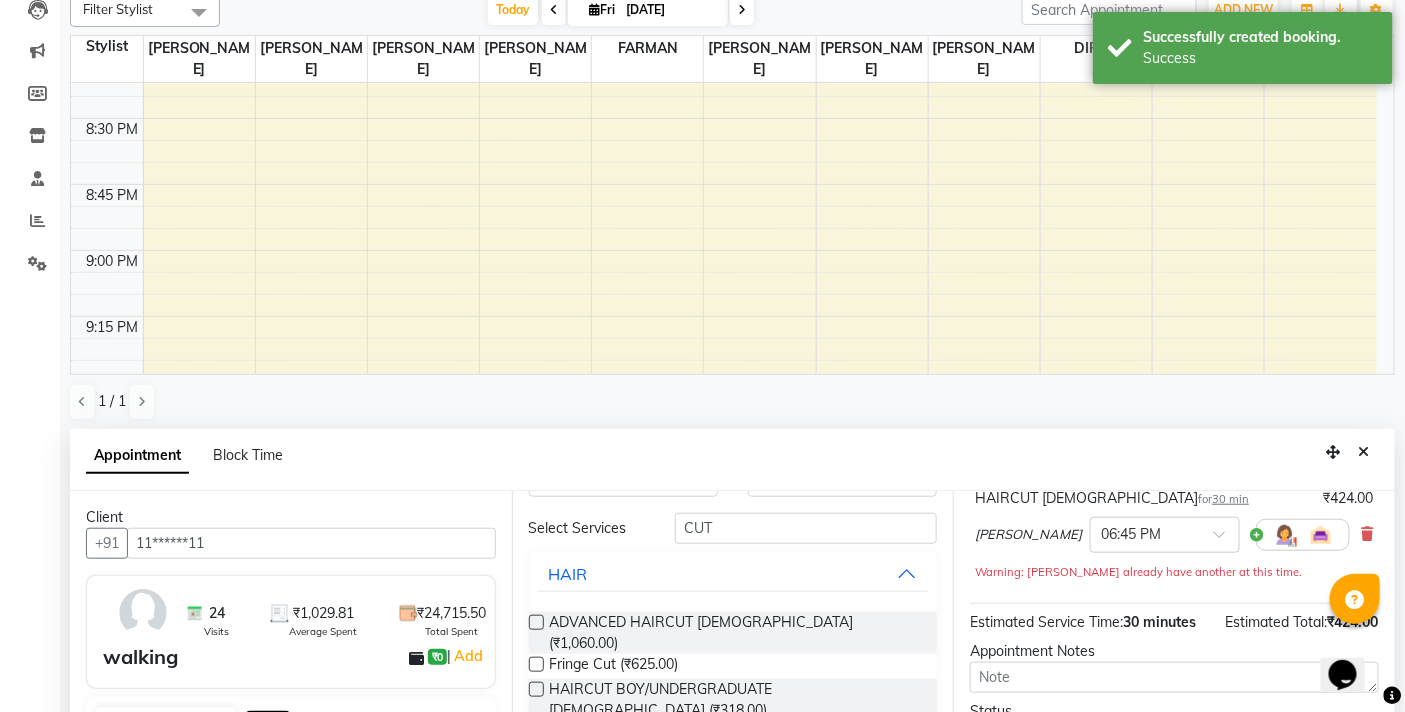 scroll, scrollTop: 1, scrollLeft: 0, axis: vertical 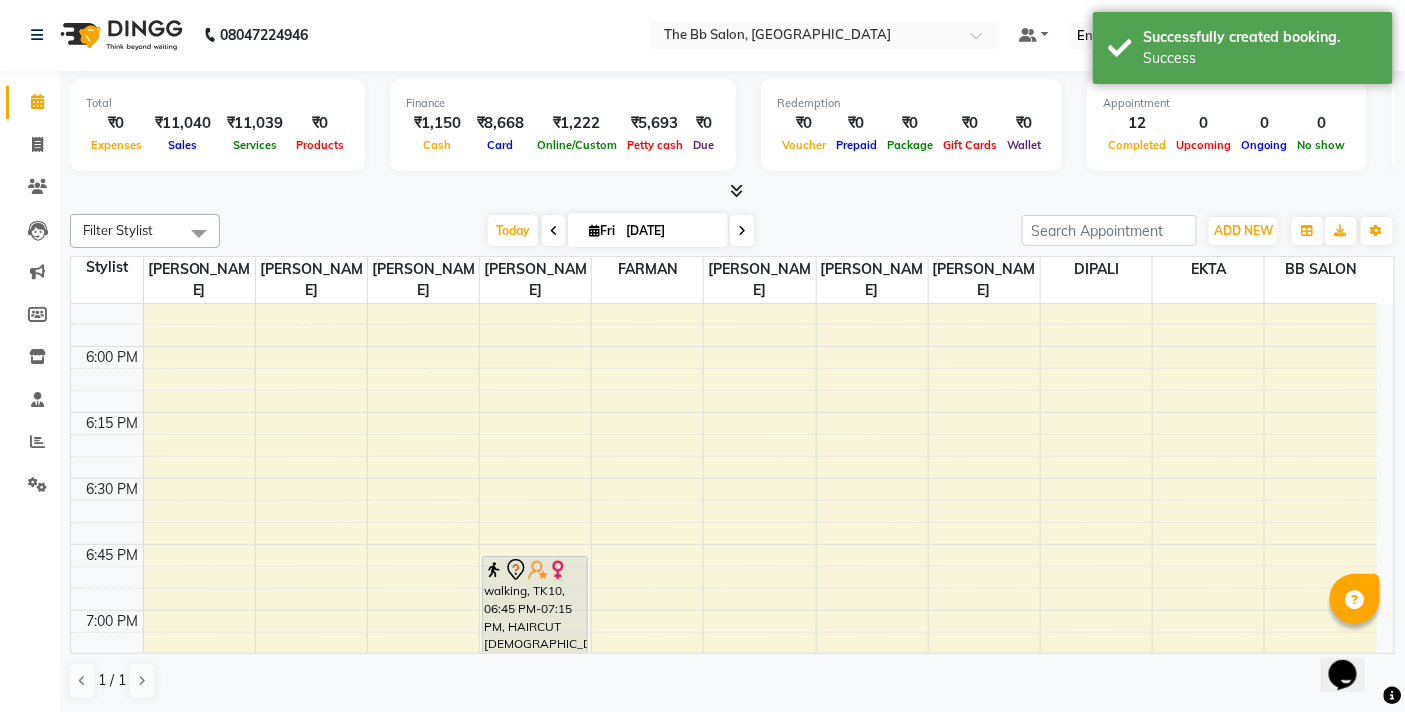 select on "83521" 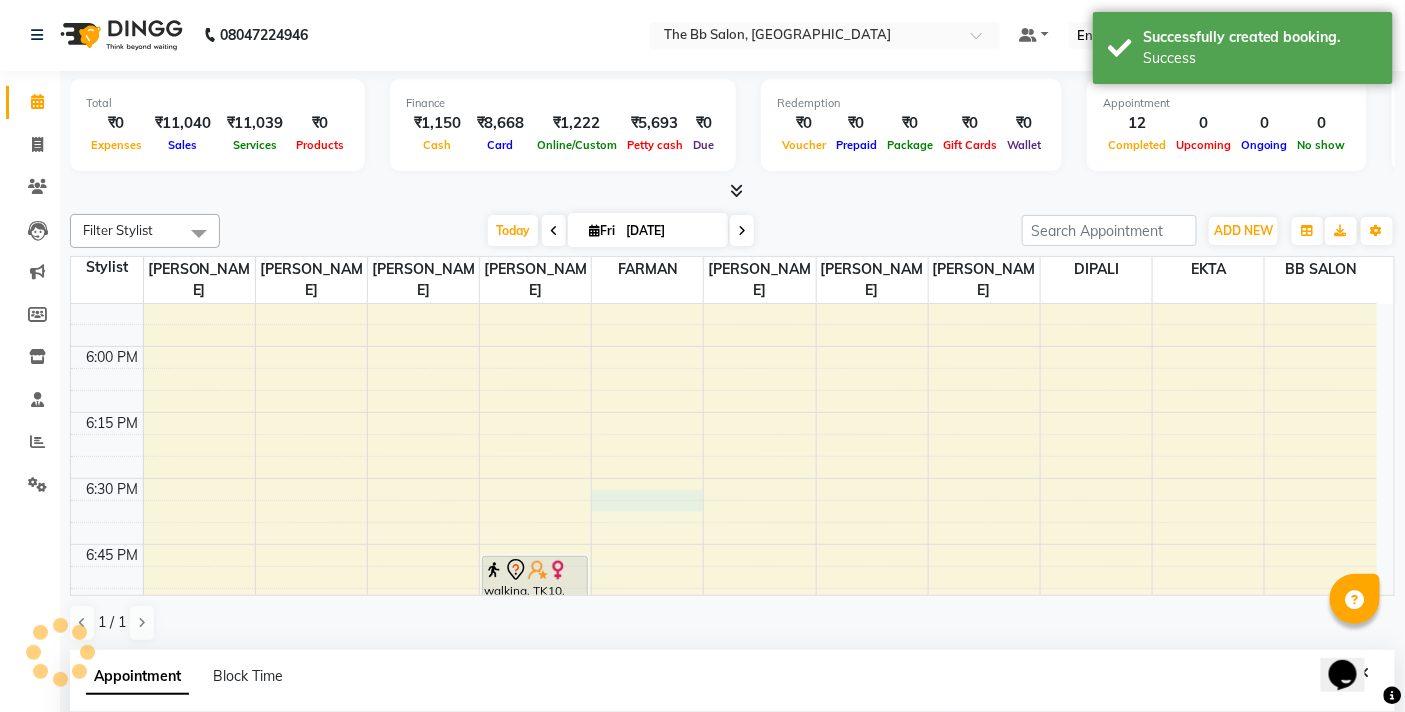 select on "1110" 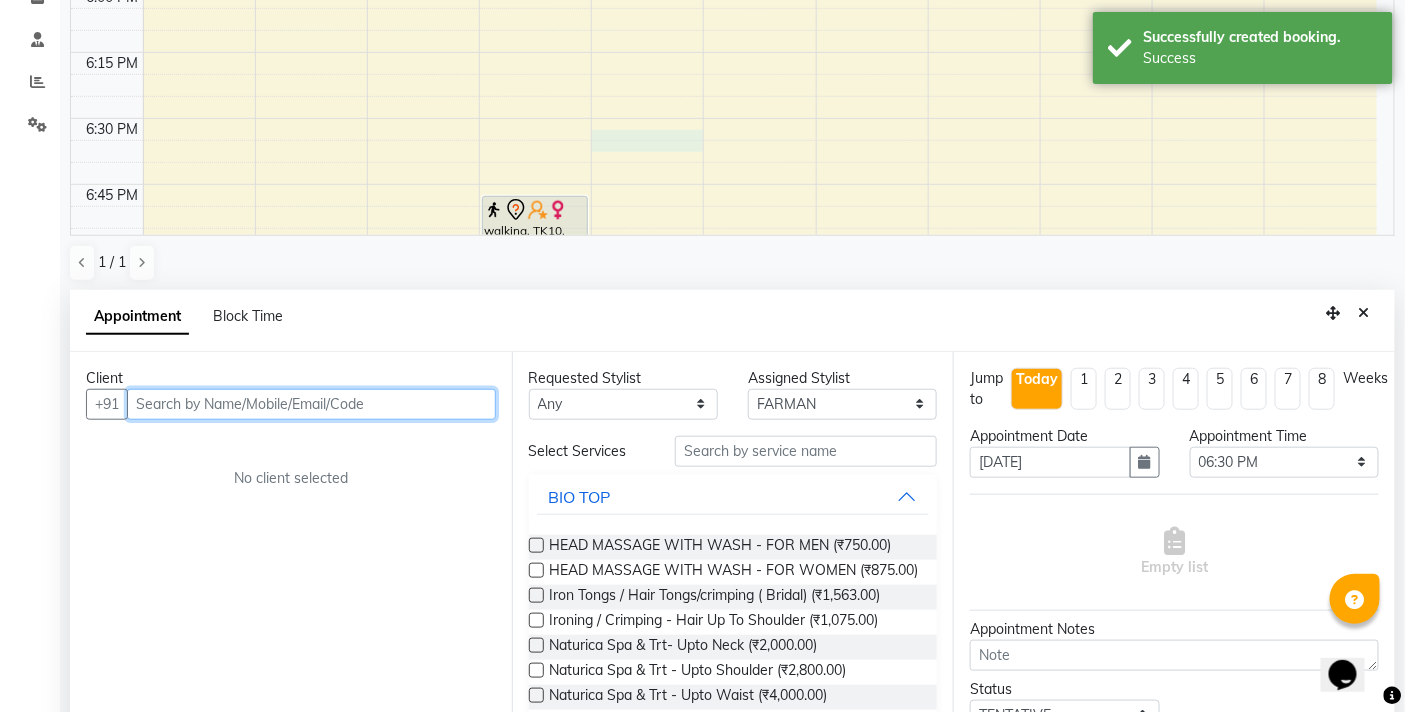 scroll, scrollTop: 392, scrollLeft: 0, axis: vertical 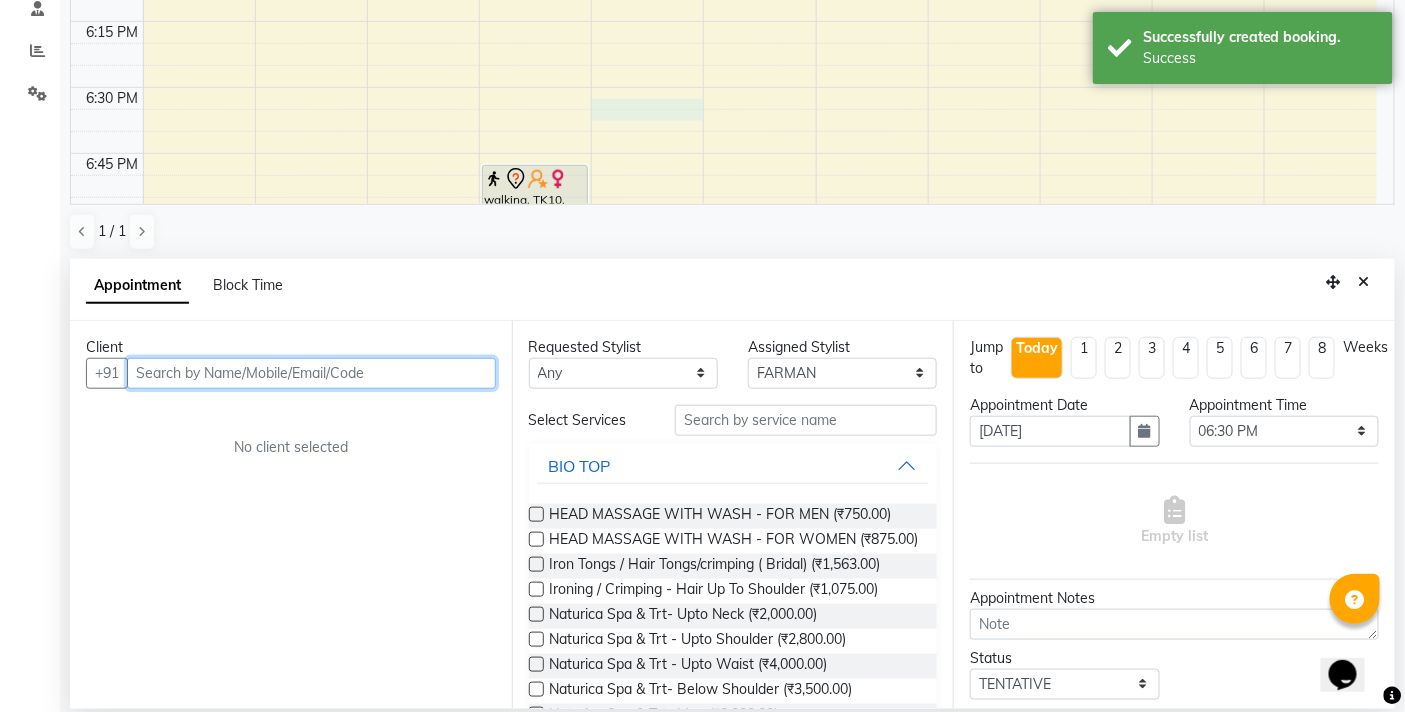 click at bounding box center (311, 373) 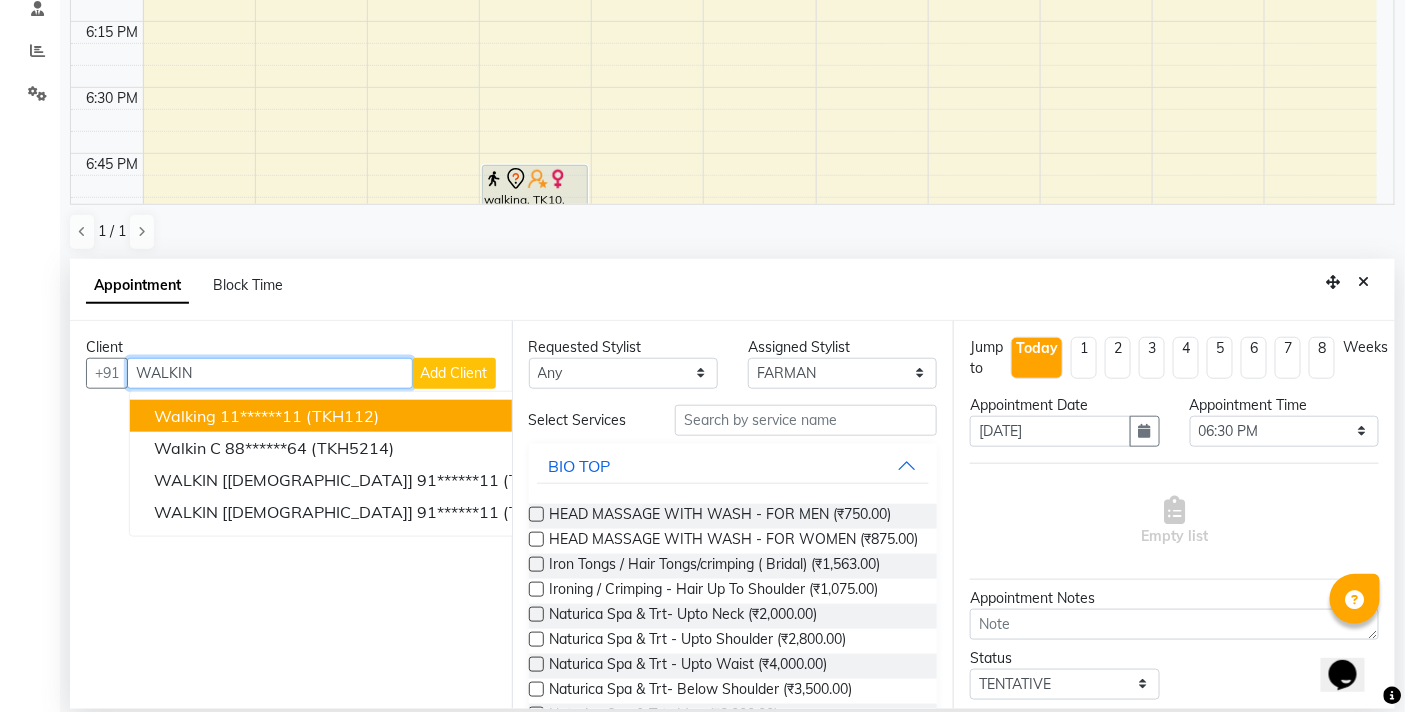 click on "11******11" at bounding box center (261, 416) 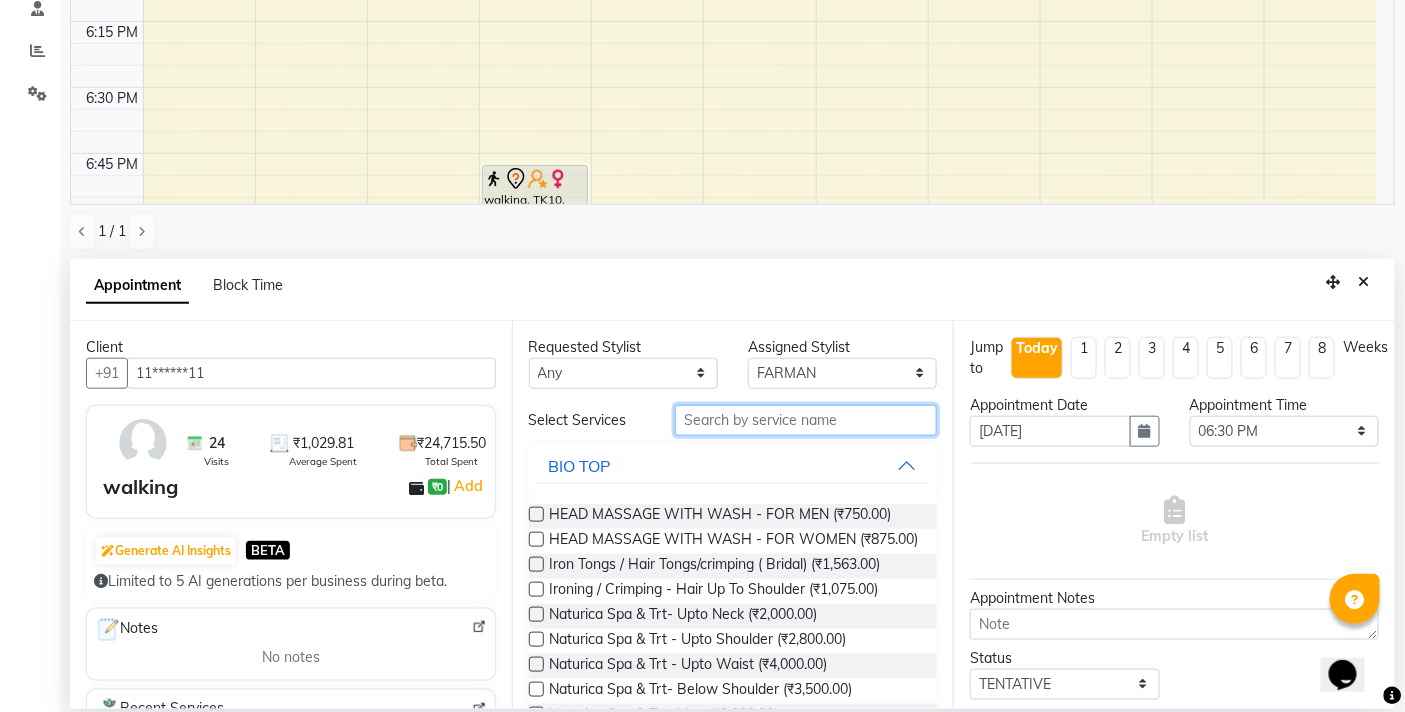 click at bounding box center [806, 420] 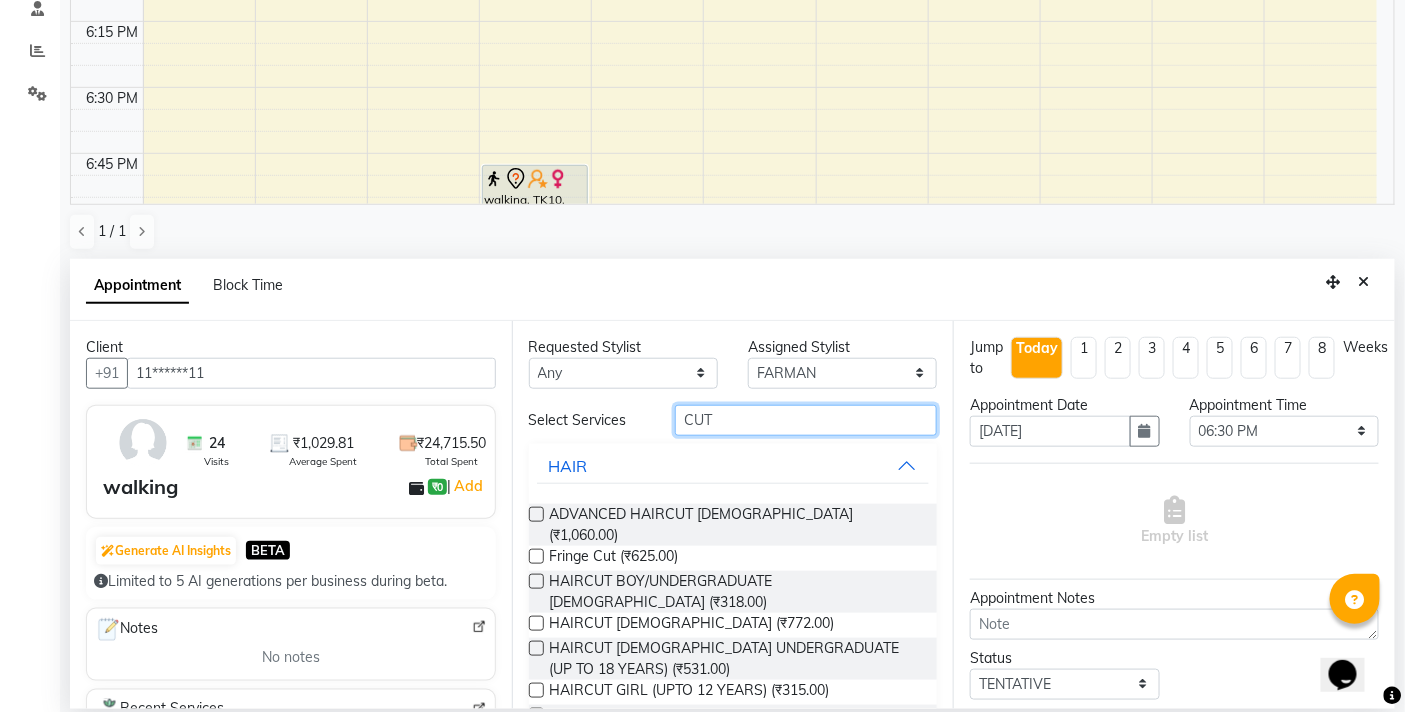 type on "CUT" 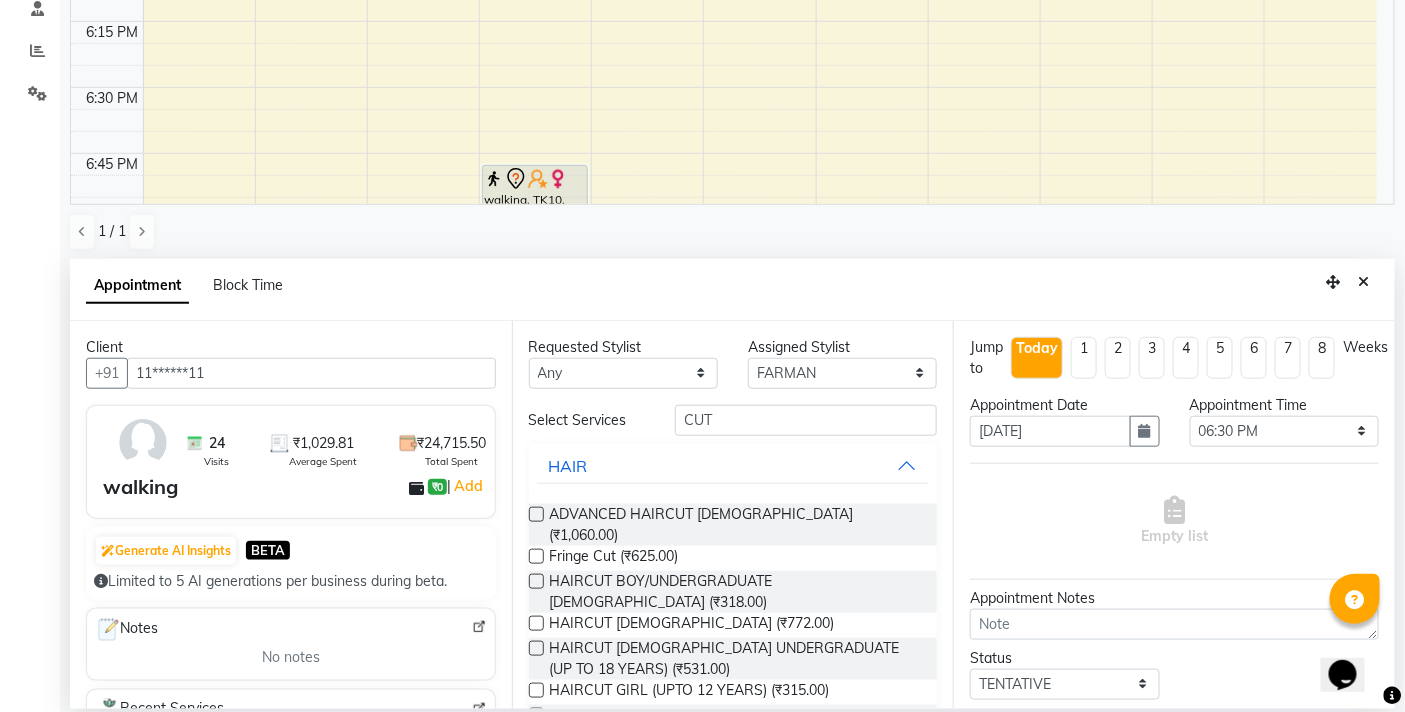 click at bounding box center (536, 715) 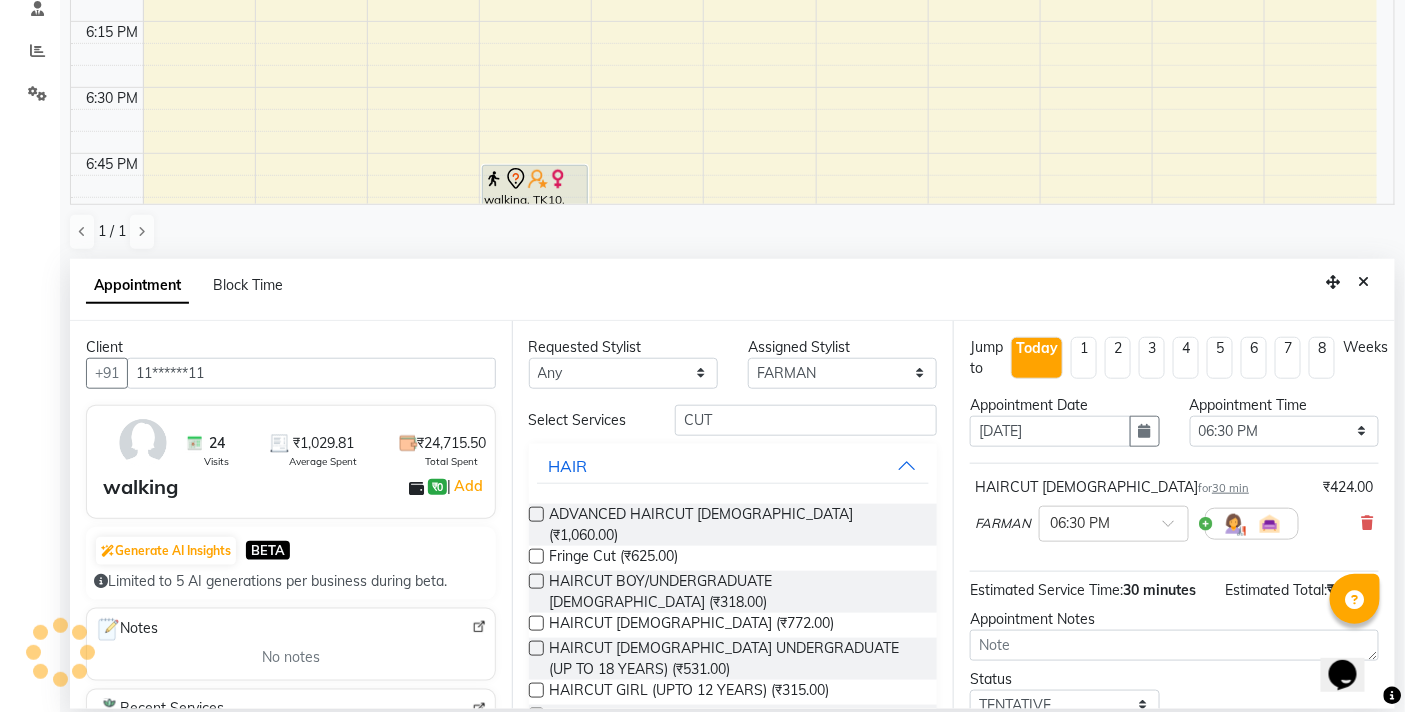 checkbox on "false" 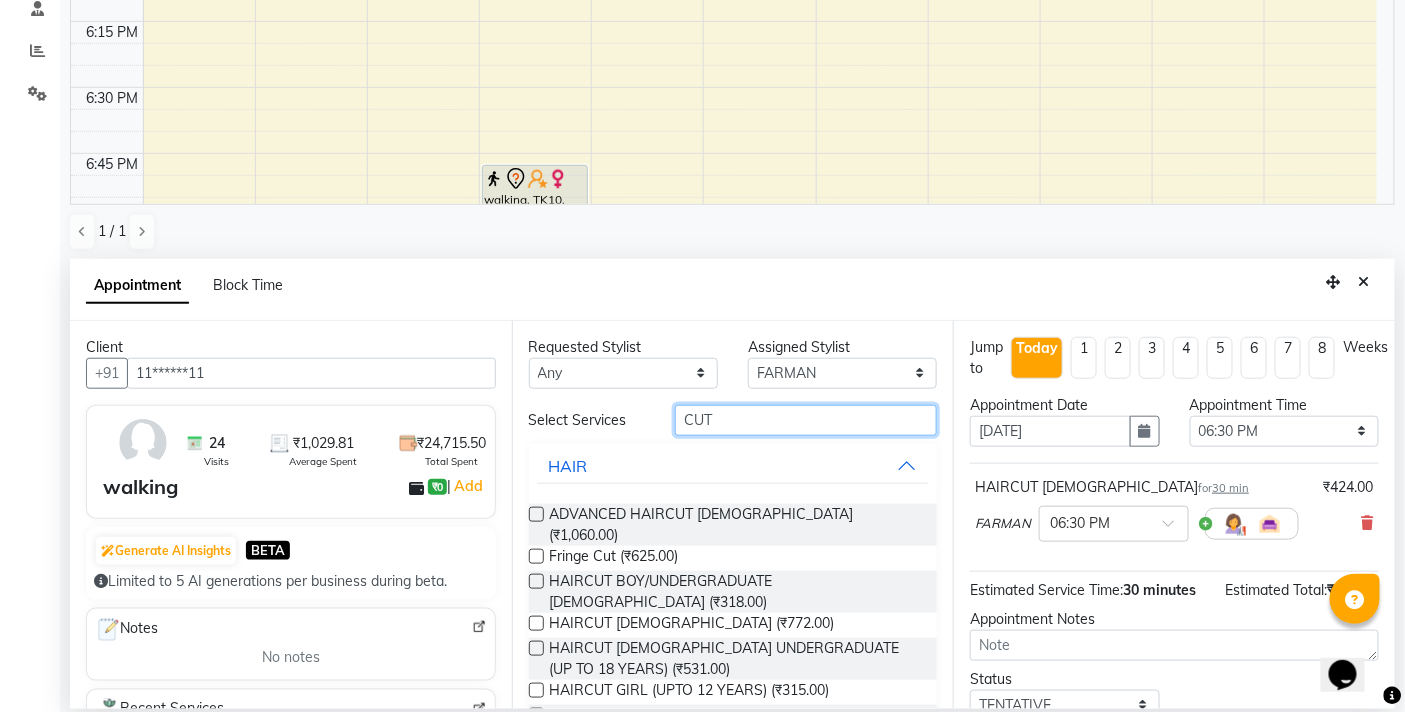 drag, startPoint x: 734, startPoint y: 422, endPoint x: 621, endPoint y: 442, distance: 114.75626 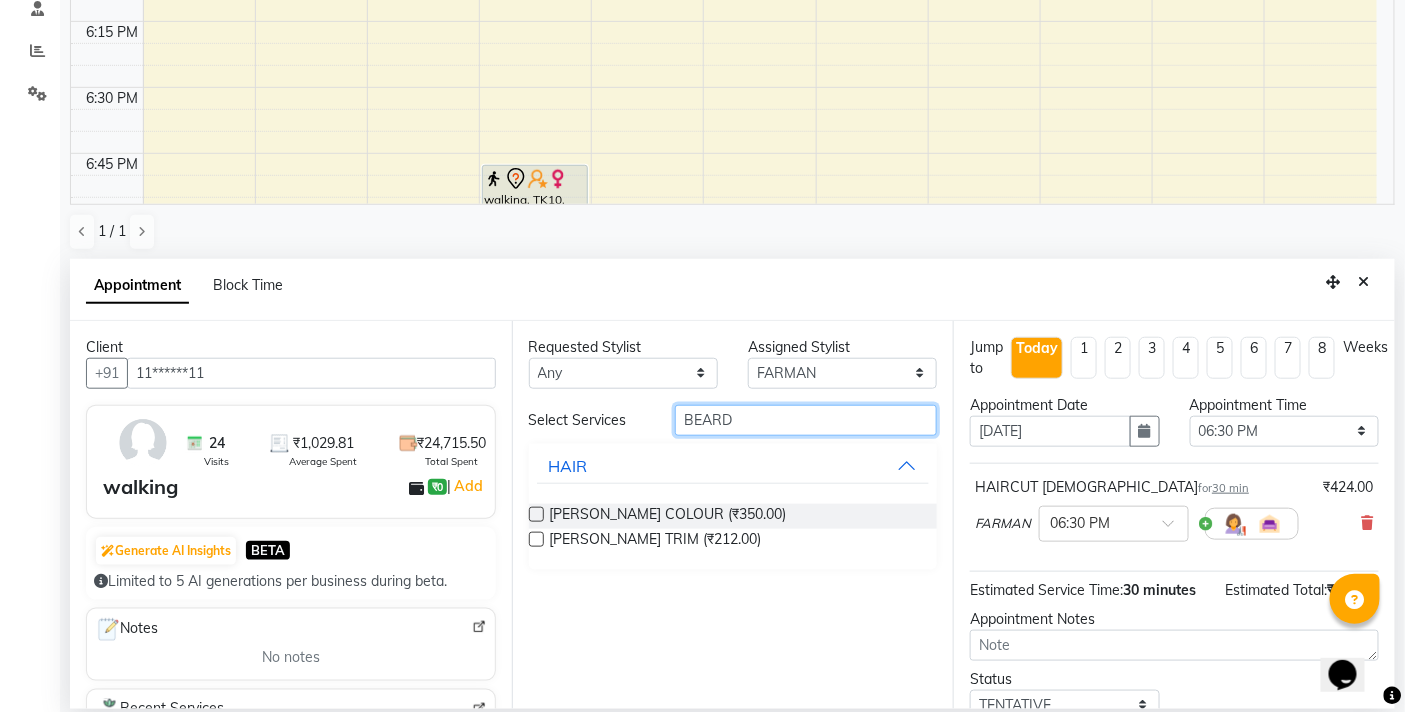 type on "BEARD" 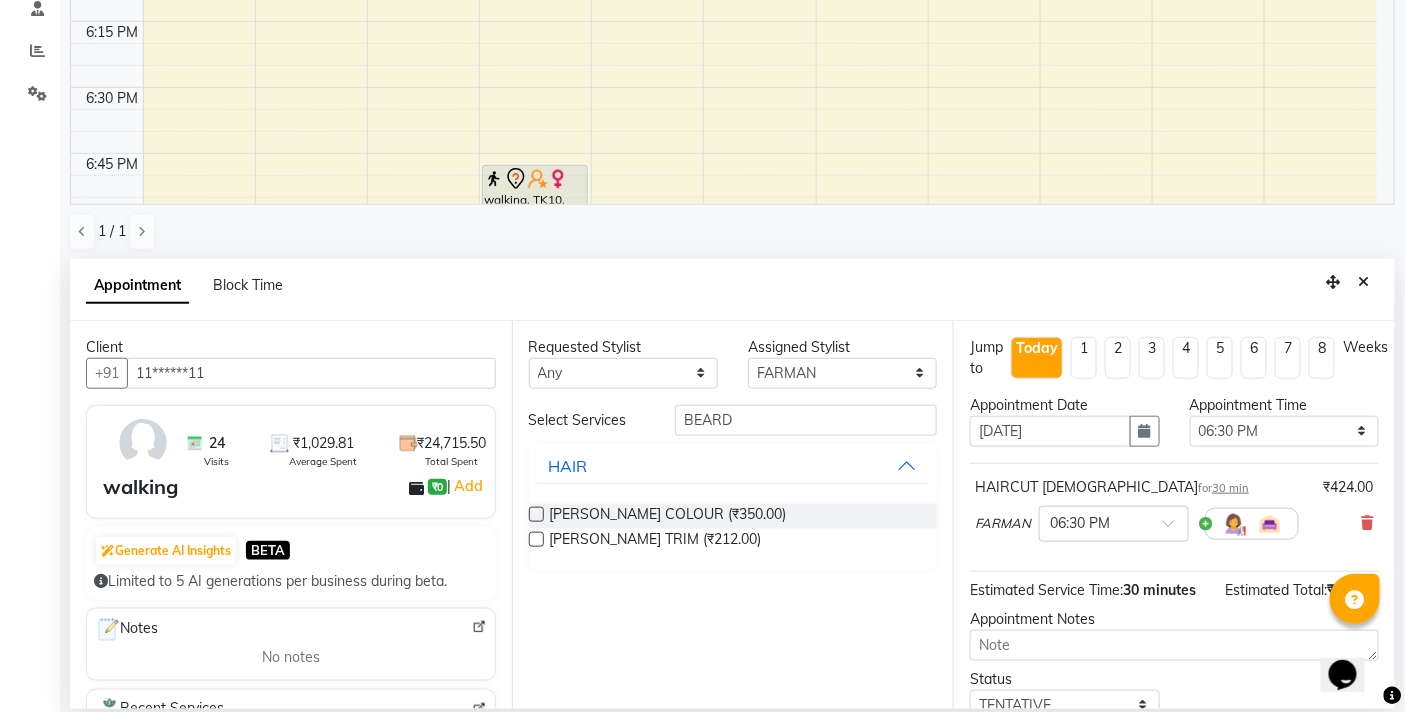 click at bounding box center (536, 539) 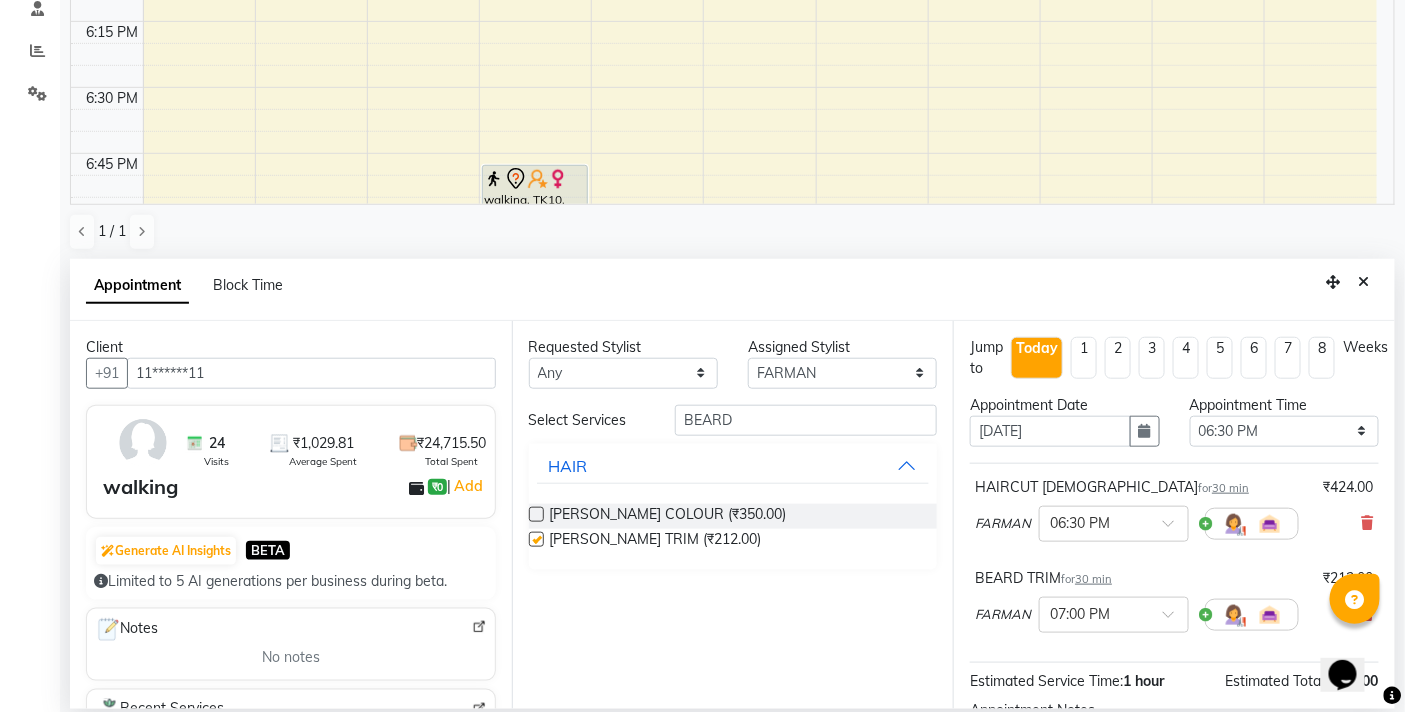 scroll, scrollTop: 228, scrollLeft: 0, axis: vertical 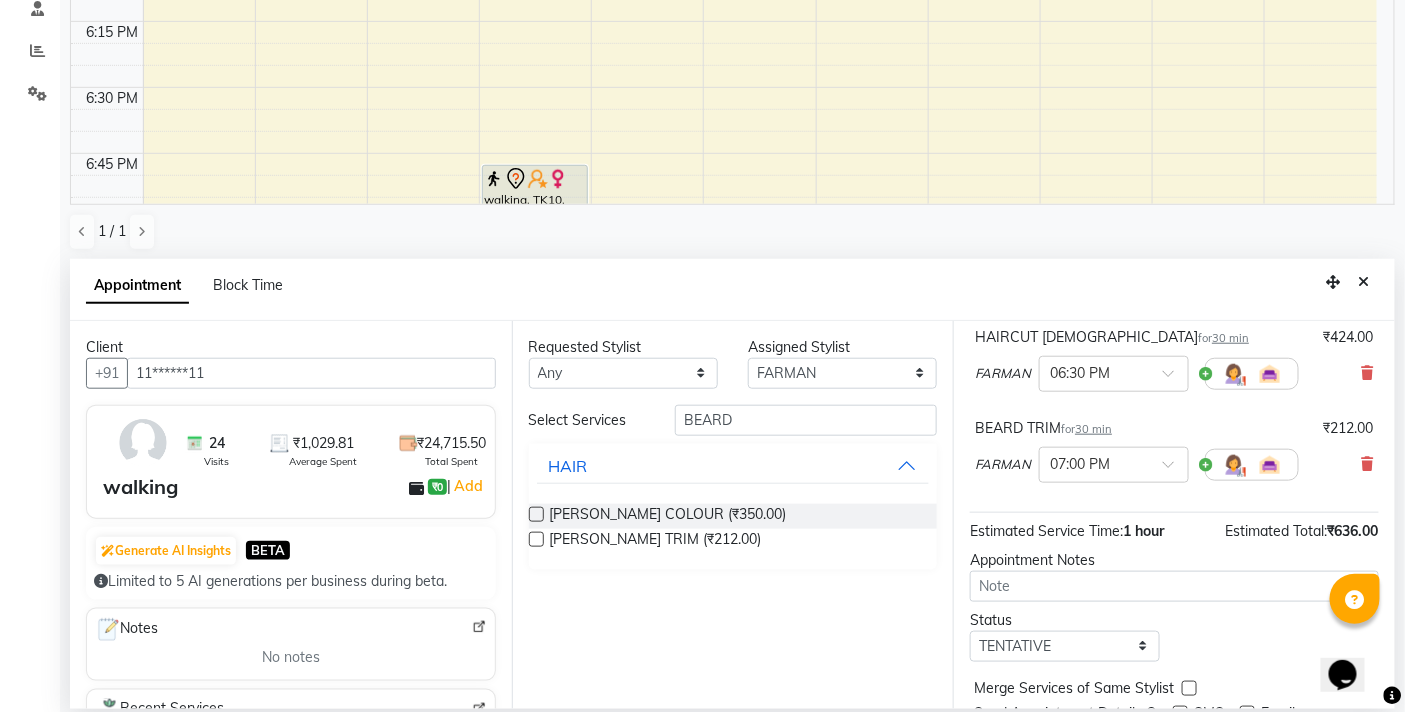 checkbox on "false" 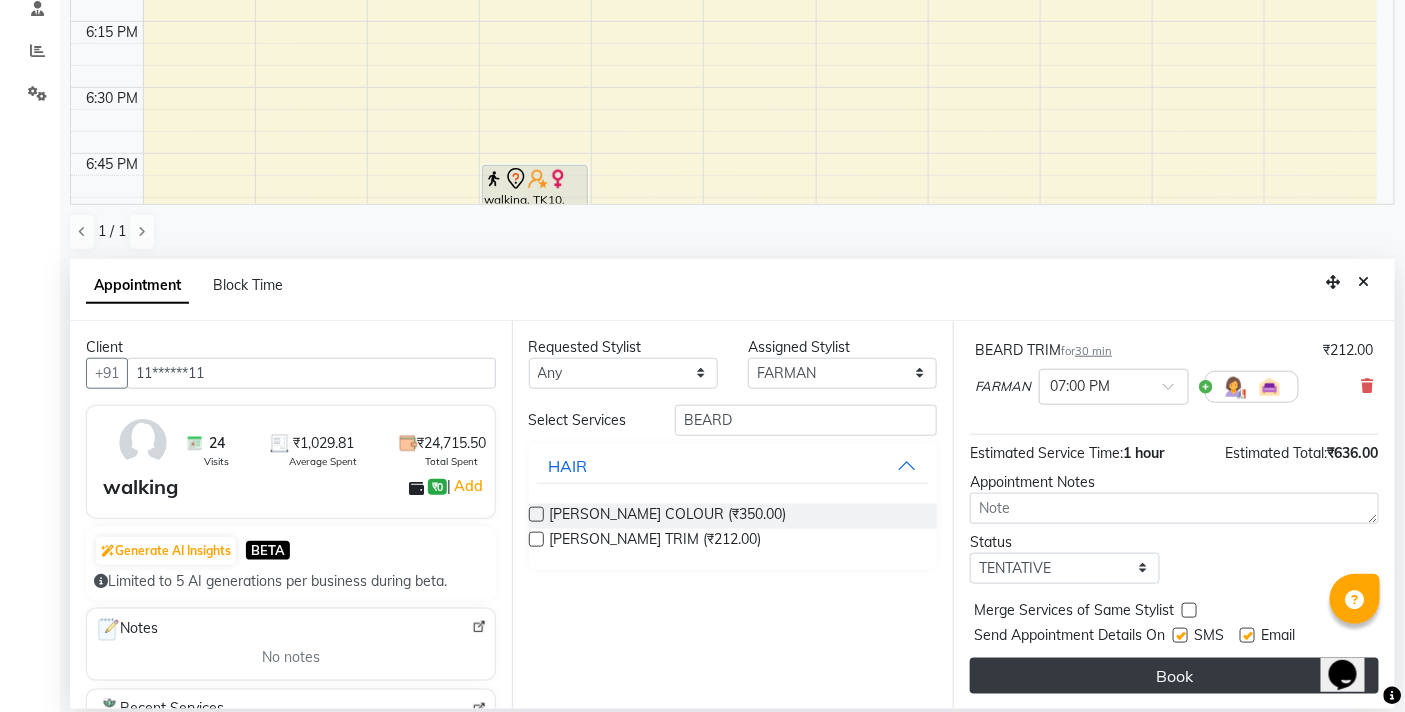 click on "Book" at bounding box center [1174, 676] 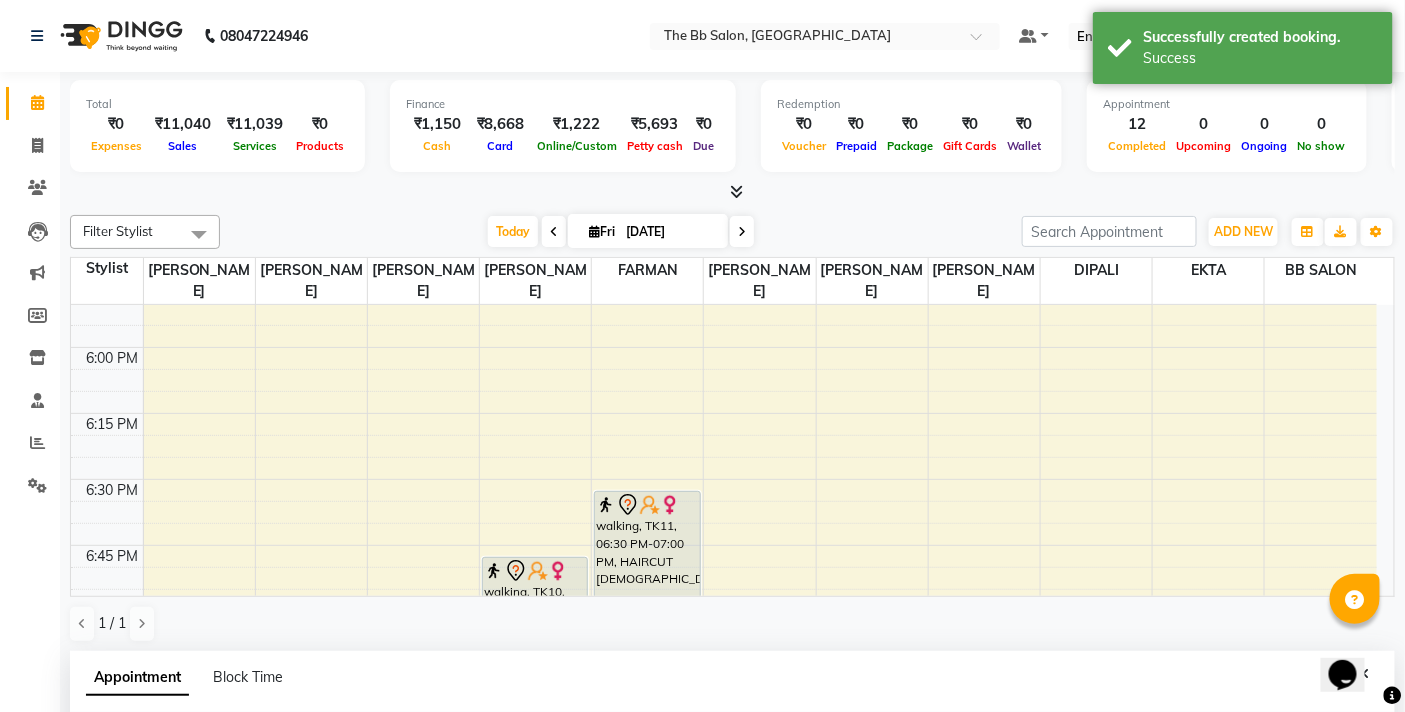 scroll, scrollTop: 392, scrollLeft: 0, axis: vertical 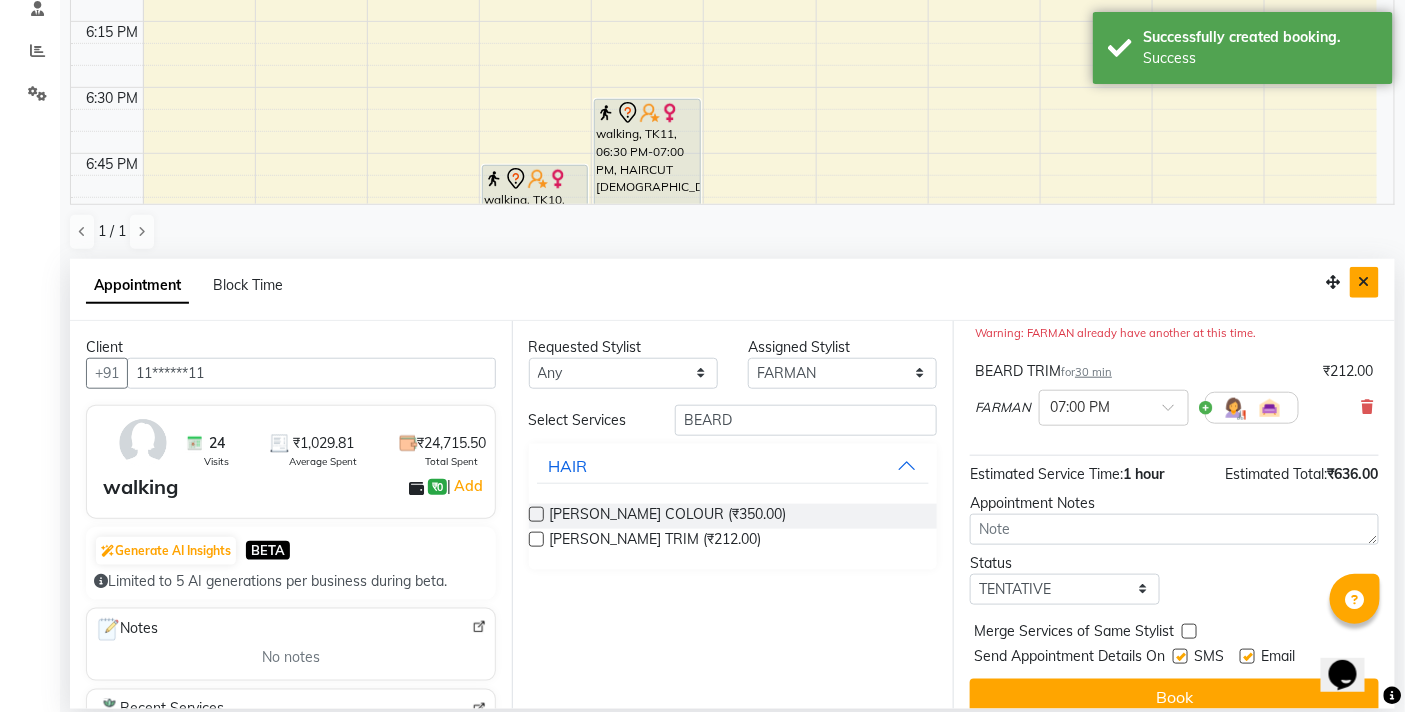 click at bounding box center [1364, 282] 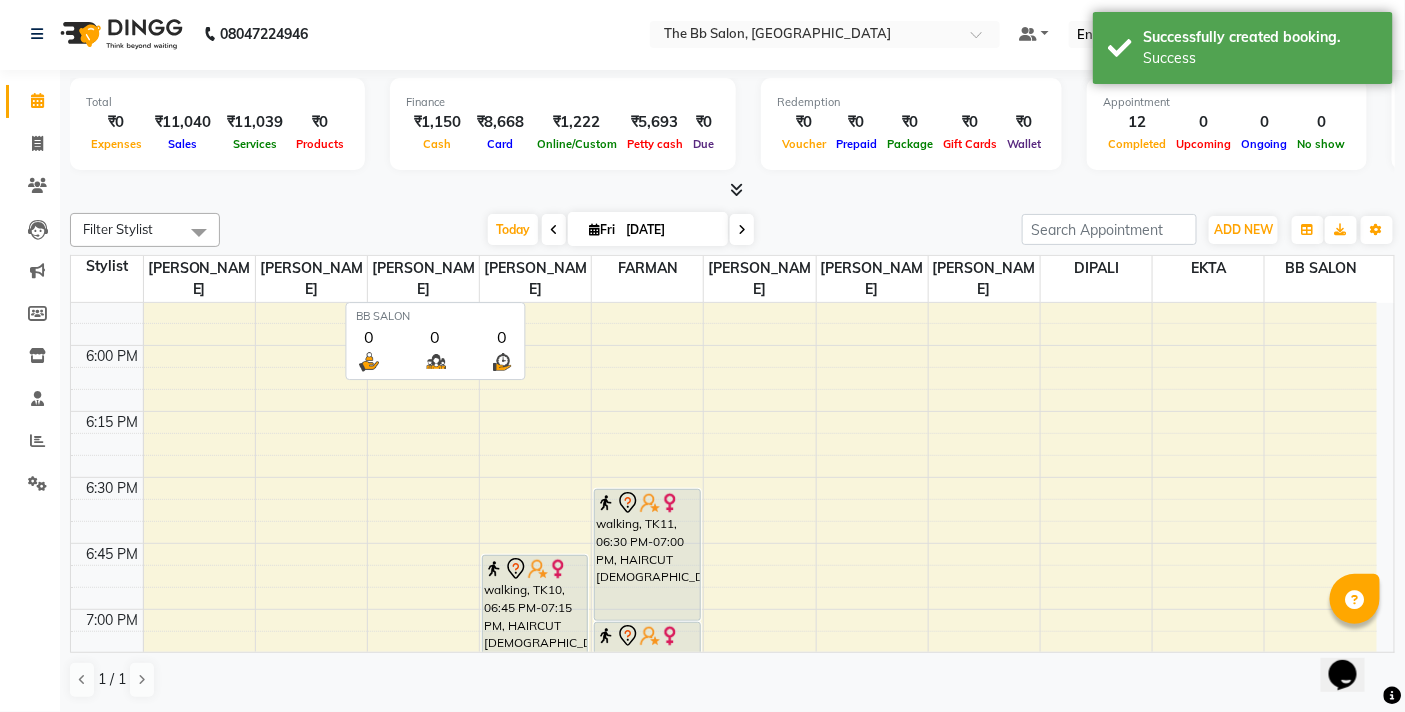 scroll, scrollTop: 1, scrollLeft: 0, axis: vertical 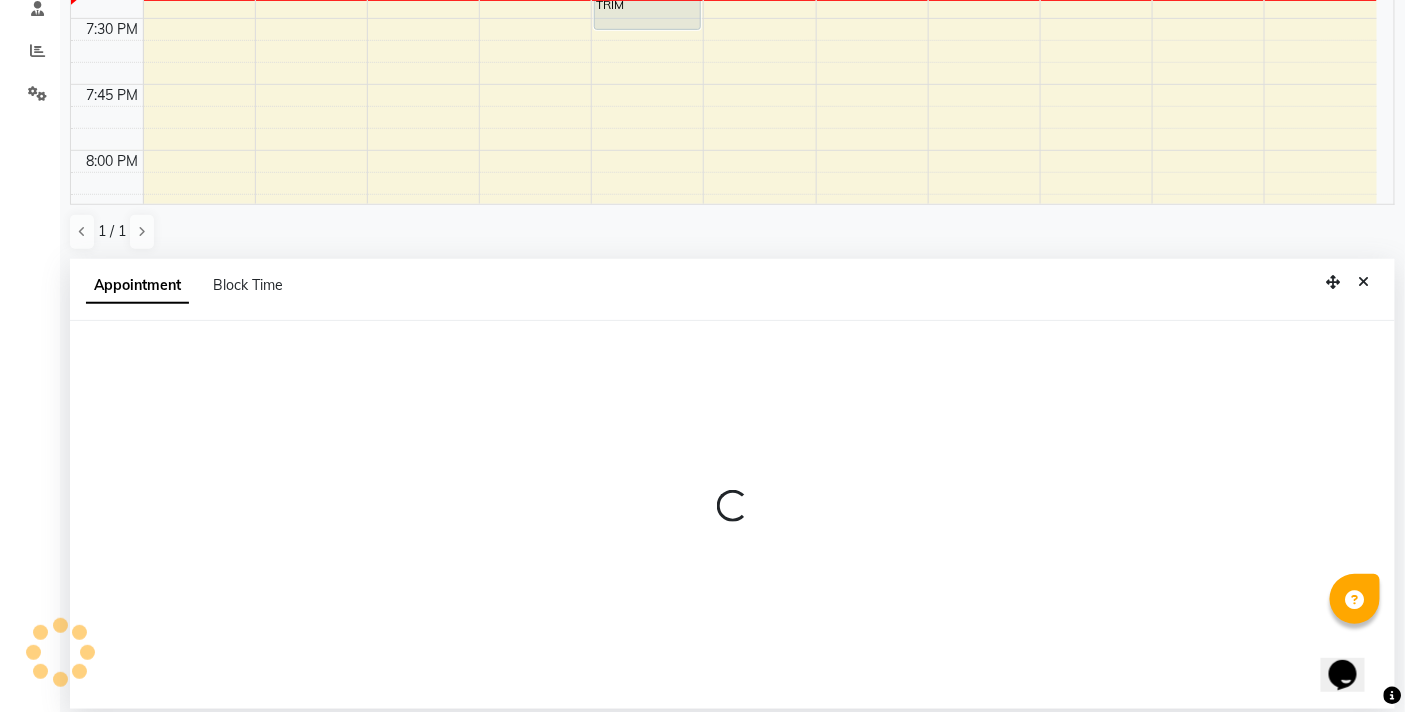 select on "83513" 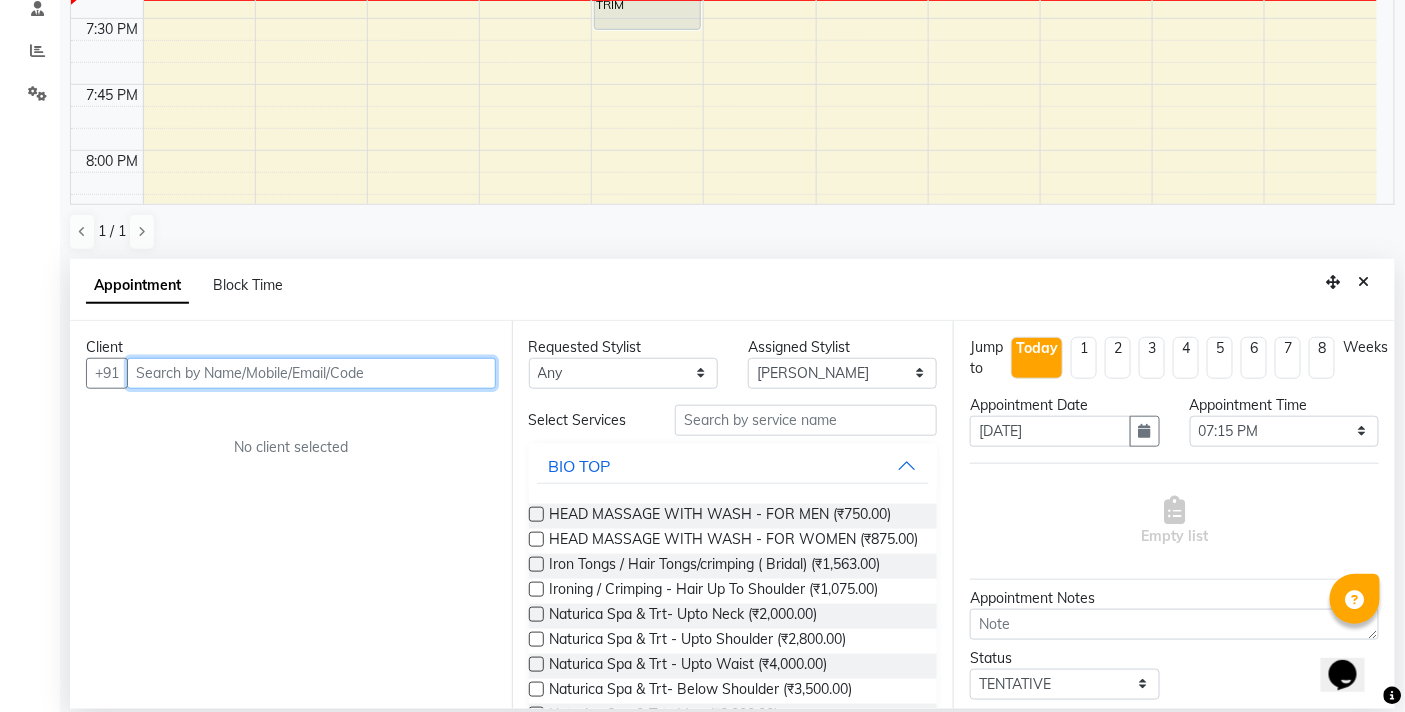 click at bounding box center (311, 373) 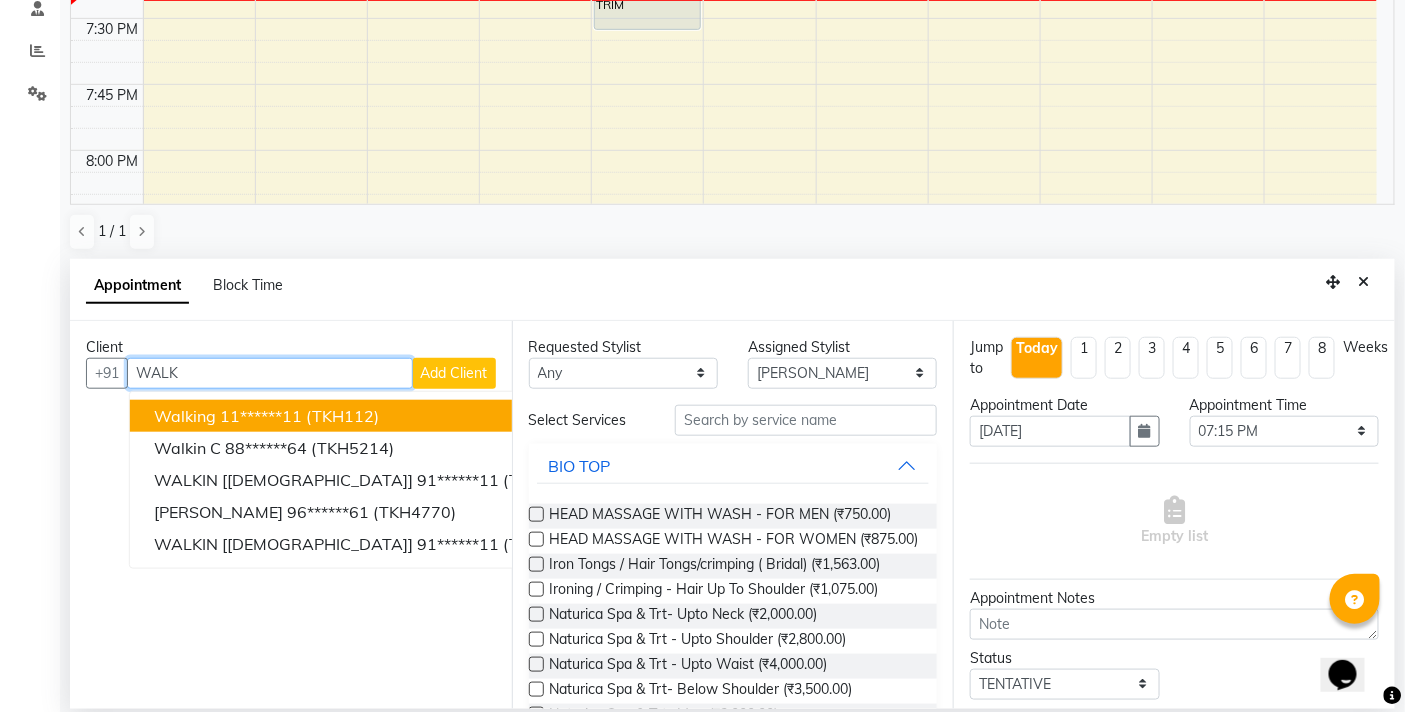 drag, startPoint x: 423, startPoint y: 404, endPoint x: 571, endPoint y: 395, distance: 148.27339 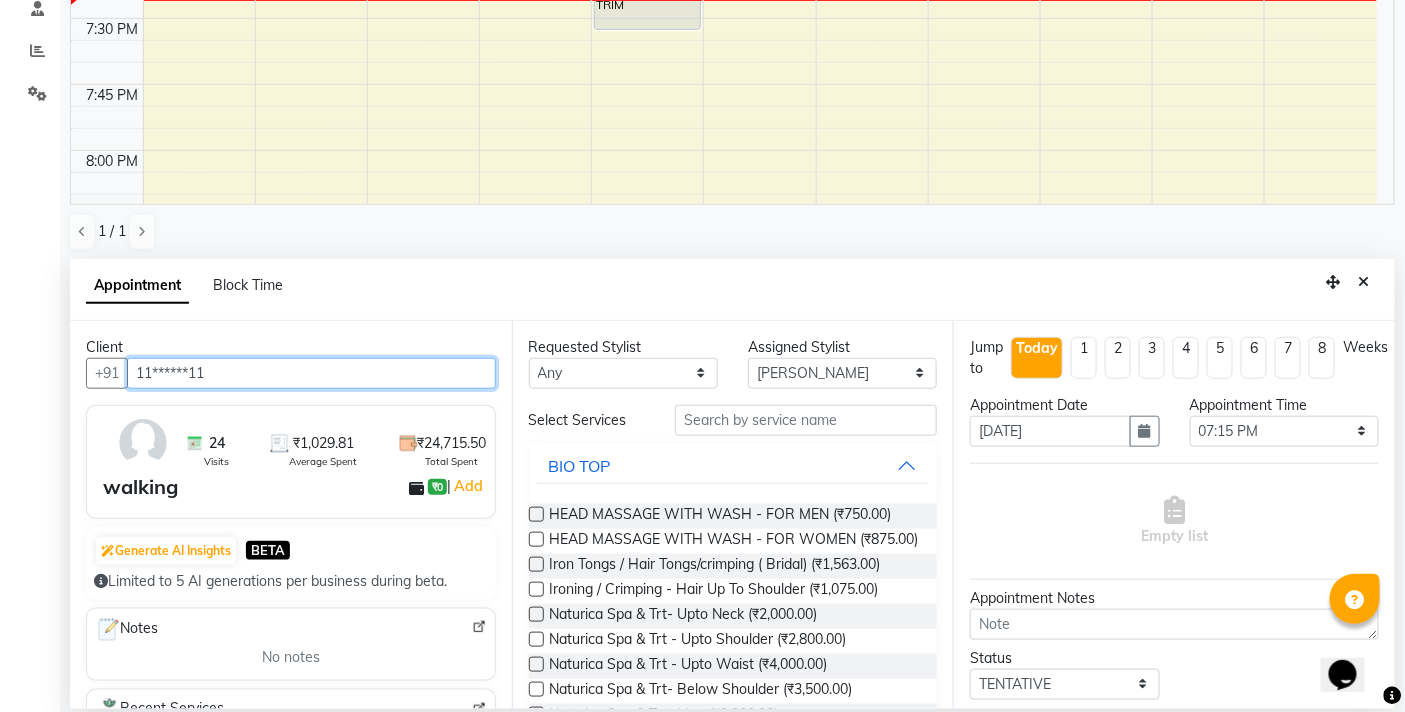 type on "11******11" 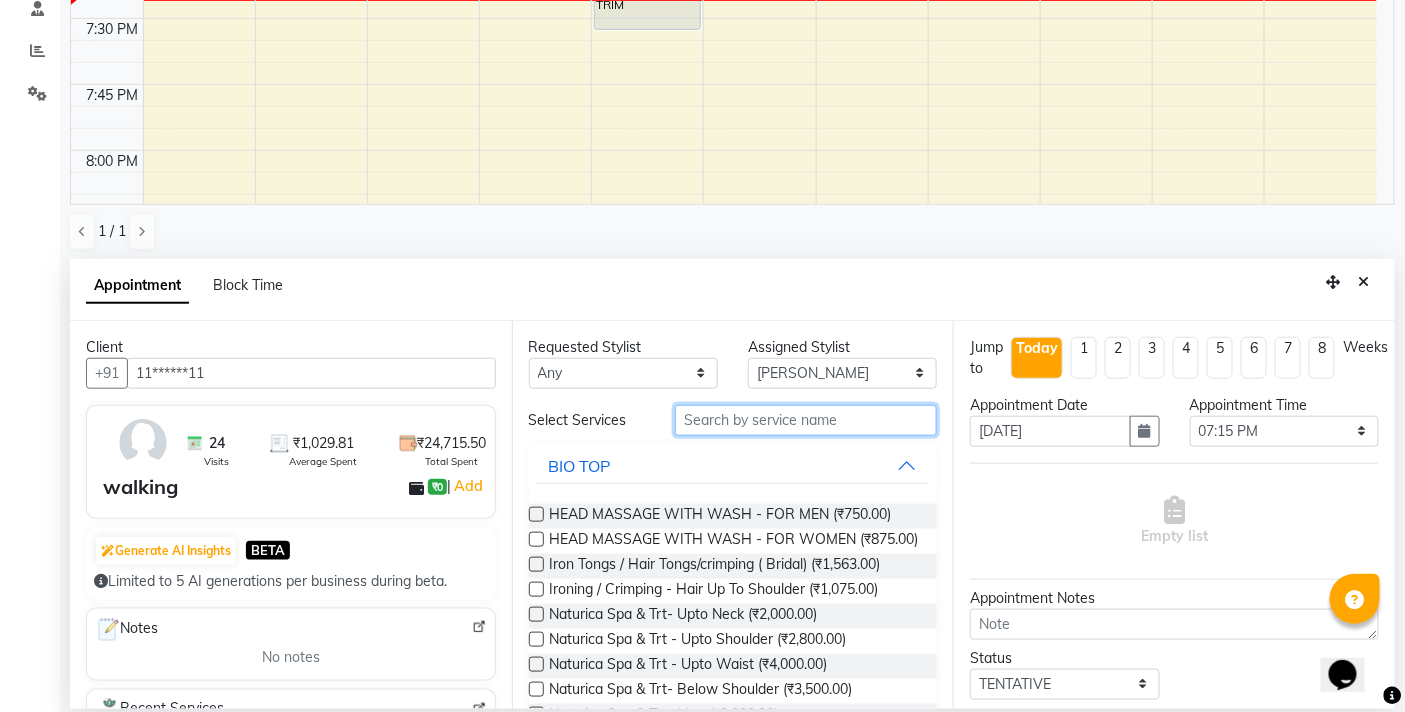 click at bounding box center (806, 420) 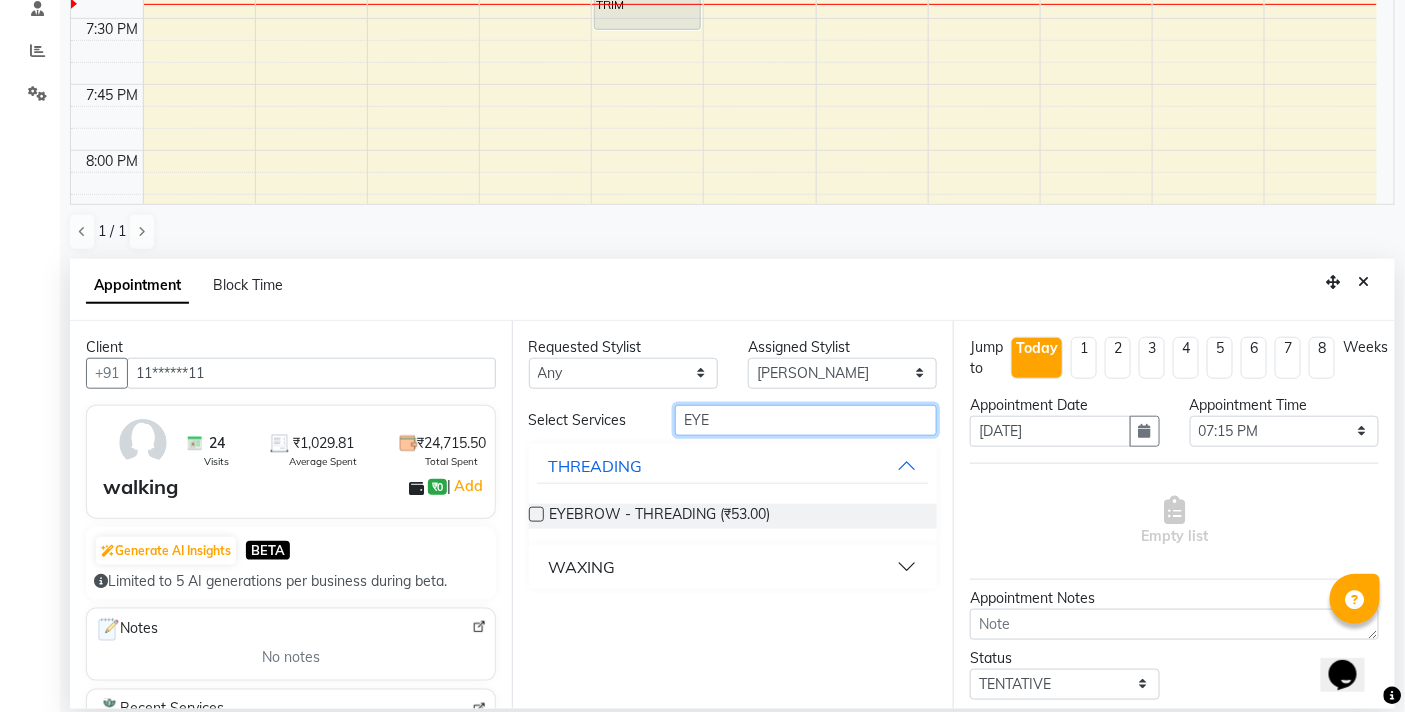 type on "EYE" 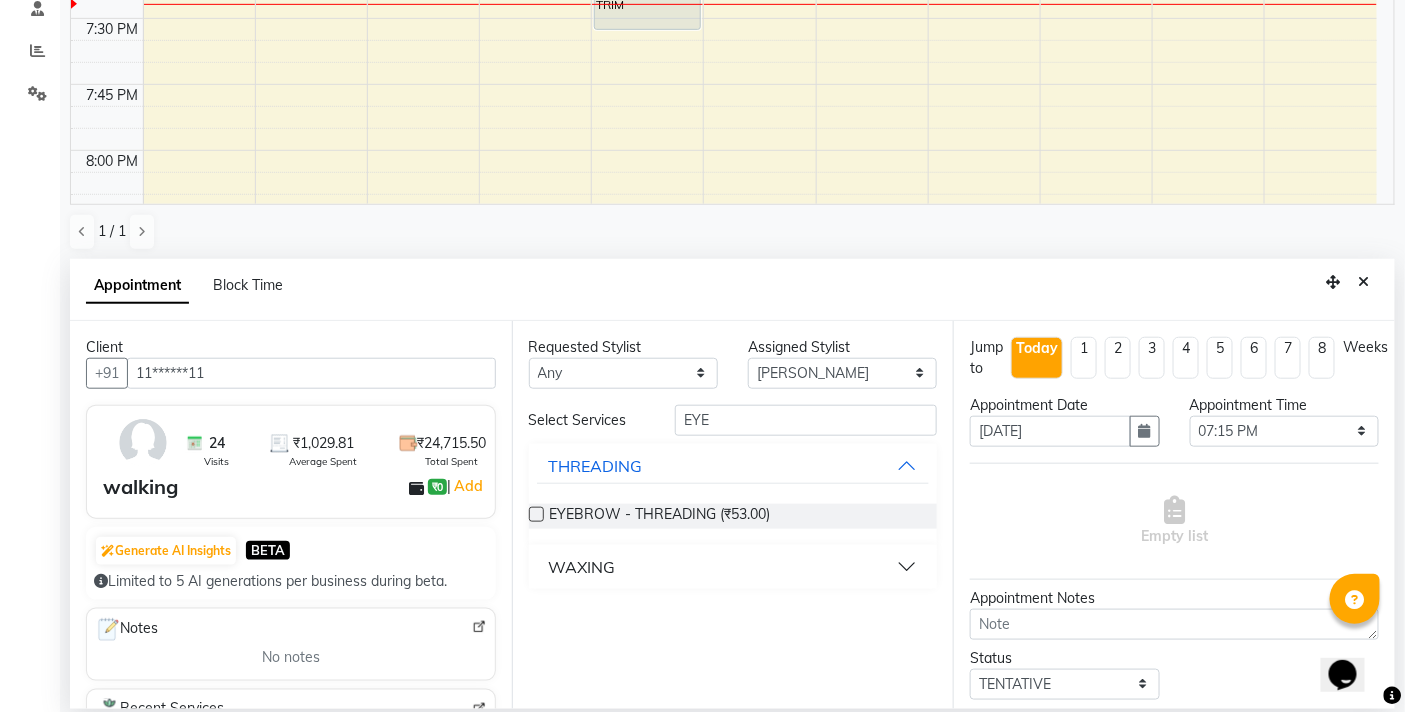 click at bounding box center [536, 514] 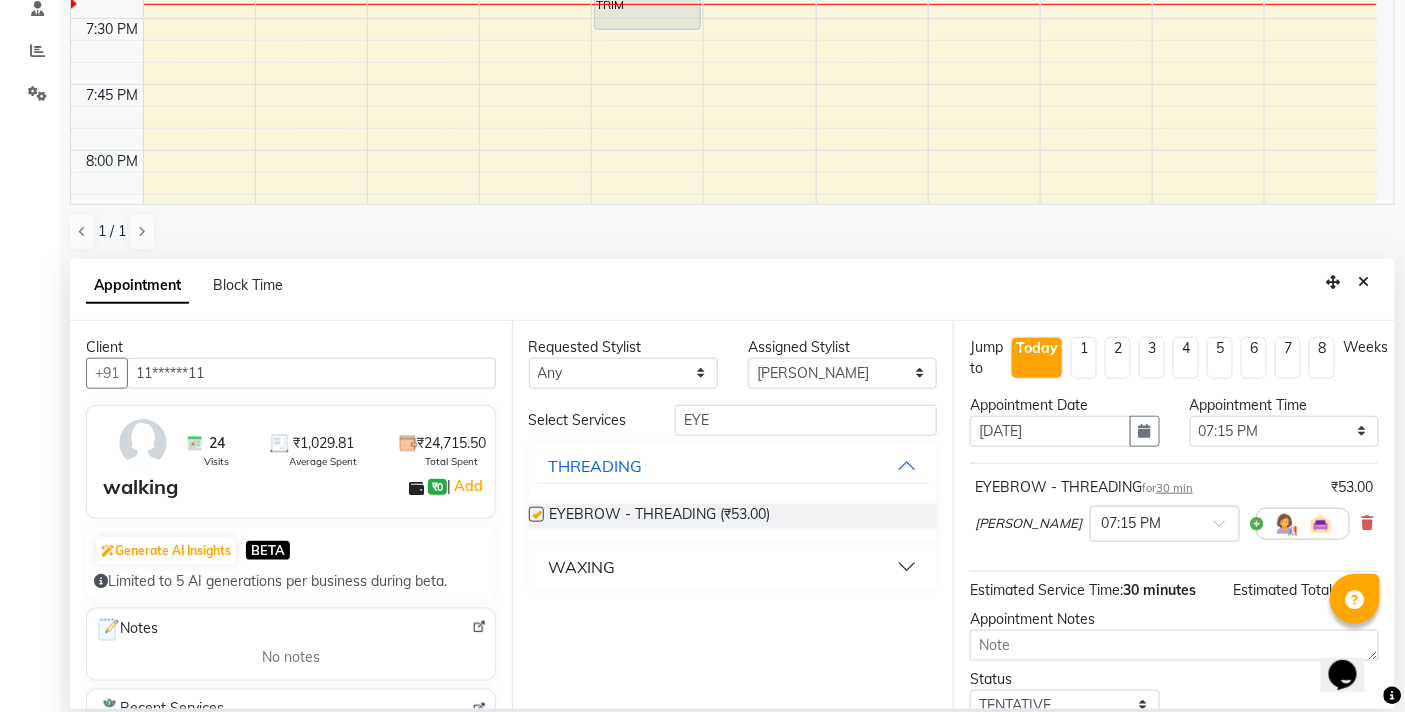 checkbox on "false" 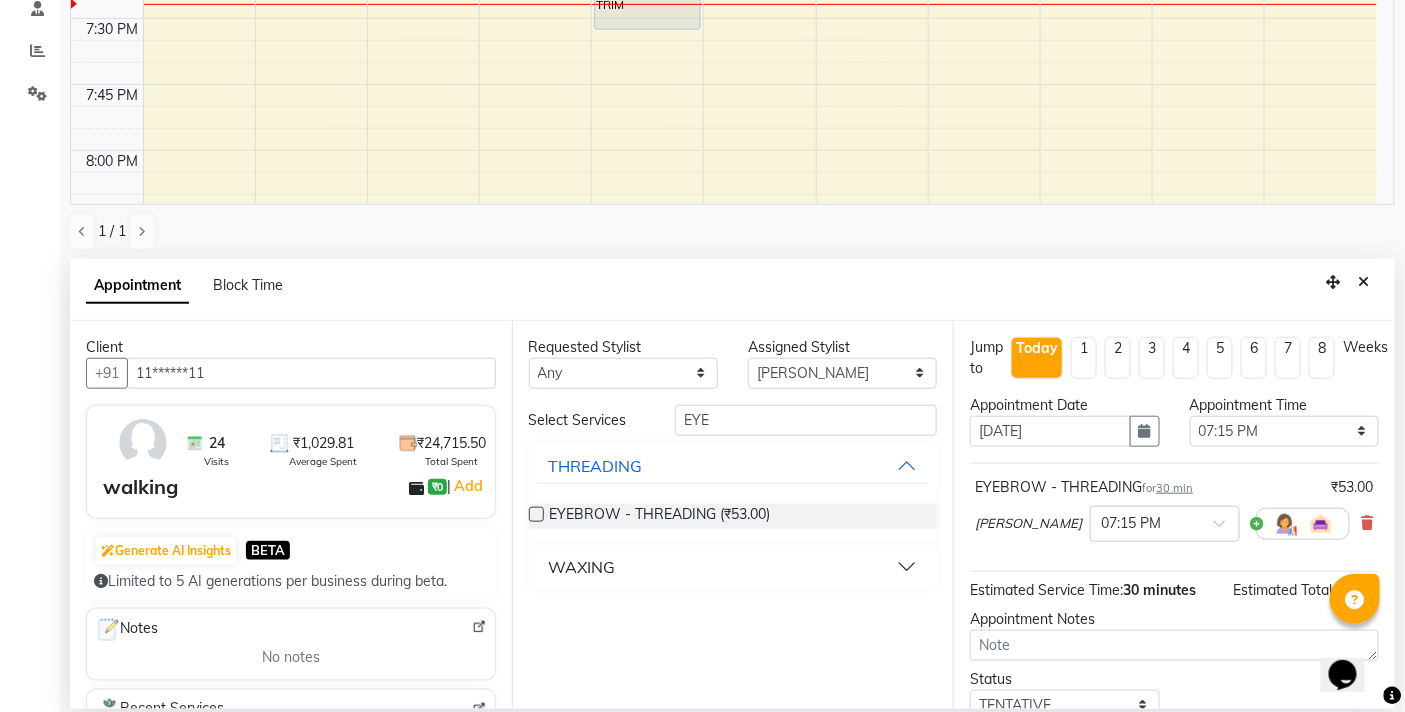 scroll, scrollTop: 141, scrollLeft: 0, axis: vertical 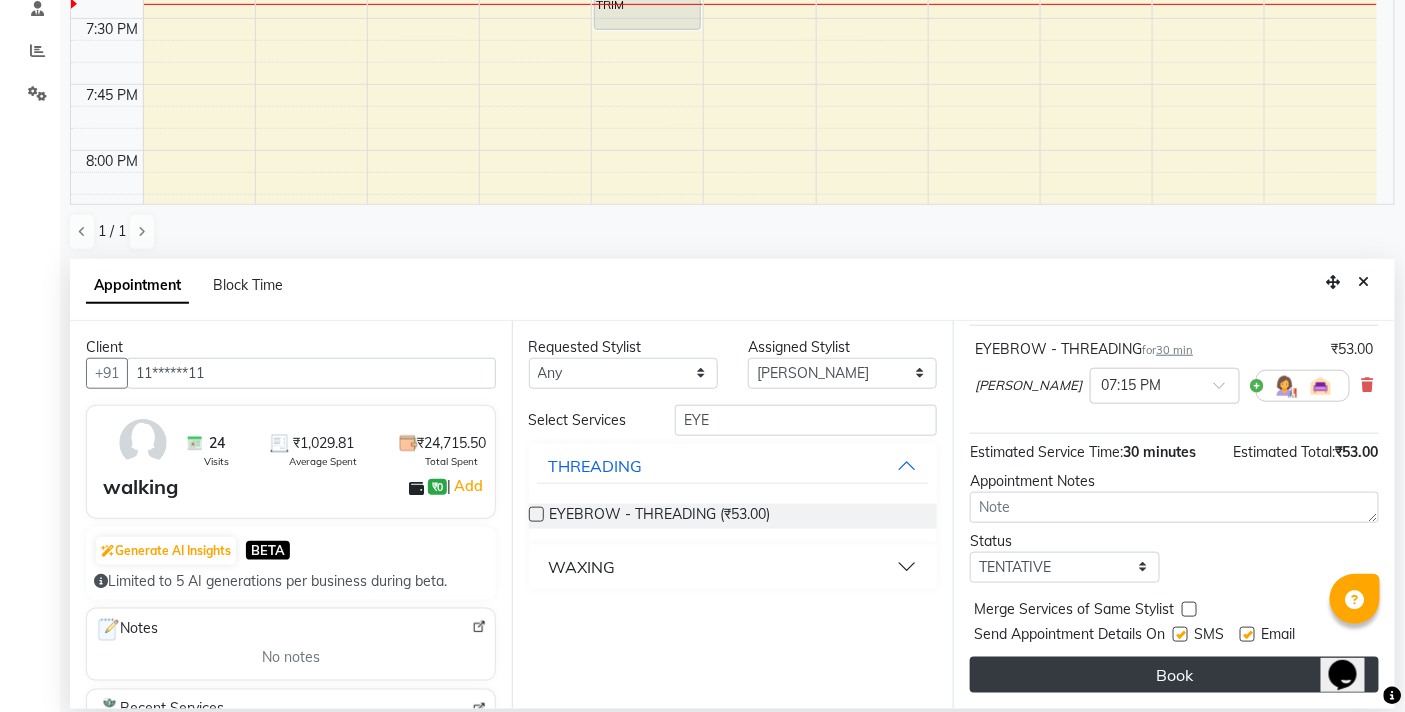click on "Book" at bounding box center (1174, 675) 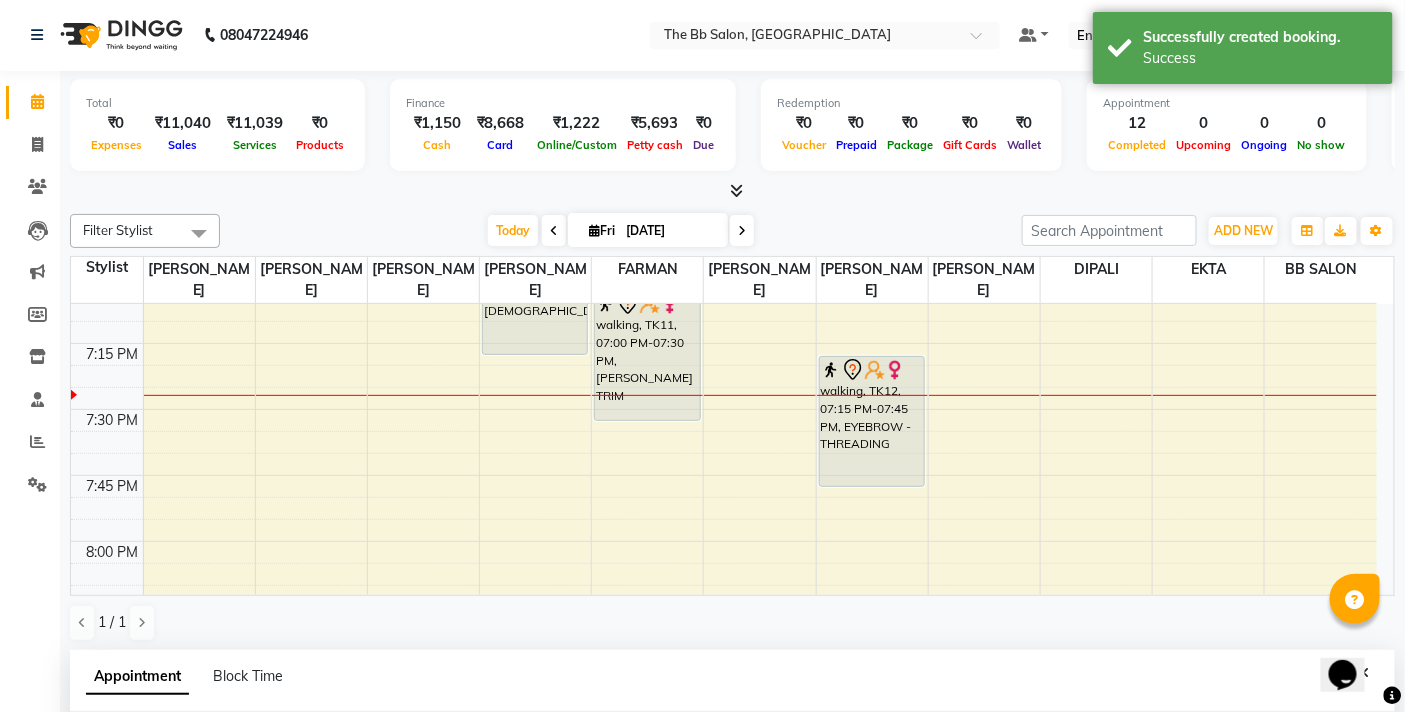scroll, scrollTop: 0, scrollLeft: 0, axis: both 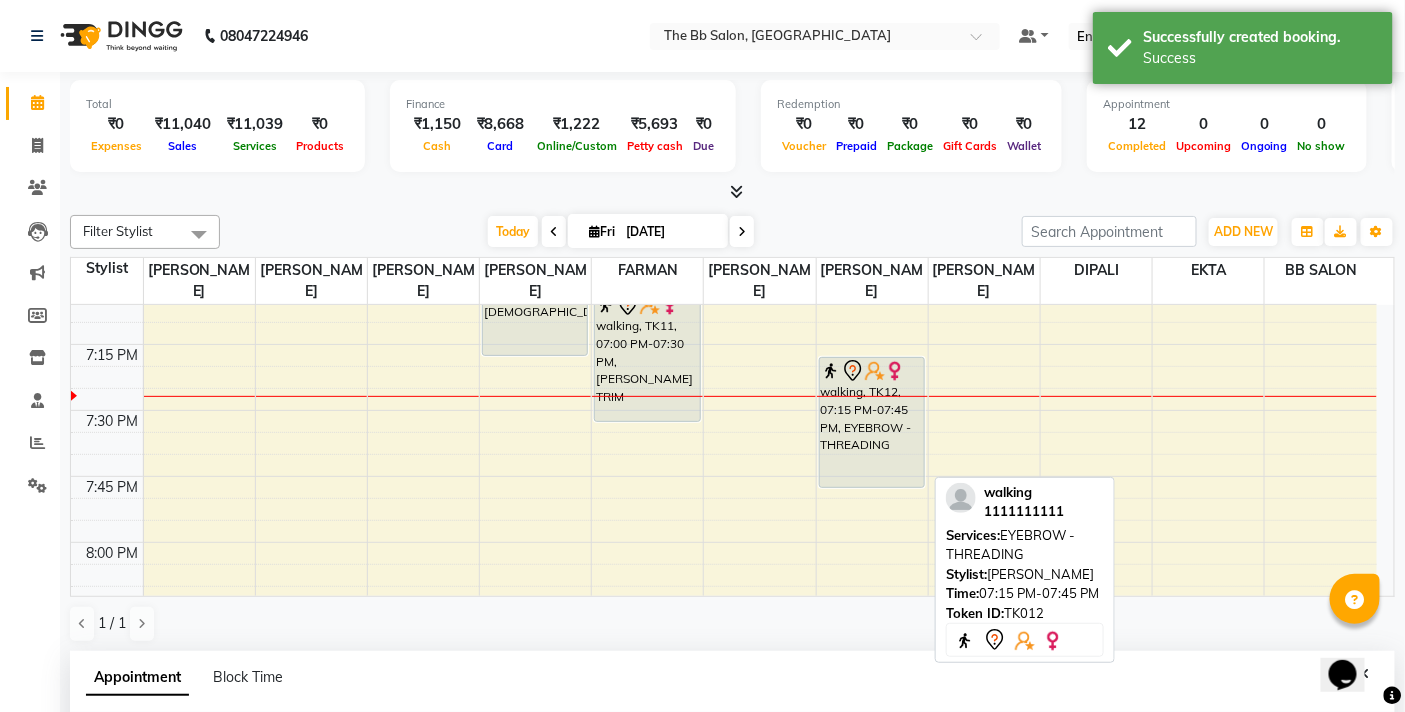 click on "walking, TK12, 07:15 PM-07:45 PM, EYEBROW - THREADING" at bounding box center (872, 422) 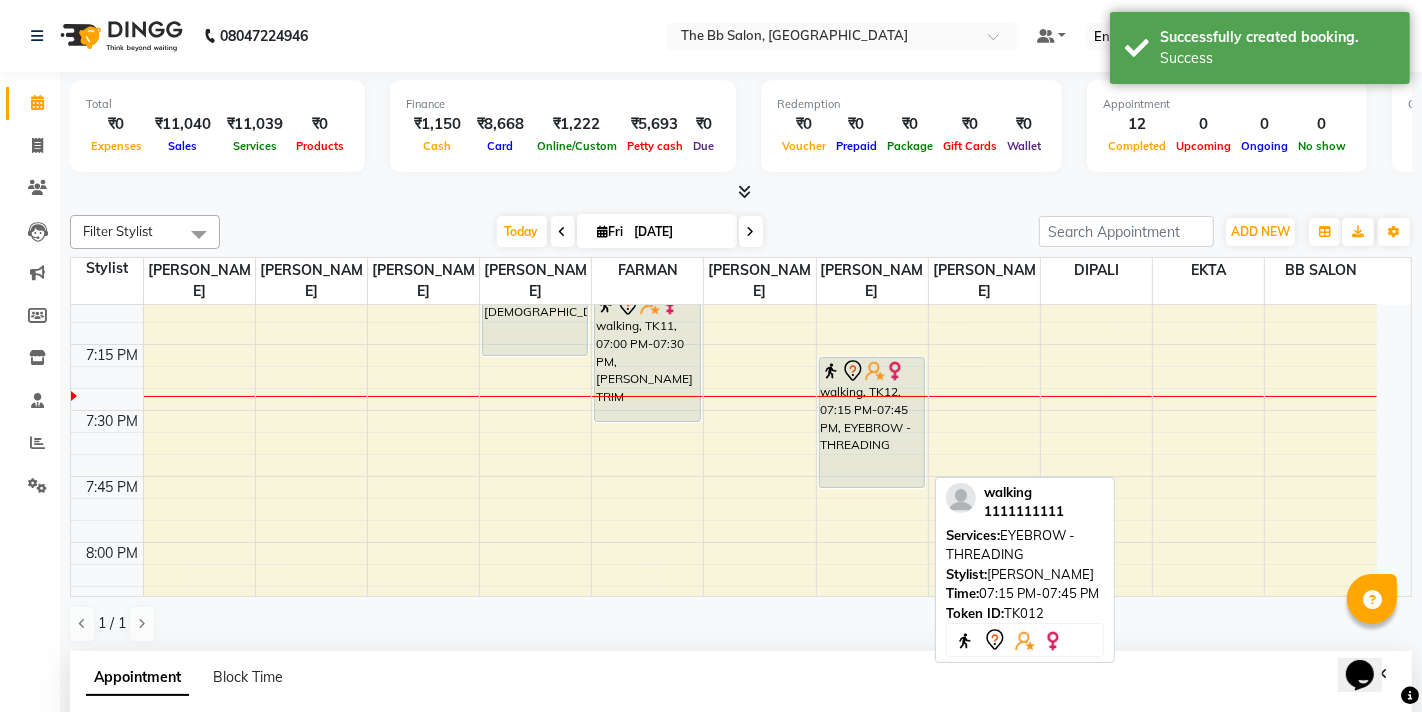 select on "7" 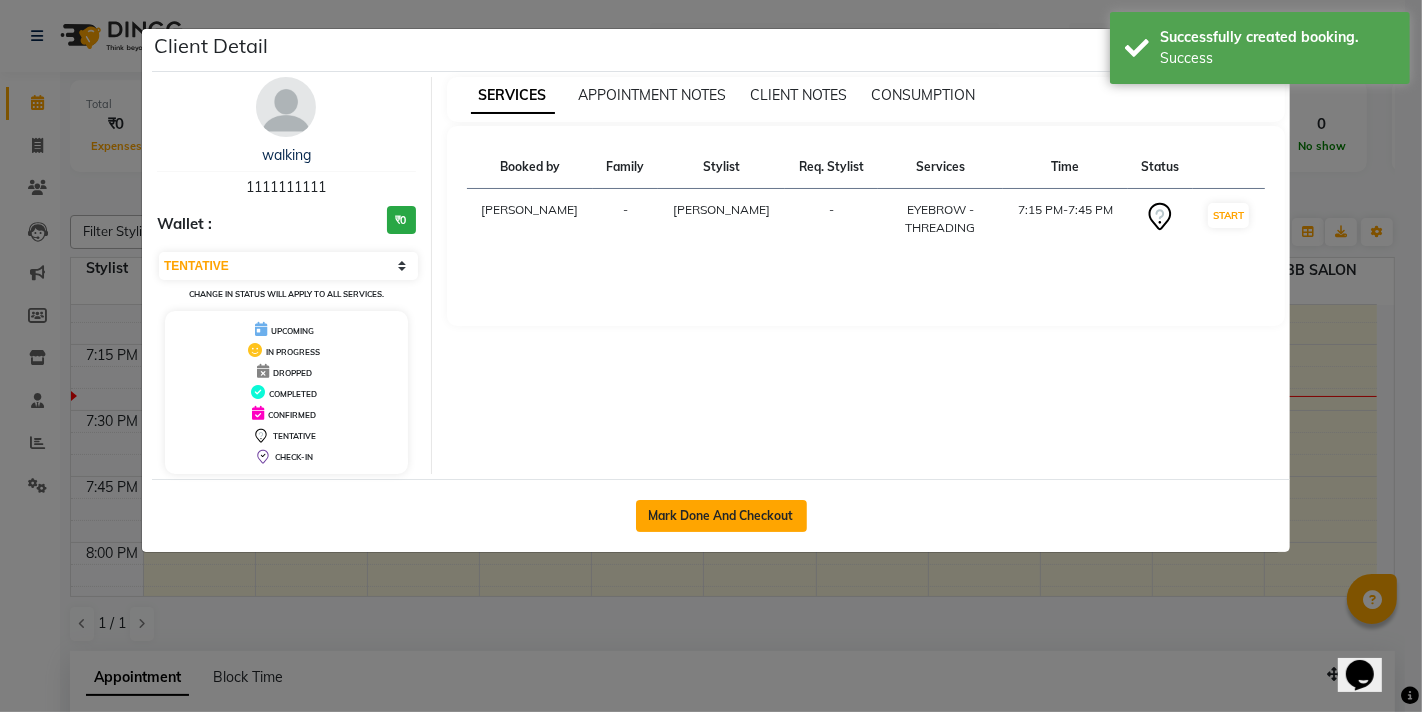 click on "Mark Done And Checkout" 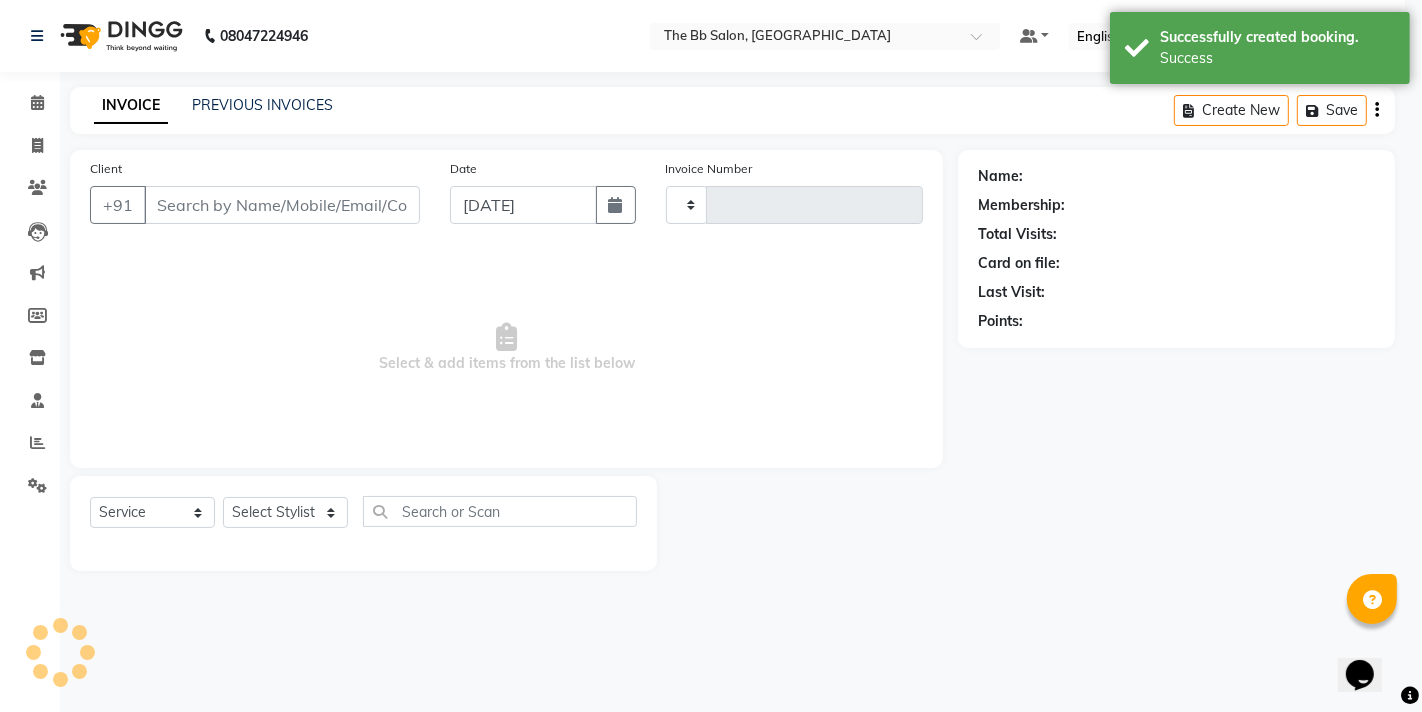 type on "2272" 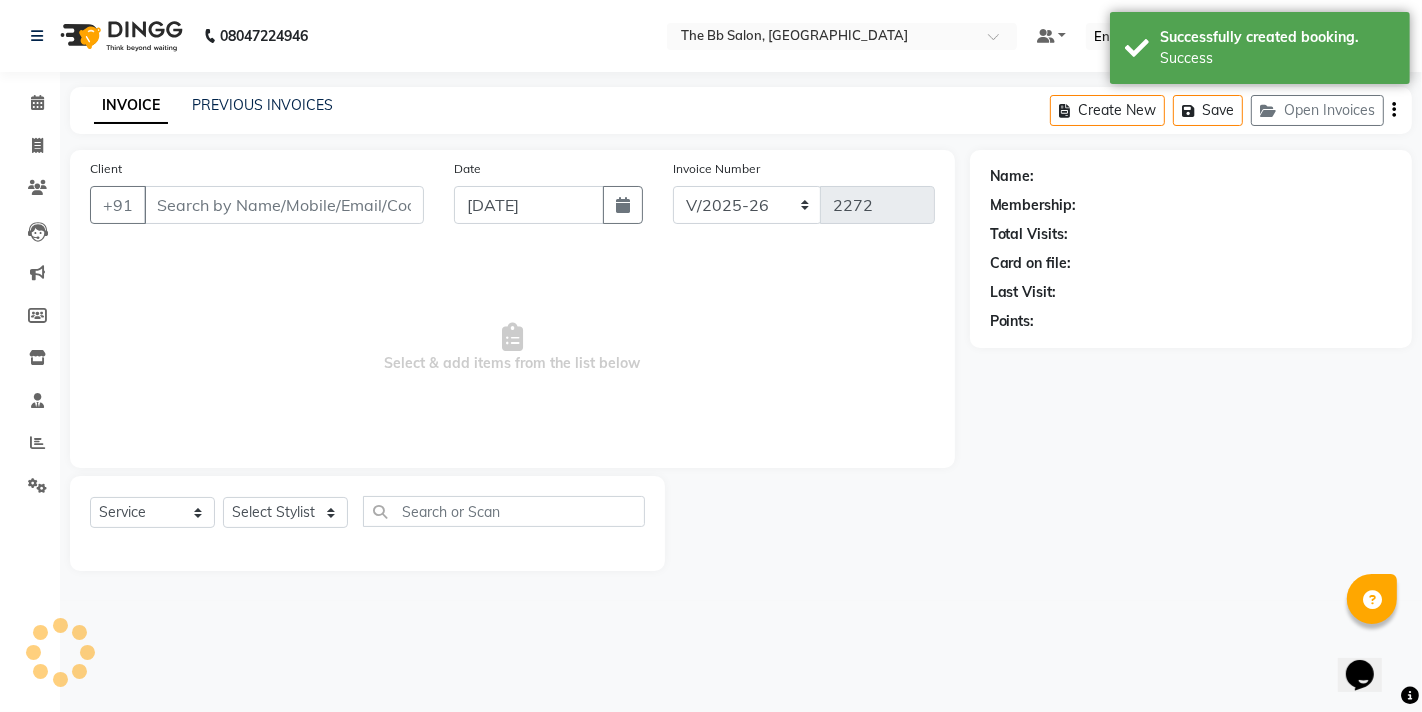 type on "11******11" 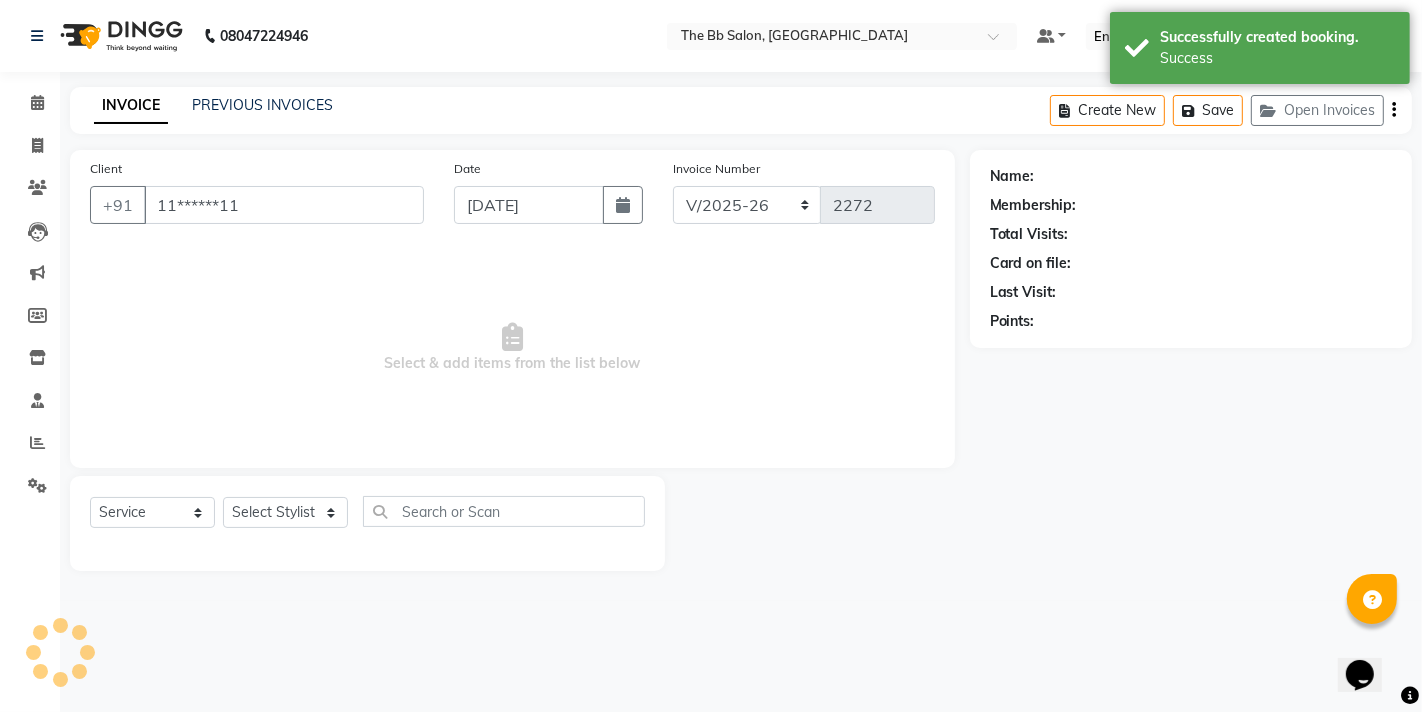 select on "83513" 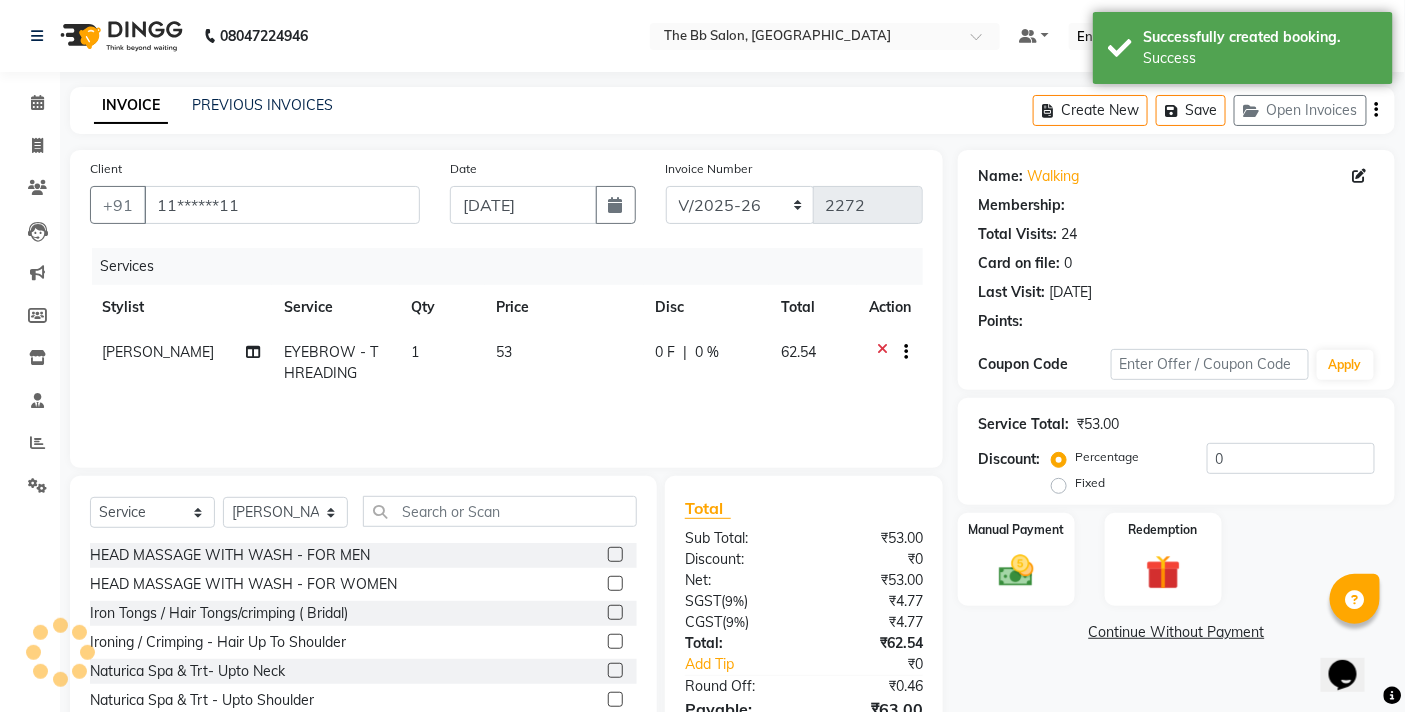 select on "1: Object" 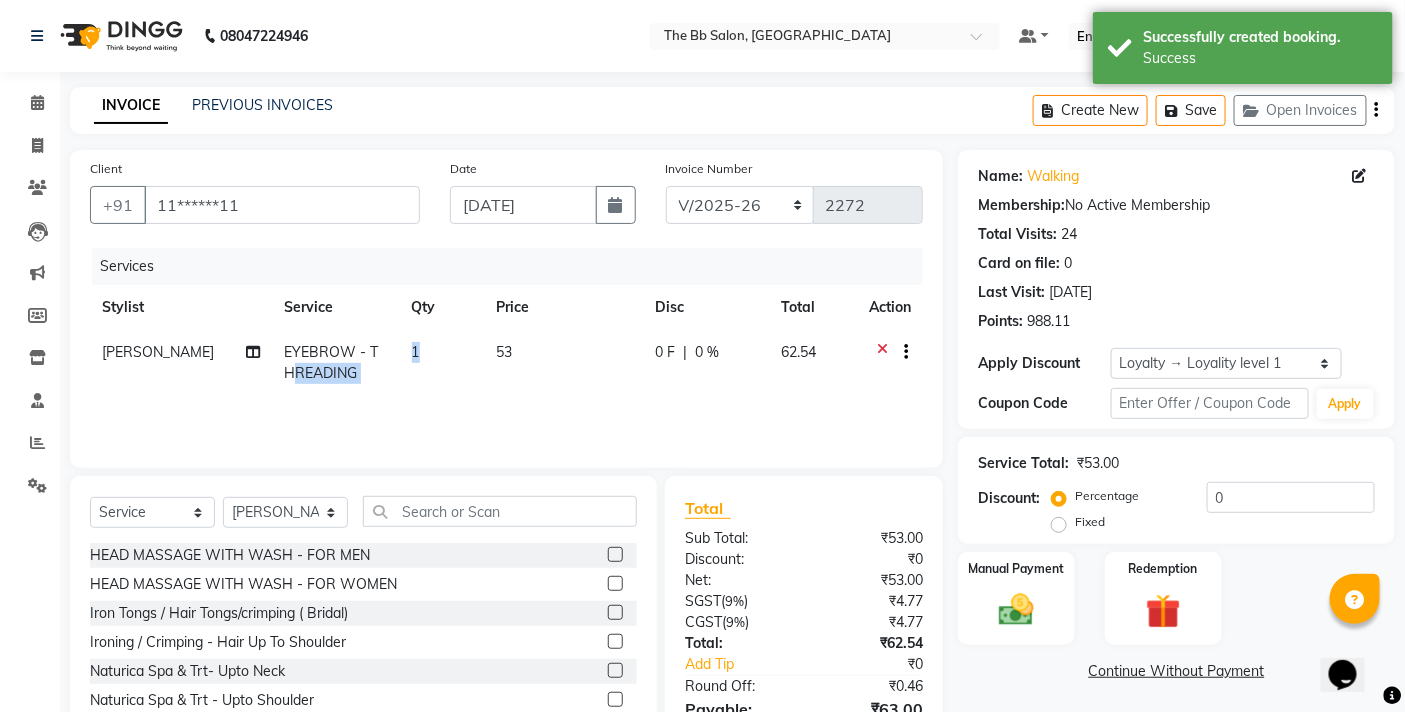 drag, startPoint x: 387, startPoint y: 347, endPoint x: 467, endPoint y: 353, distance: 80.224686 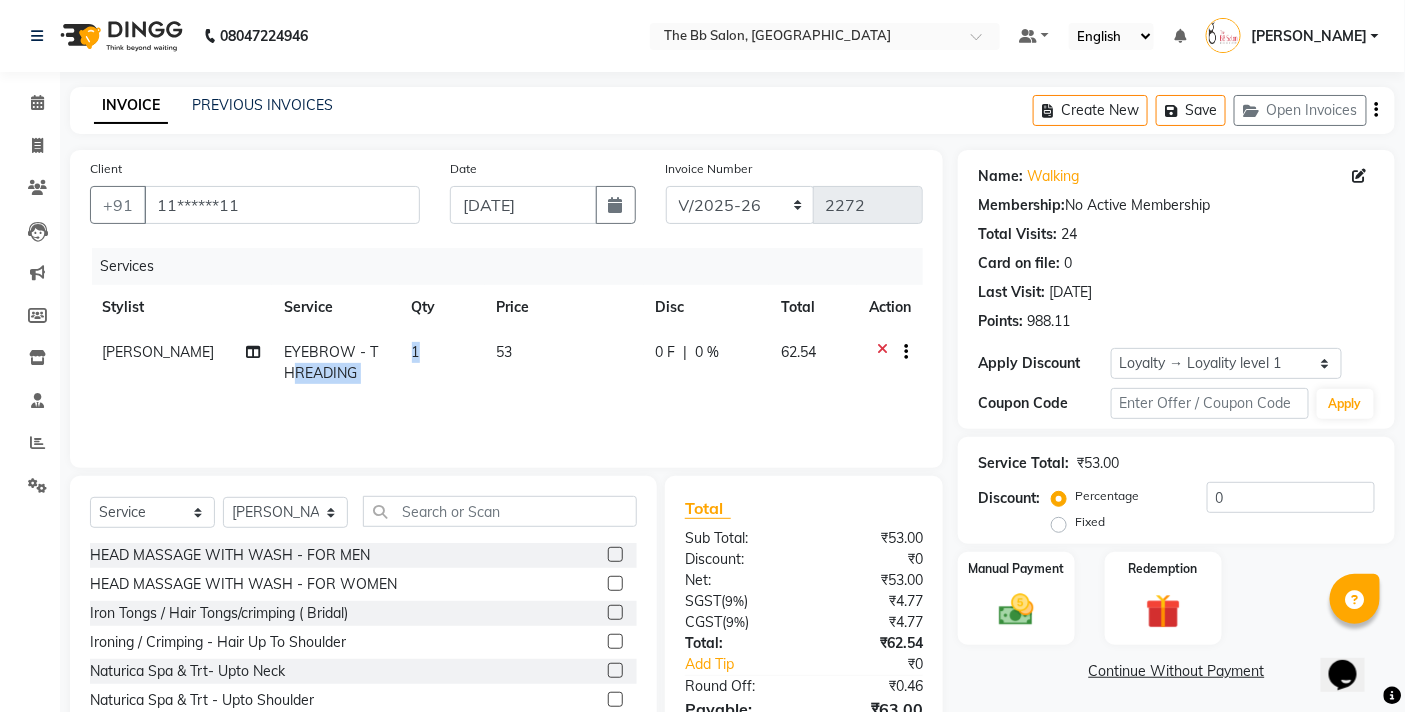 click on "1" 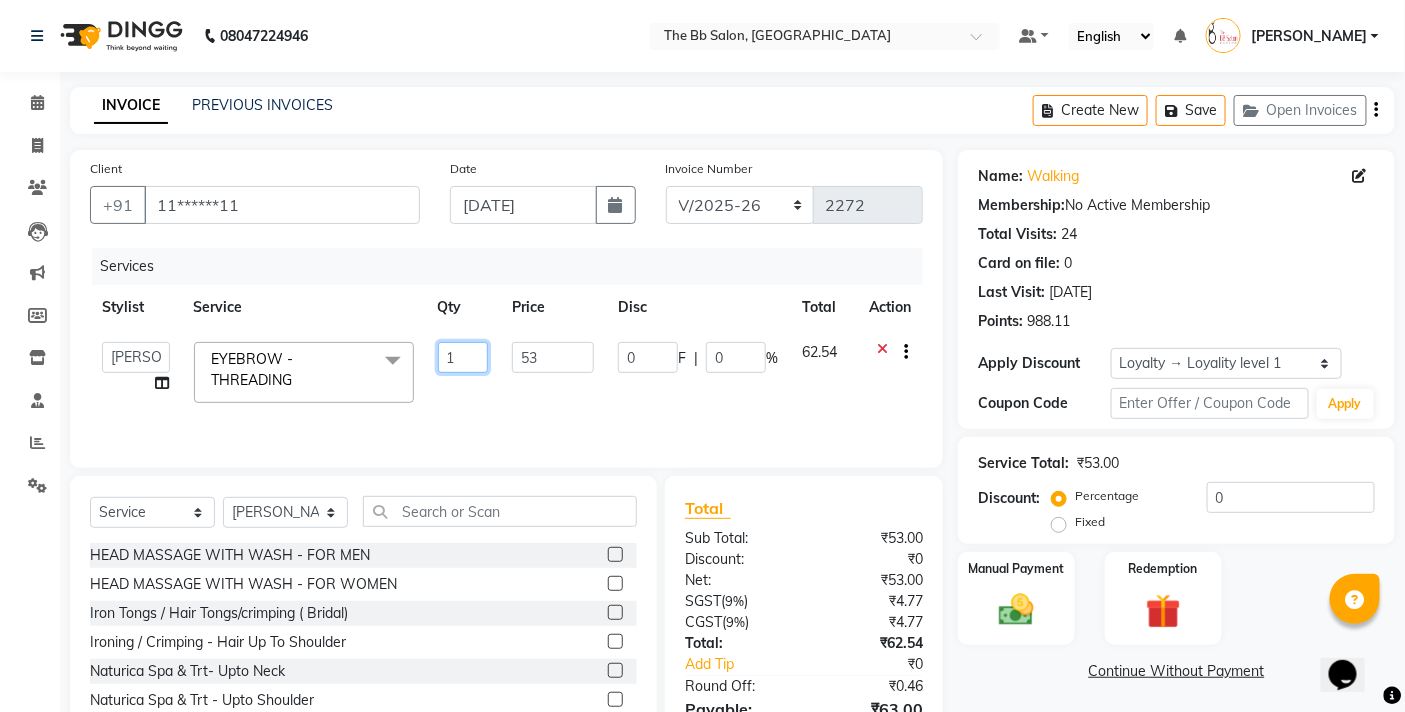 drag, startPoint x: 470, startPoint y: 356, endPoint x: 414, endPoint y: 356, distance: 56 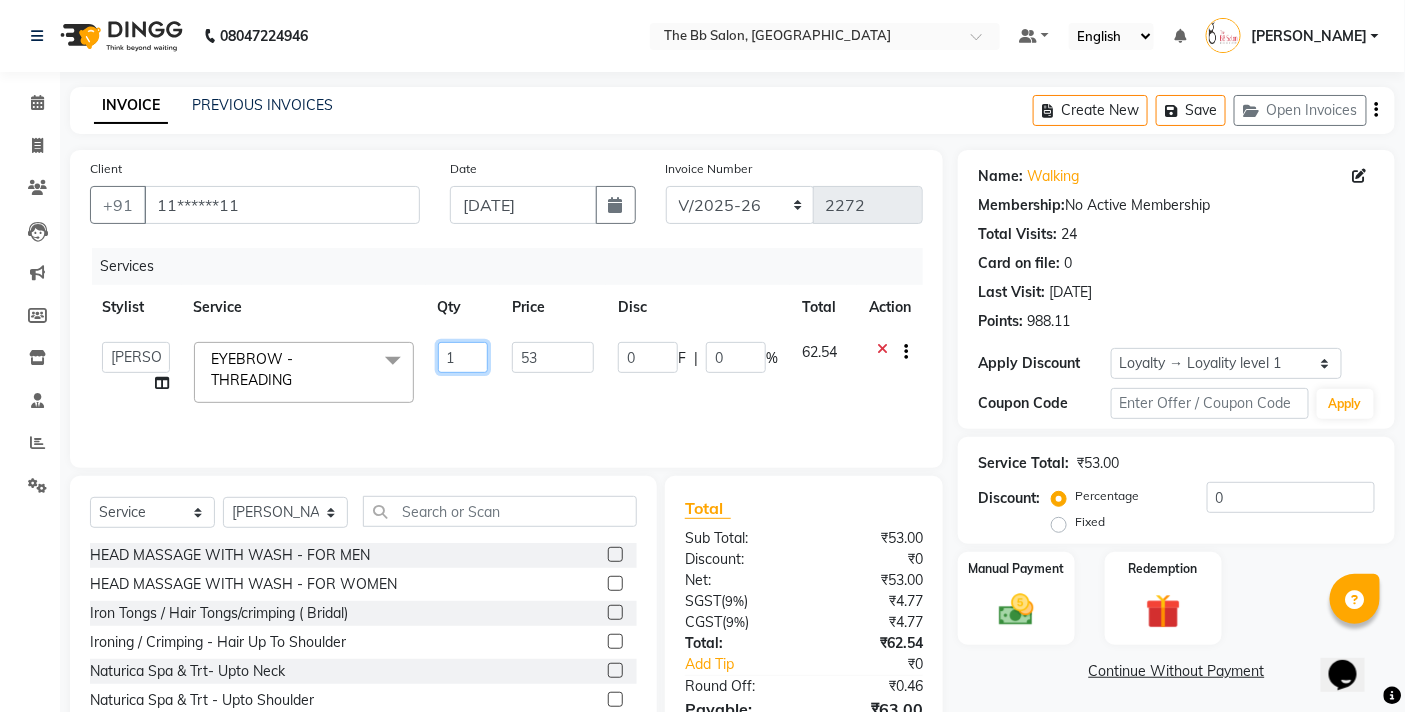 click on "1" 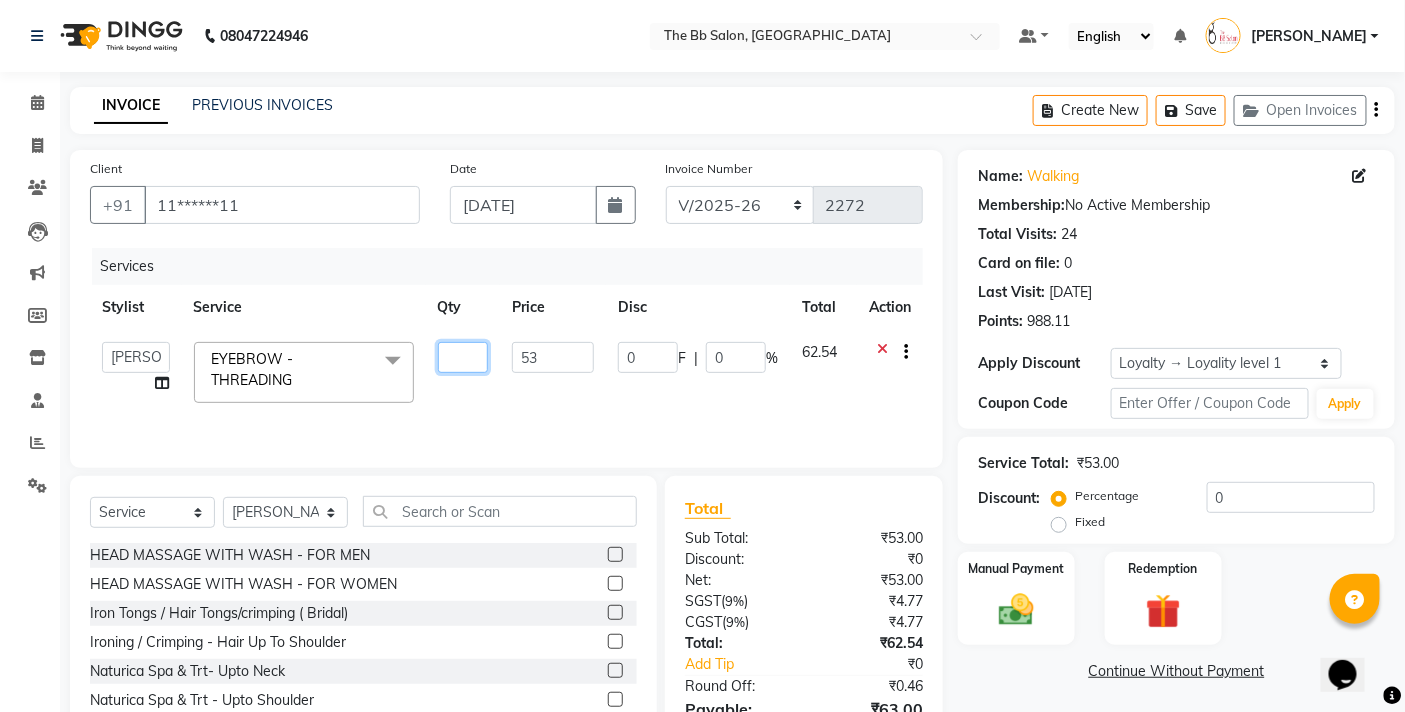 type on "2" 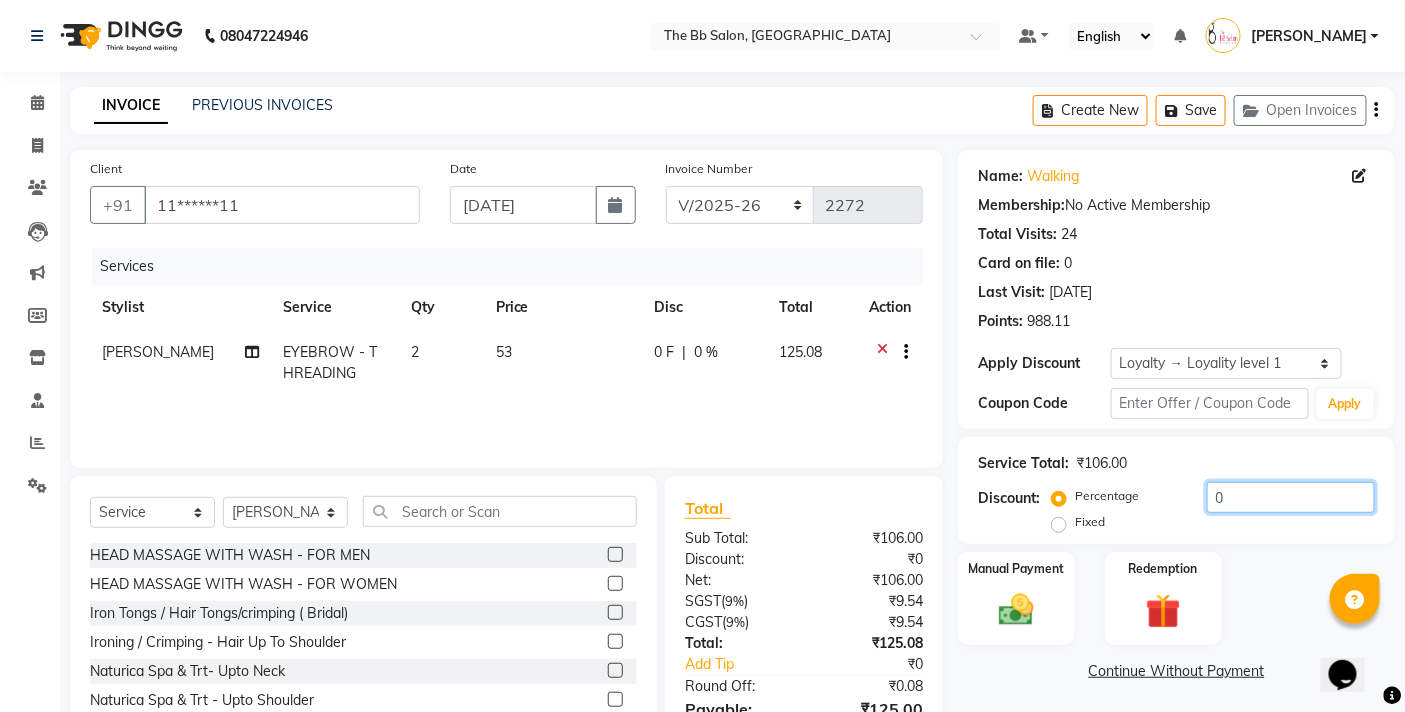 click on "0" 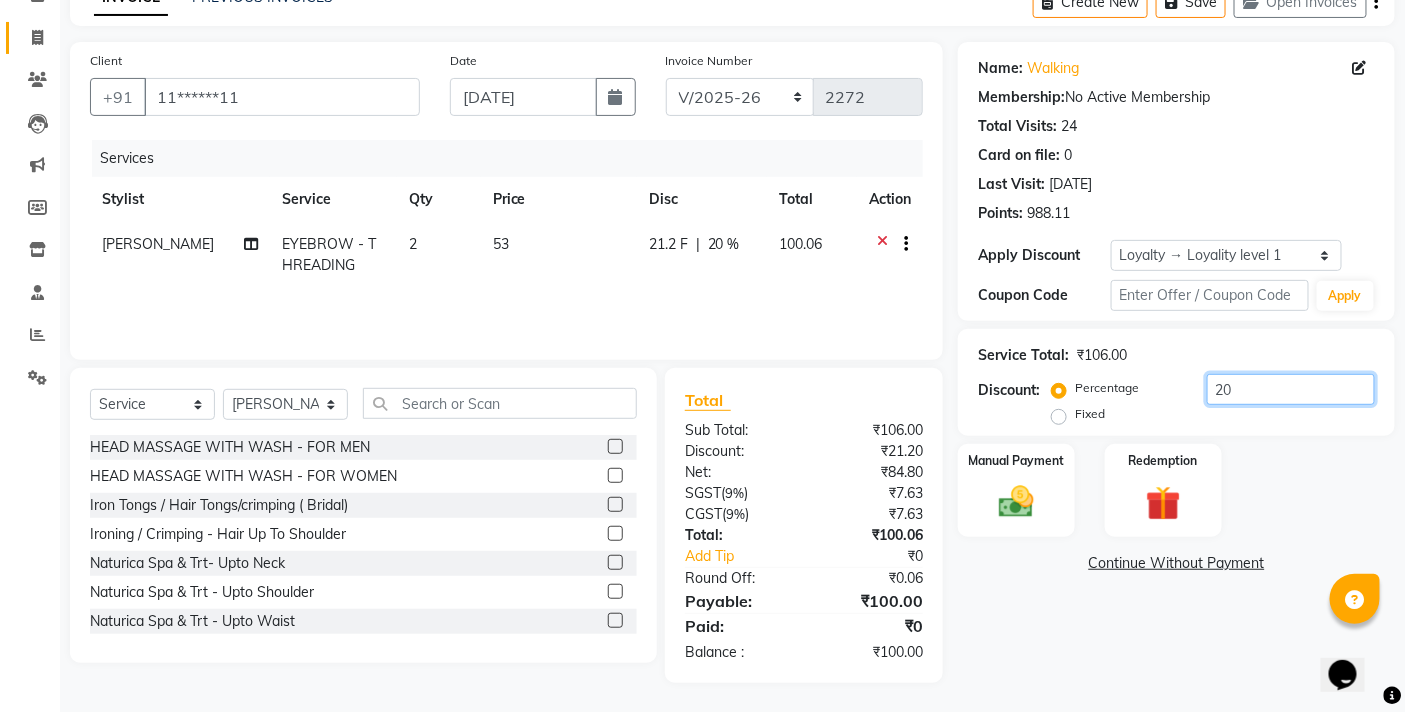 scroll, scrollTop: 0, scrollLeft: 0, axis: both 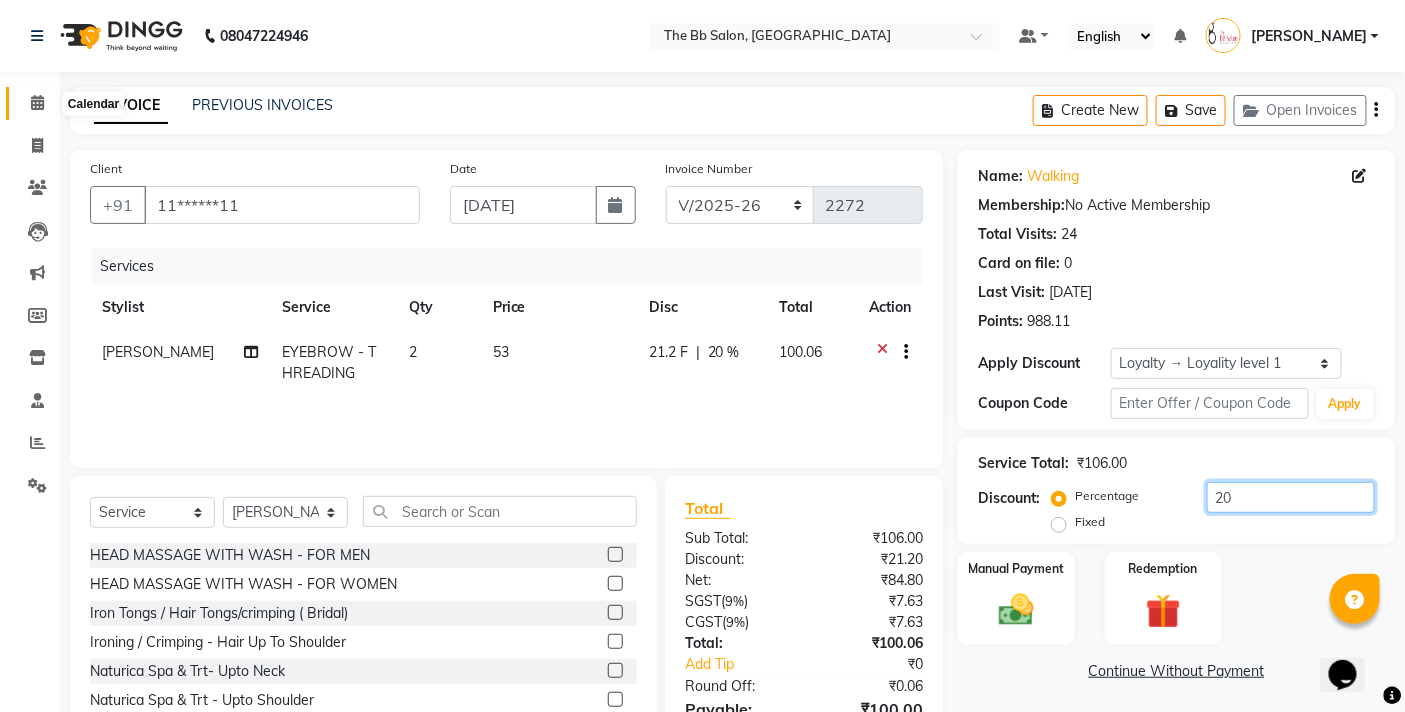 type on "20" 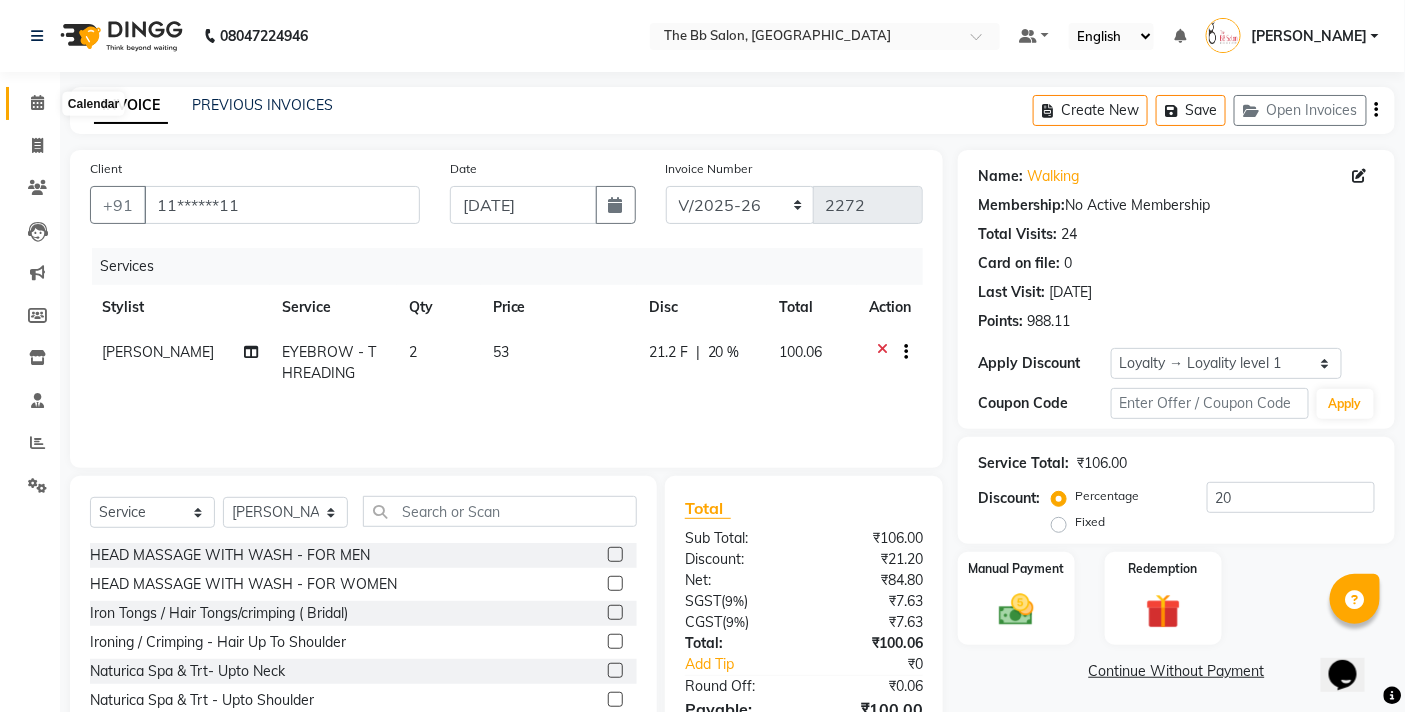 drag, startPoint x: 43, startPoint y: 102, endPoint x: 0, endPoint y: 313, distance: 215.33694 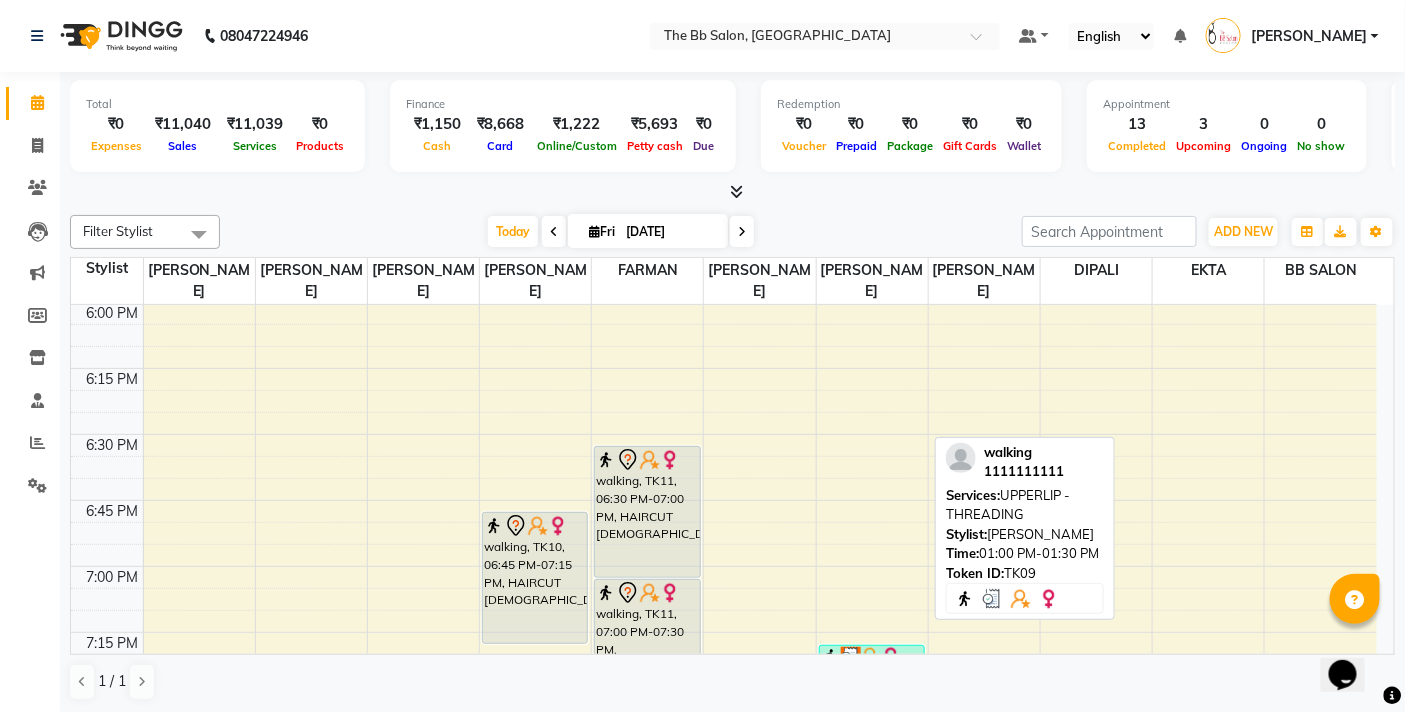 scroll, scrollTop: 2538, scrollLeft: 0, axis: vertical 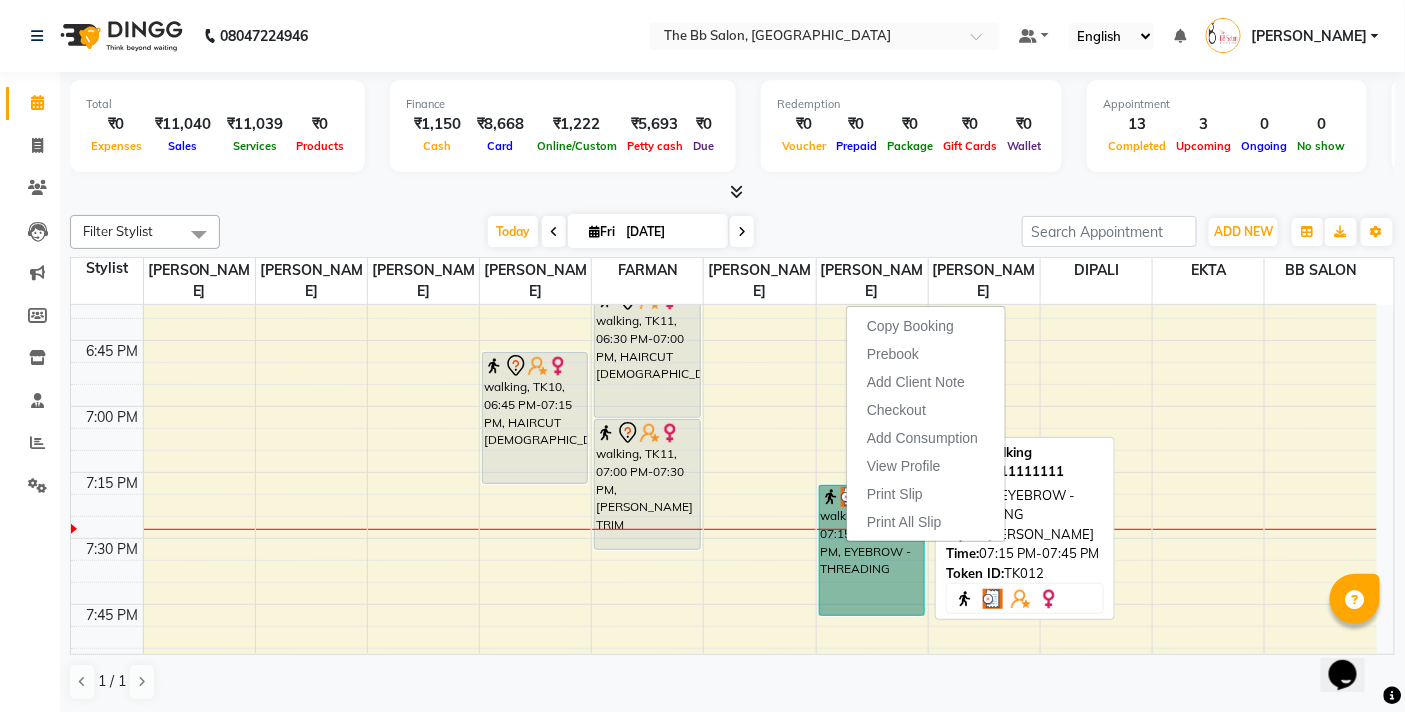 click on "walking, TK12, 07:15 PM-07:45 PM, EYEBROW - THREADING" at bounding box center (872, 550) 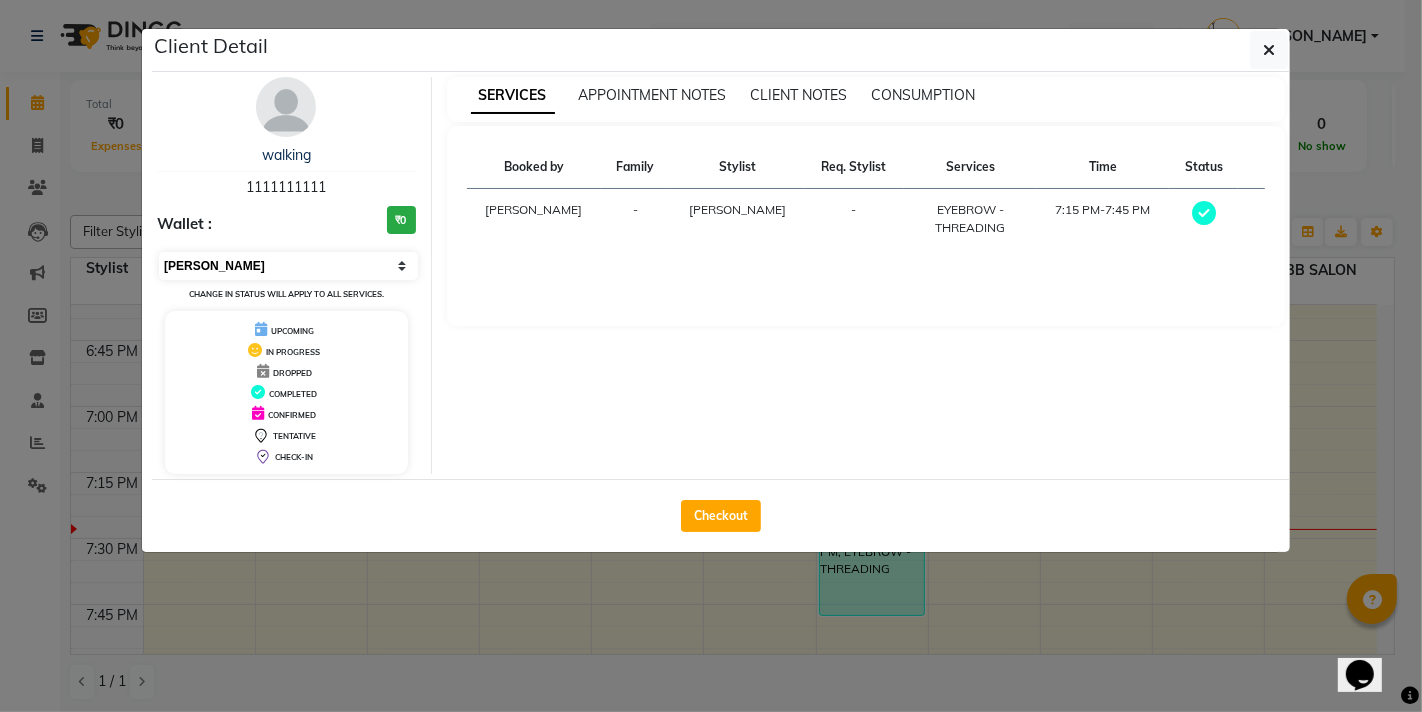 click on "Select MARK DONE UPCOMING" at bounding box center [288, 266] 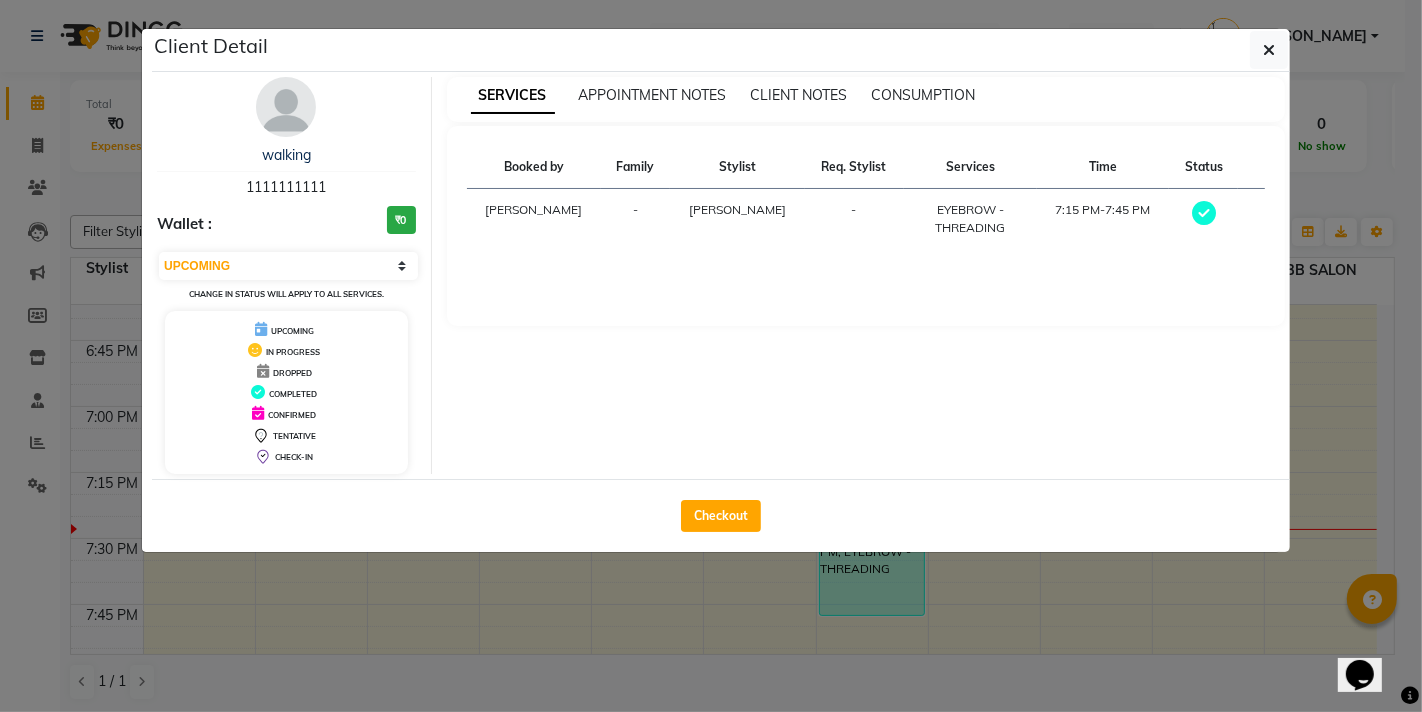 click on "Select MARK DONE UPCOMING" at bounding box center [288, 266] 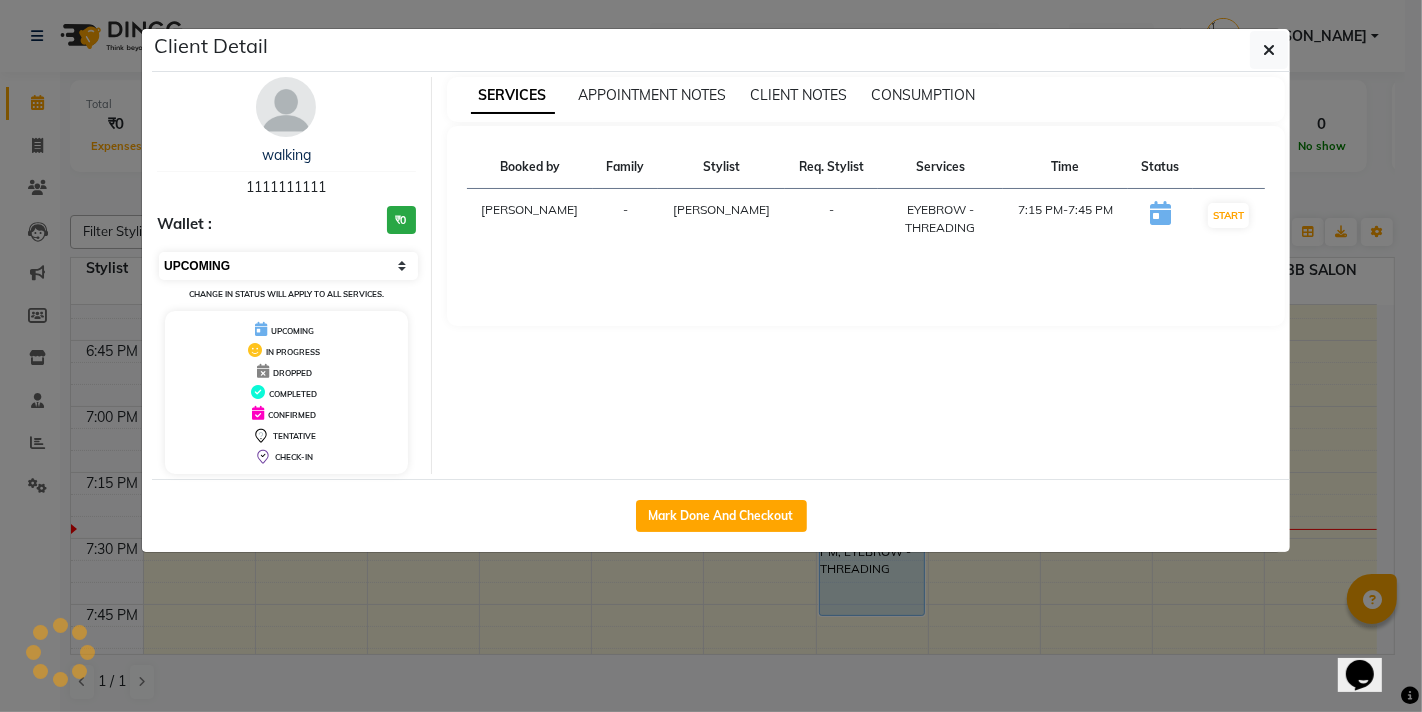 click on "Select IN SERVICE CONFIRMED TENTATIVE CHECK IN MARK DONE DROPPED UPCOMING" at bounding box center (288, 266) 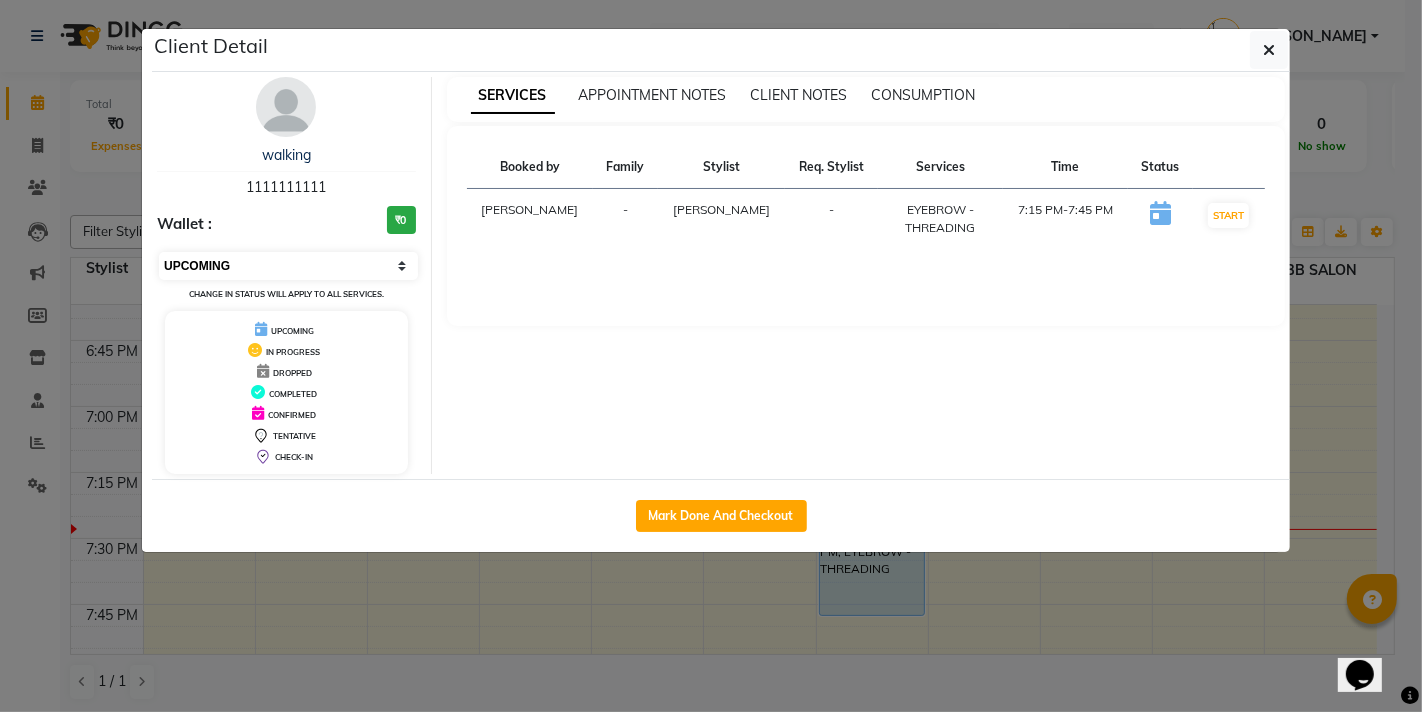 select on "8" 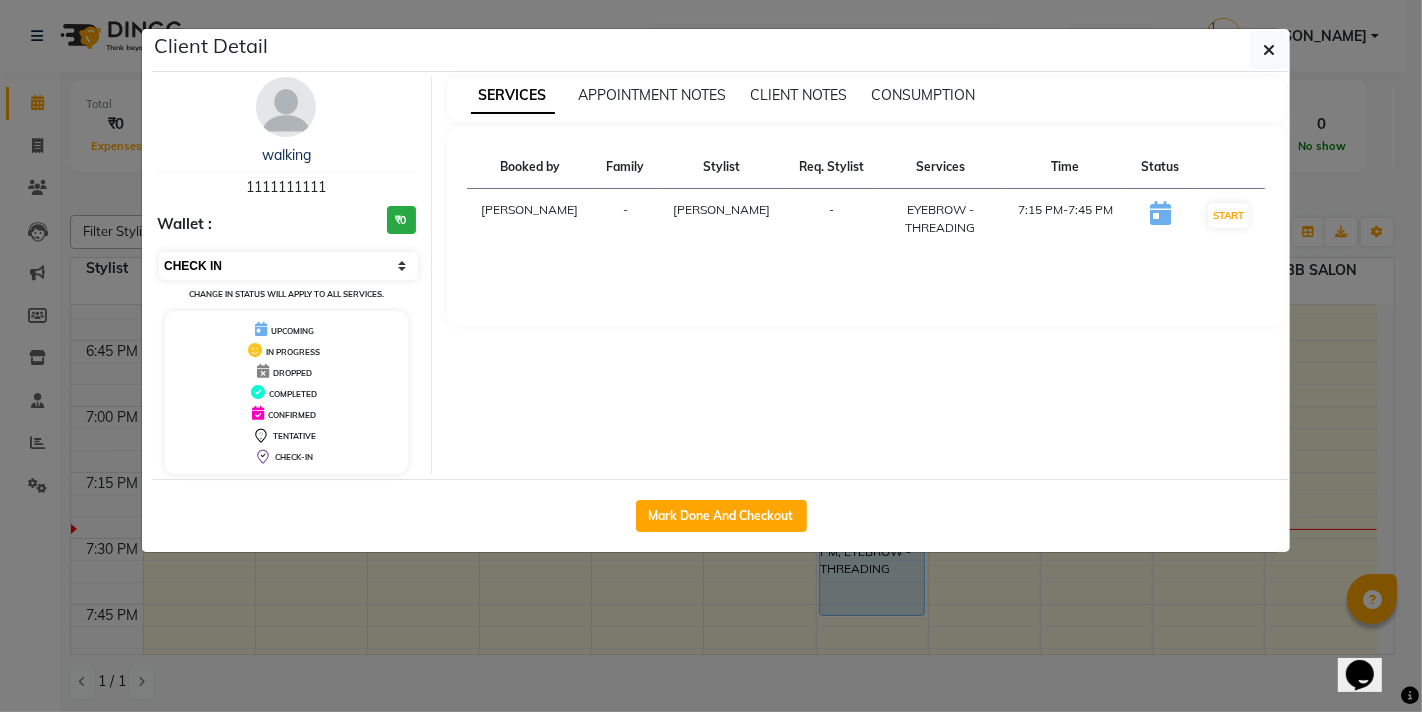 click on "Select IN SERVICE CONFIRMED TENTATIVE CHECK IN MARK DONE DROPPED UPCOMING" at bounding box center (288, 266) 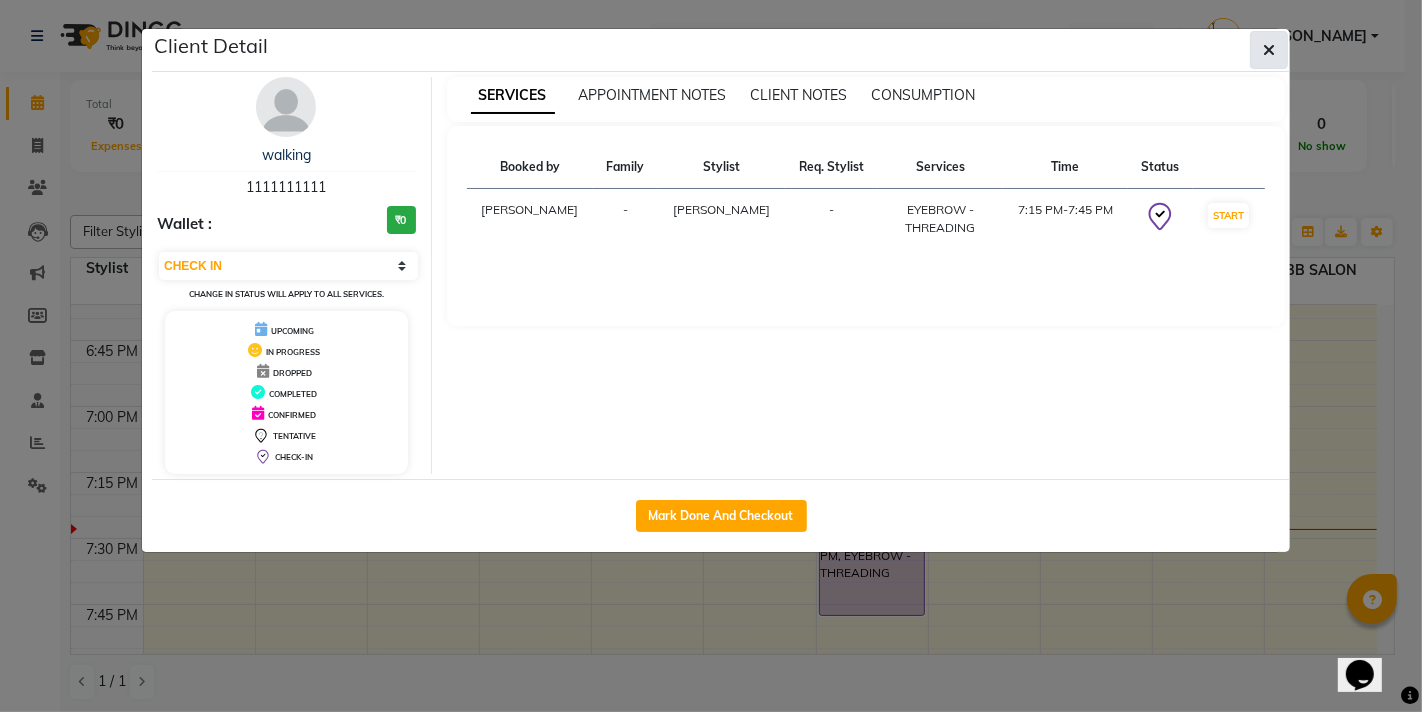 click 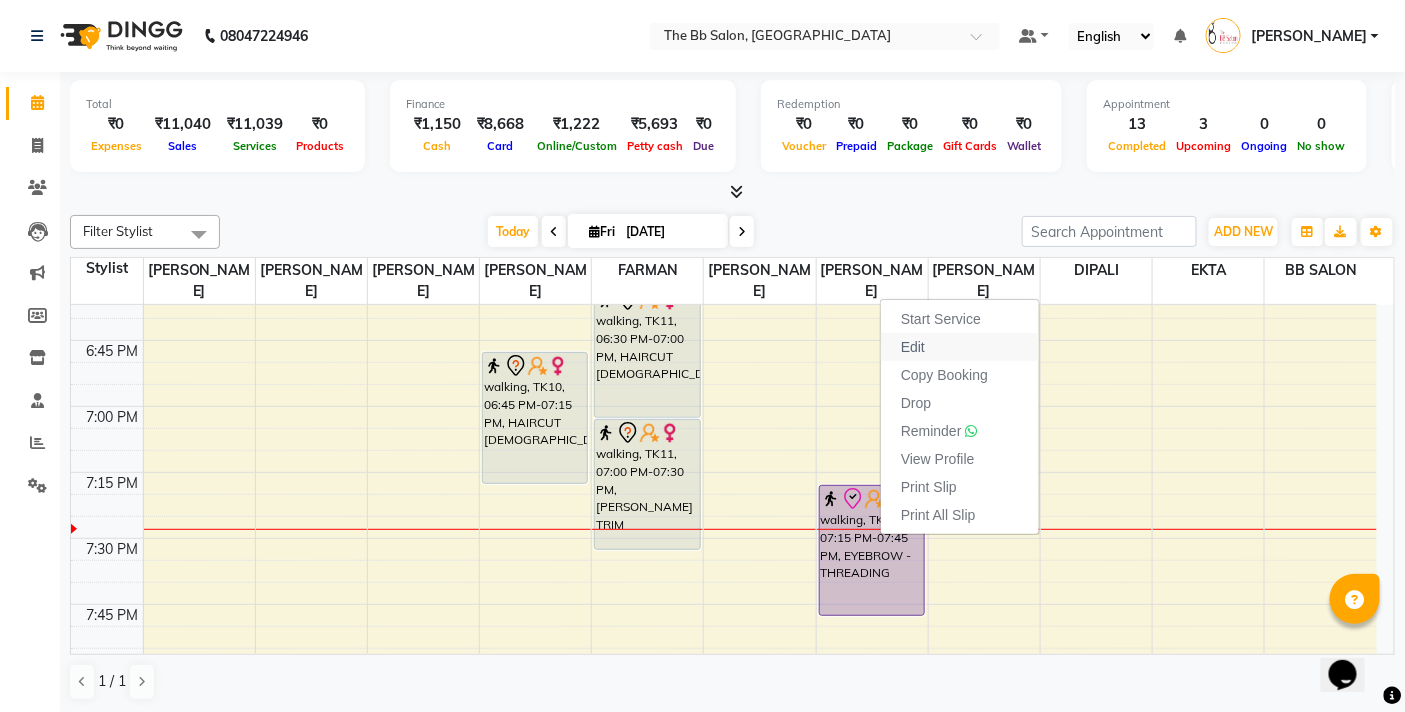 click on "Edit" at bounding box center (913, 347) 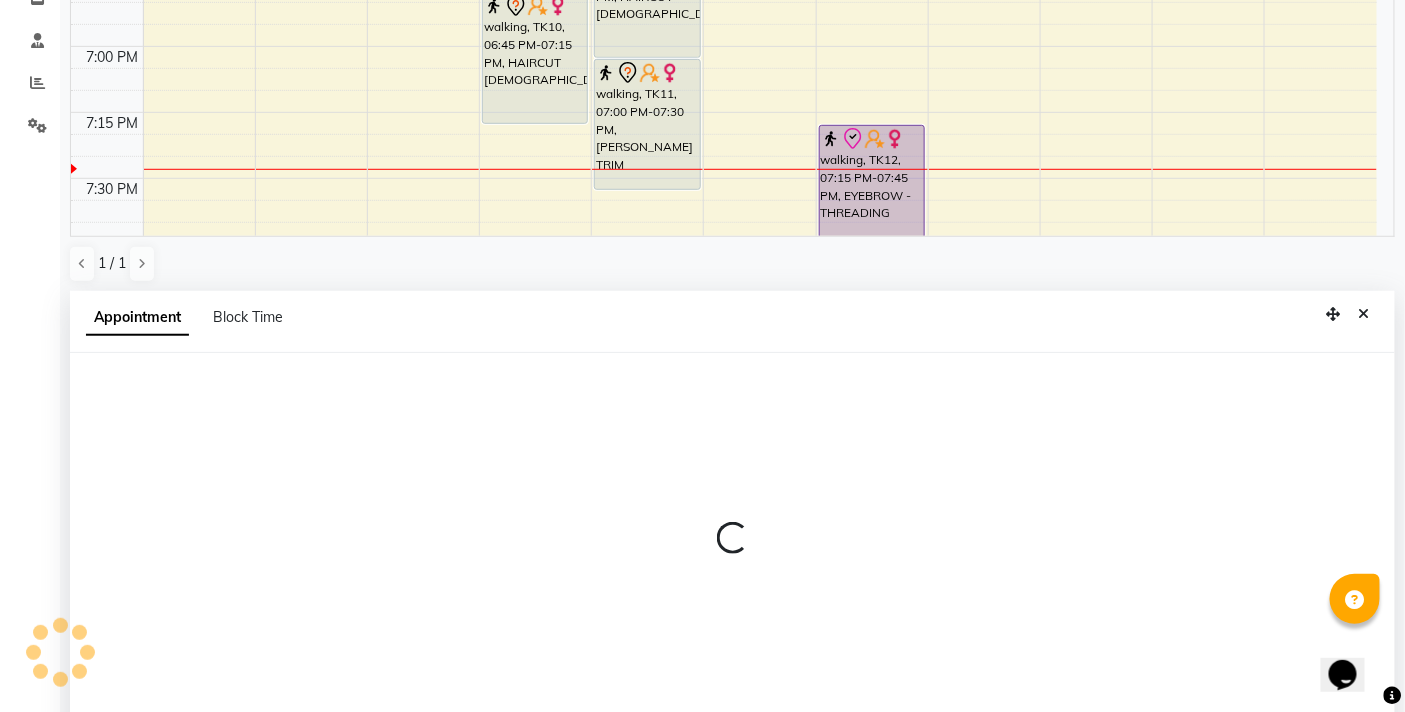 scroll, scrollTop: 392, scrollLeft: 0, axis: vertical 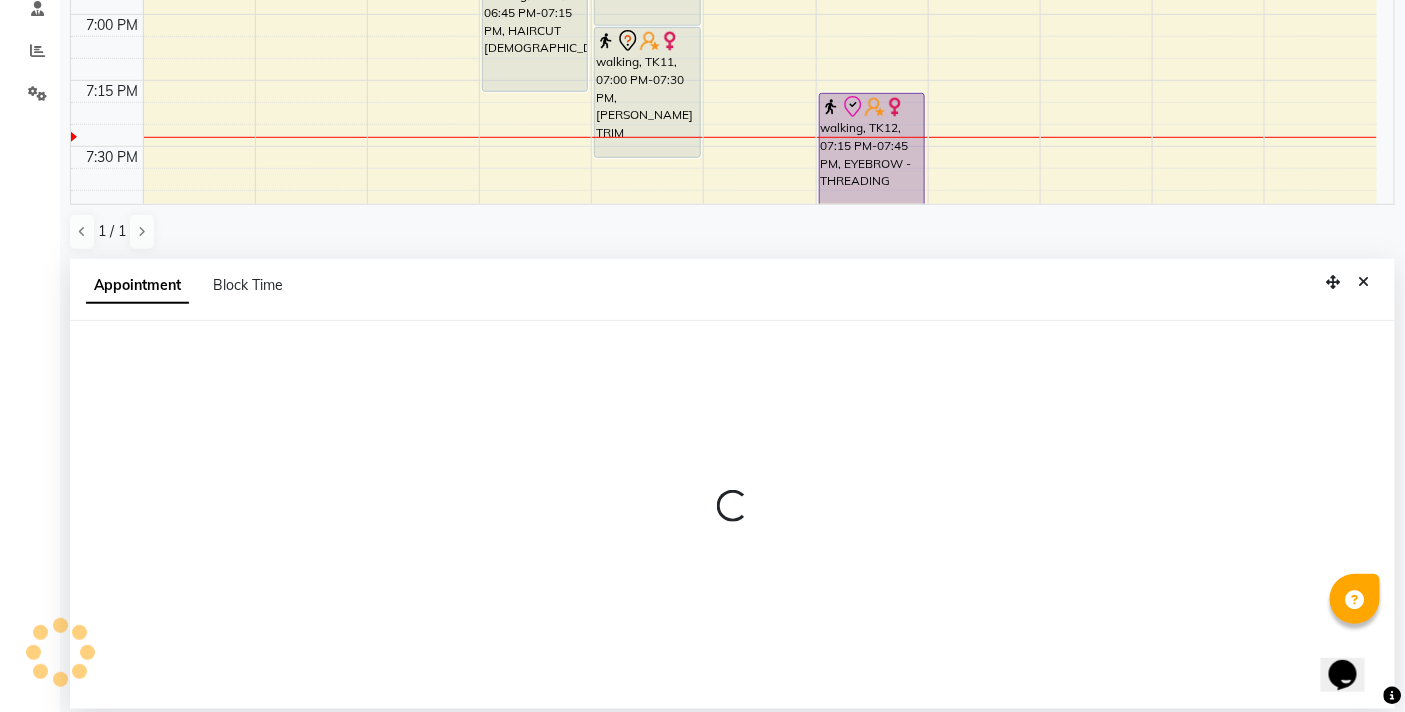 select on "83513" 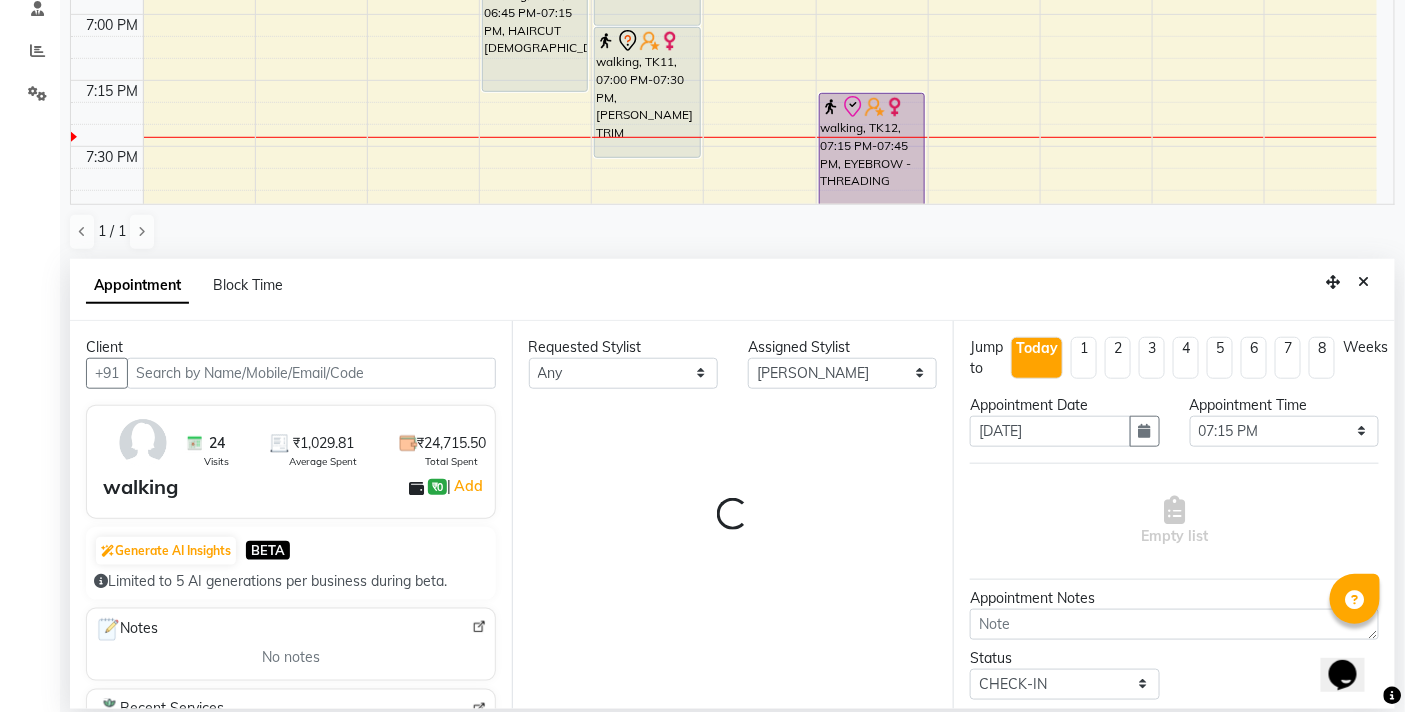 scroll, scrollTop: 2653, scrollLeft: 0, axis: vertical 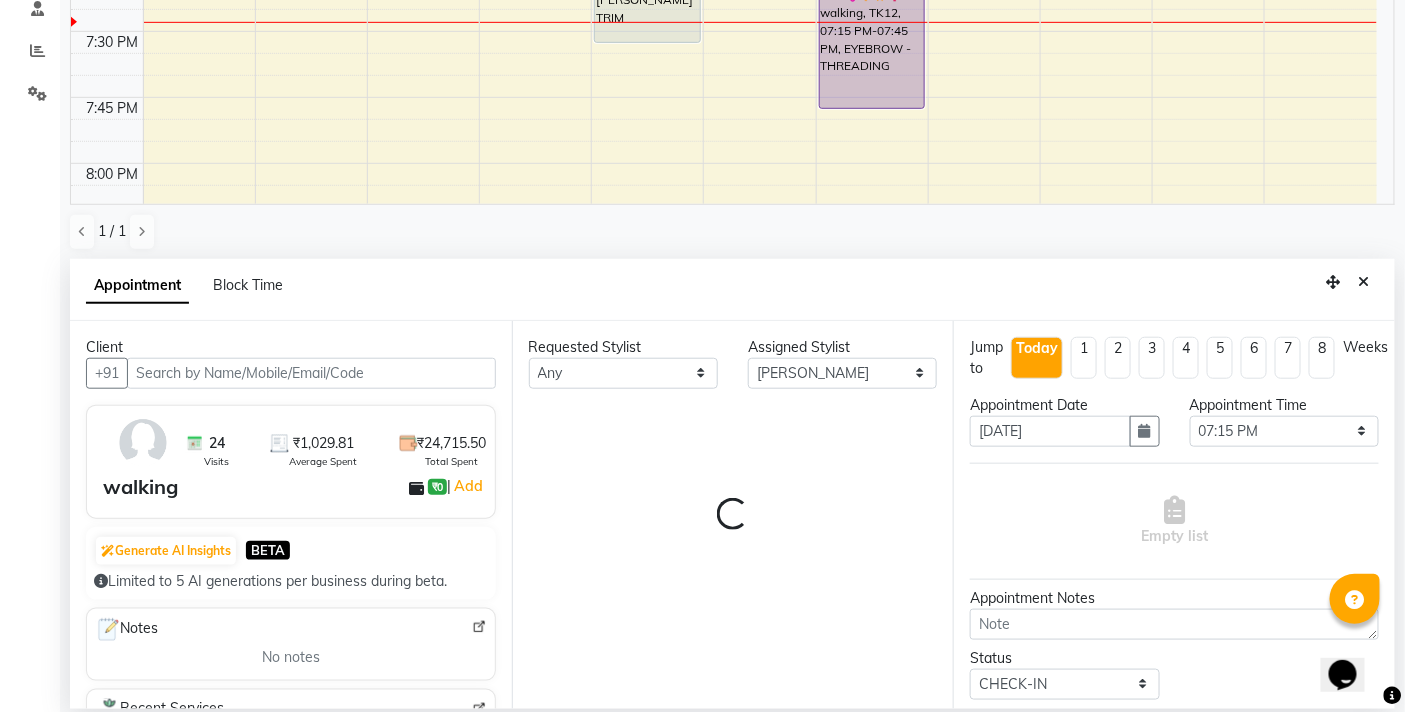 select on "3065" 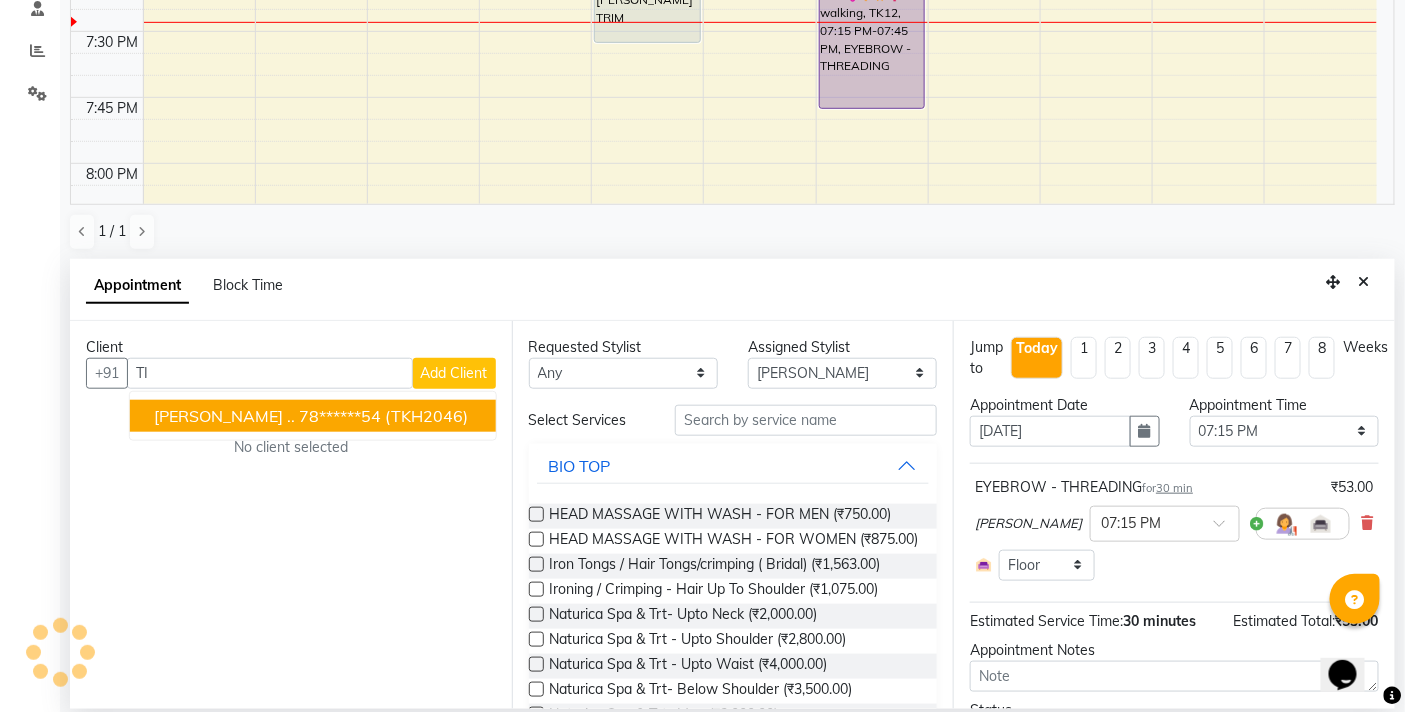 type on "T" 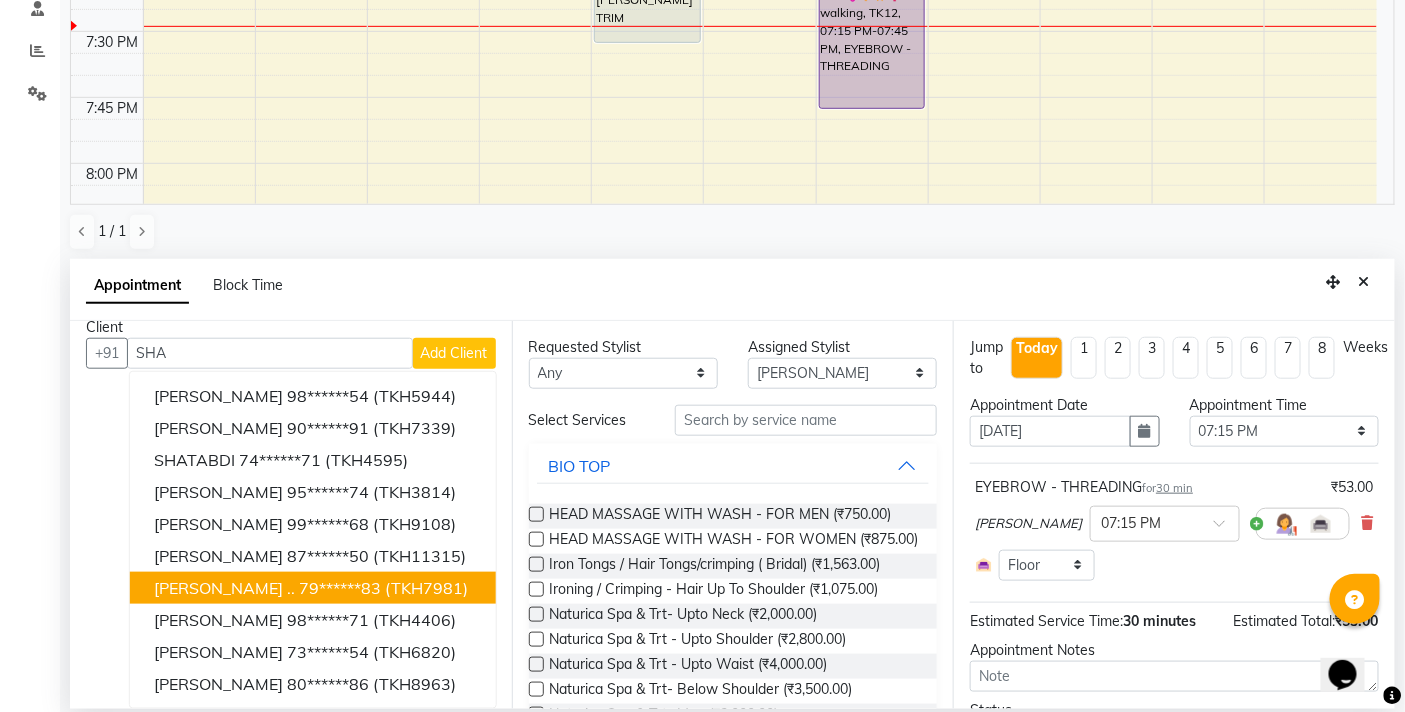 scroll, scrollTop: 36, scrollLeft: 0, axis: vertical 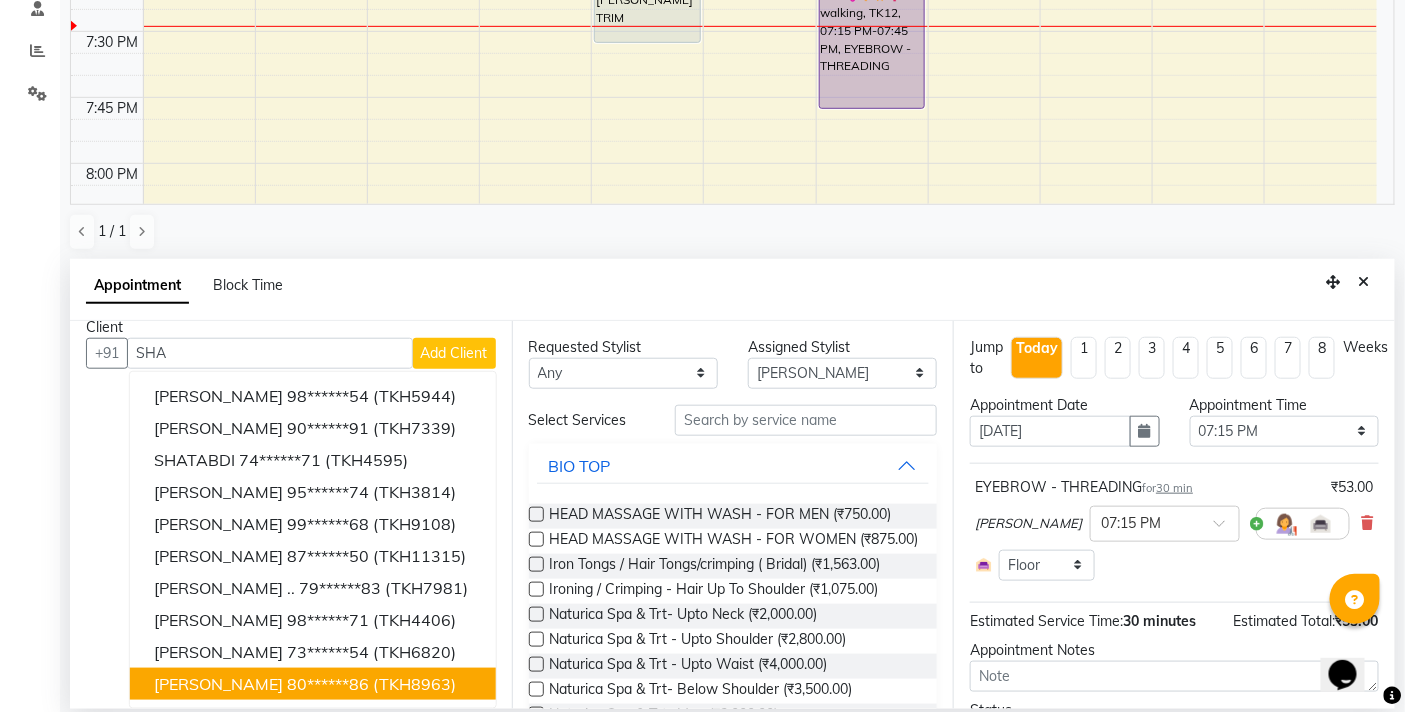 click on "80******86" at bounding box center [328, 684] 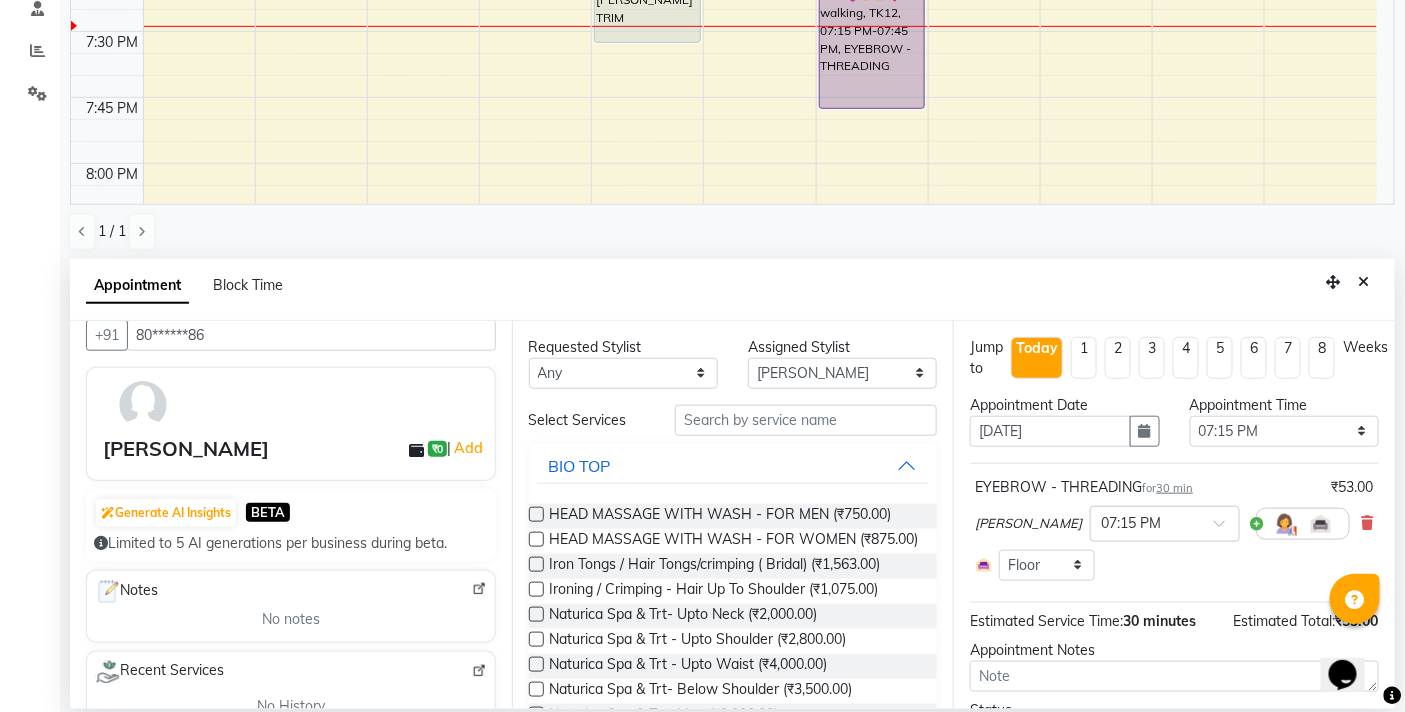 scroll, scrollTop: 0, scrollLeft: 0, axis: both 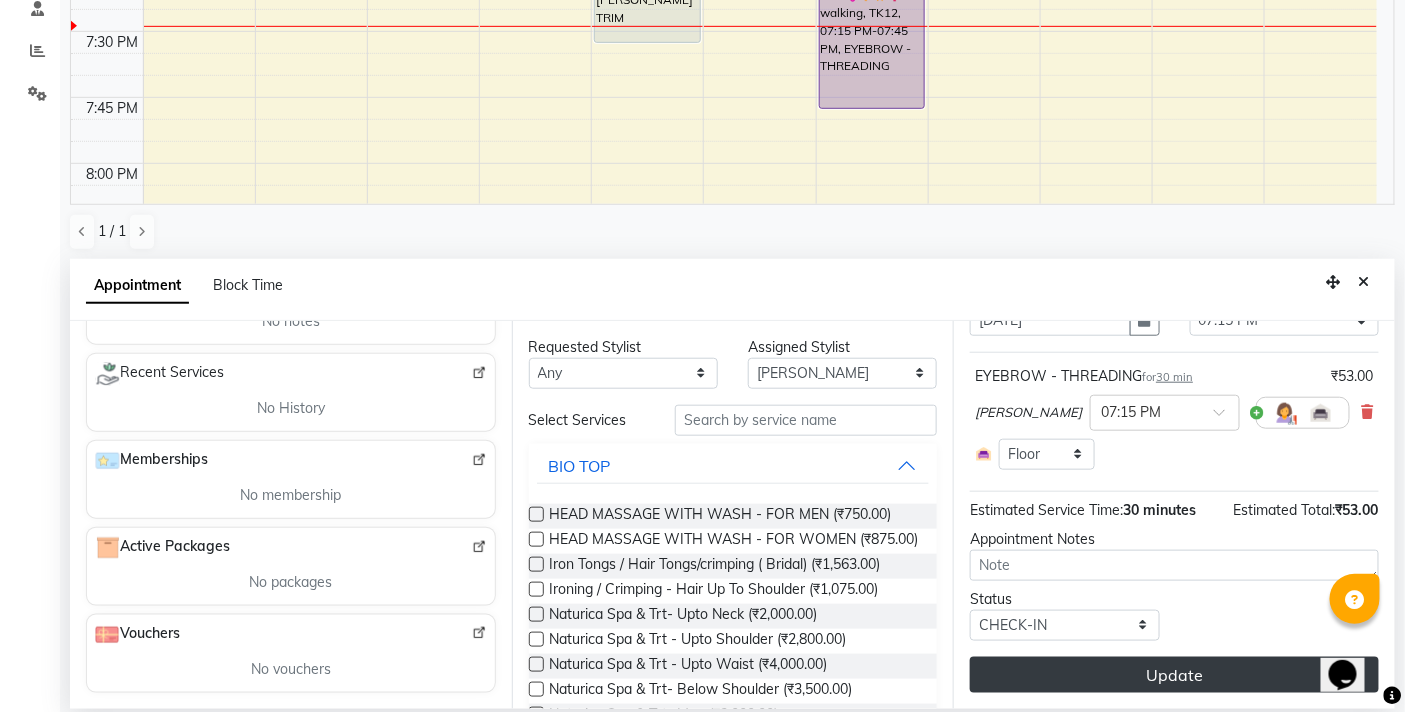 type on "80******86" 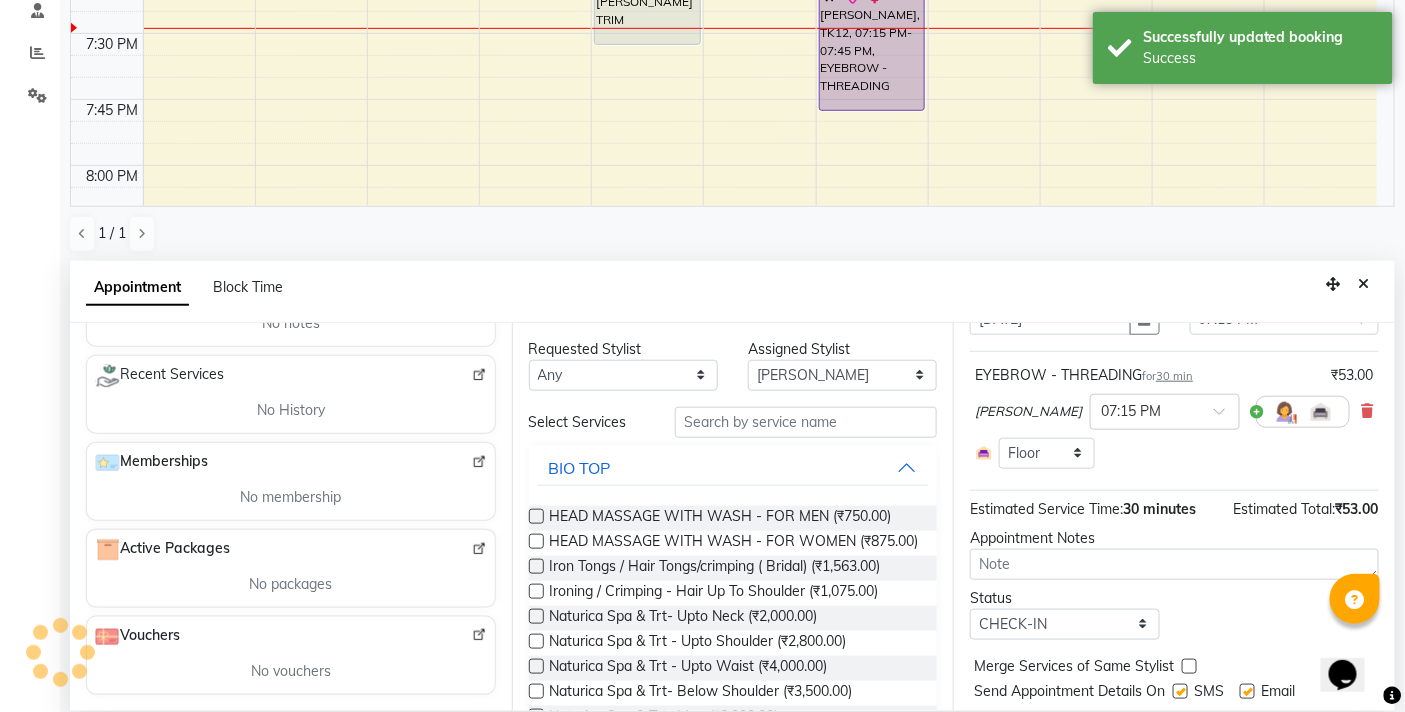scroll, scrollTop: 0, scrollLeft: 0, axis: both 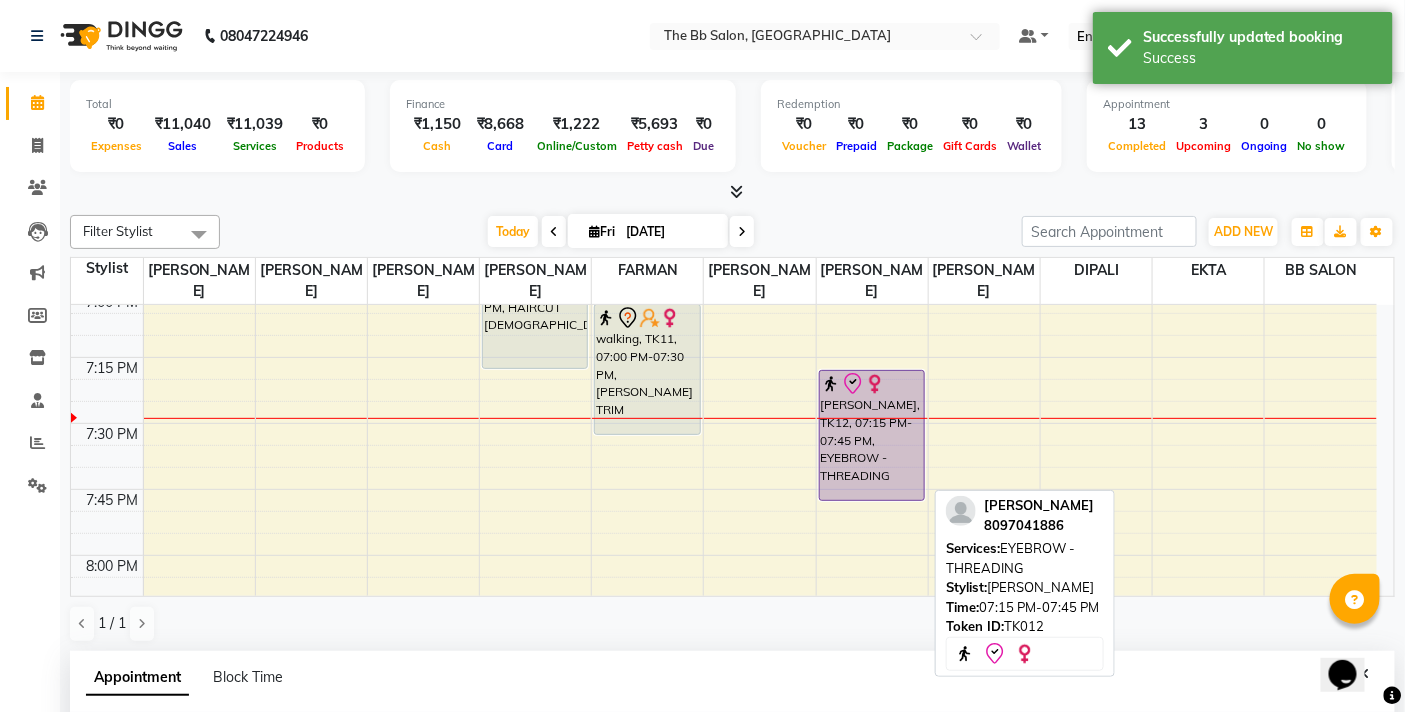 click on "[PERSON_NAME], TK12, 07:15 PM-07:45 PM, EYEBROW - THREADING" at bounding box center (872, 435) 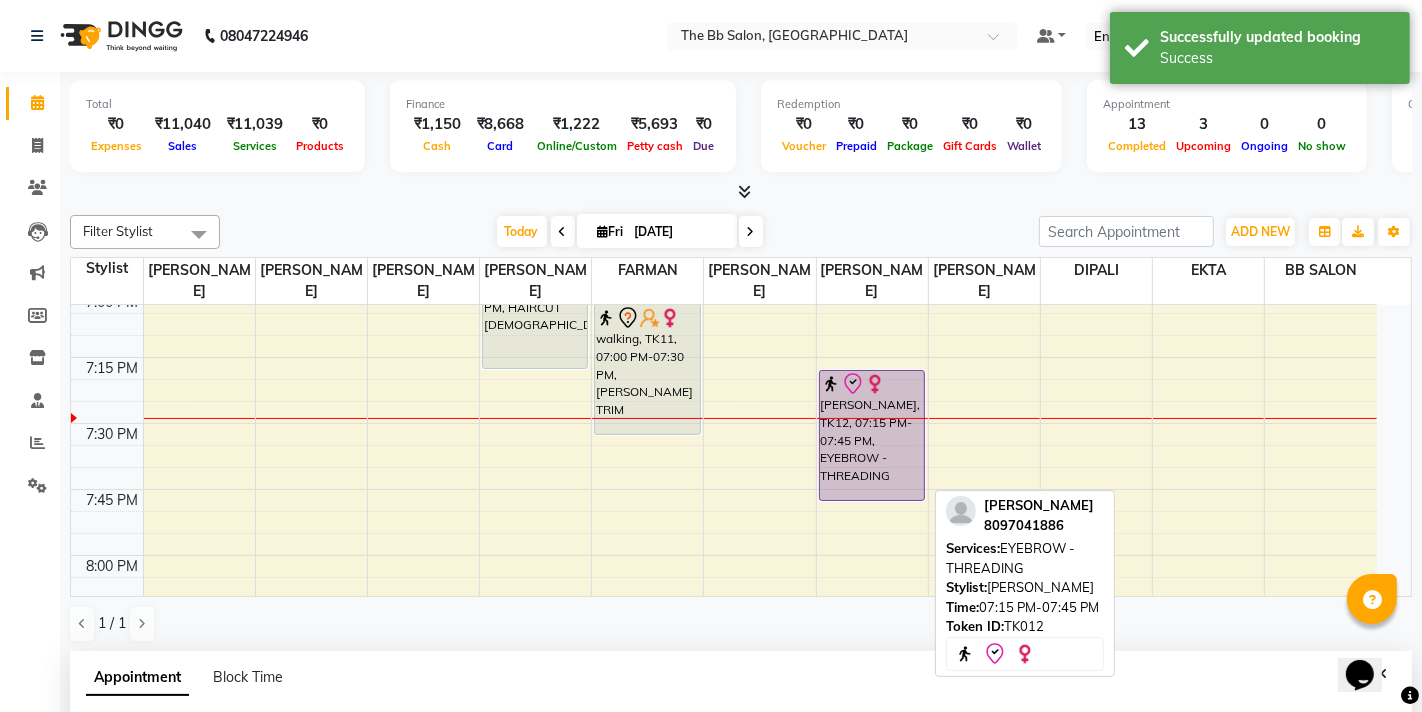 select on "8" 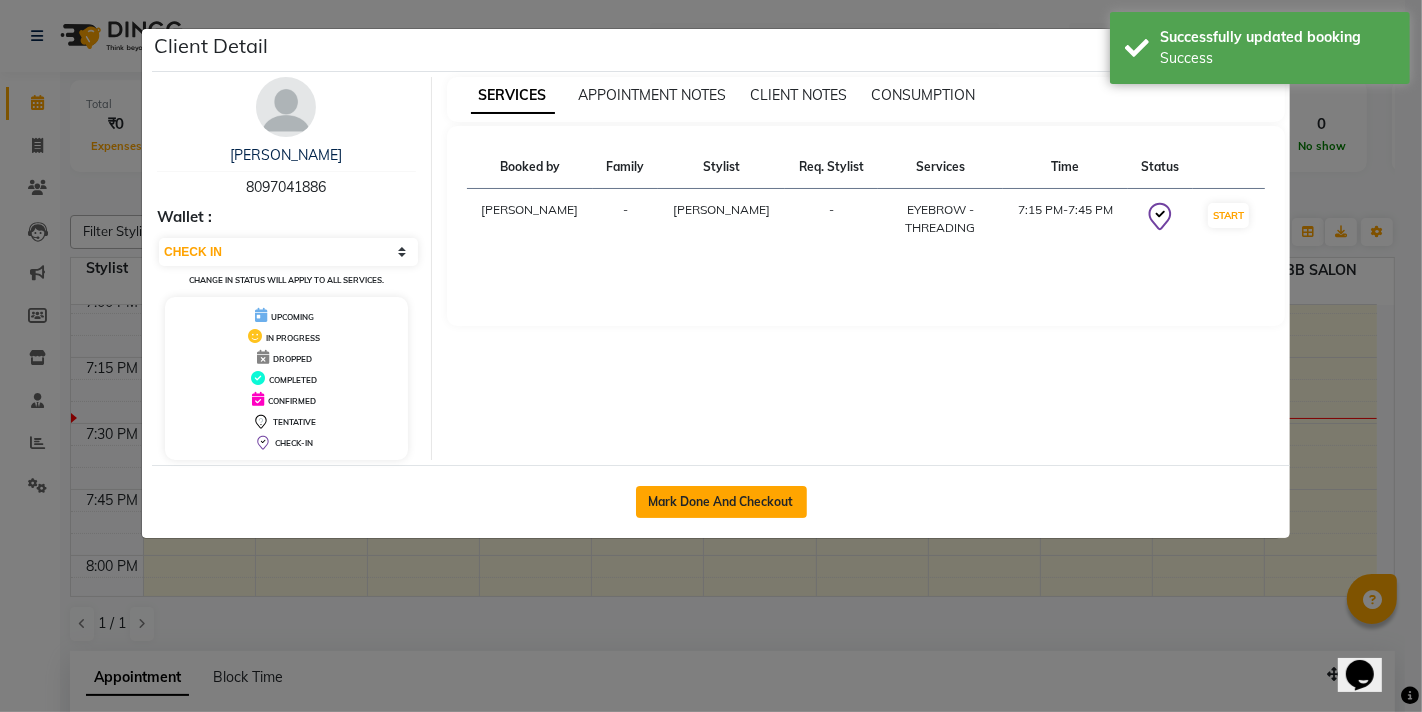 click on "Mark Done And Checkout" 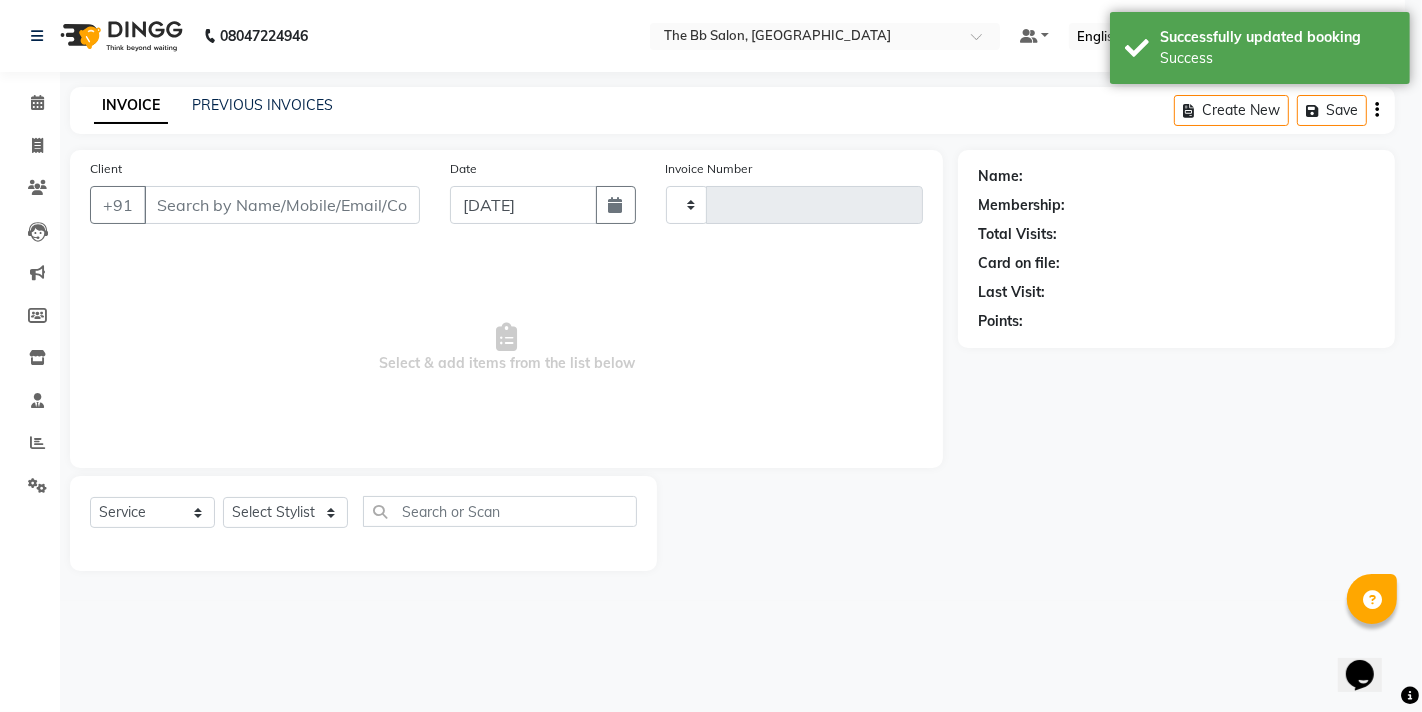 select on "3" 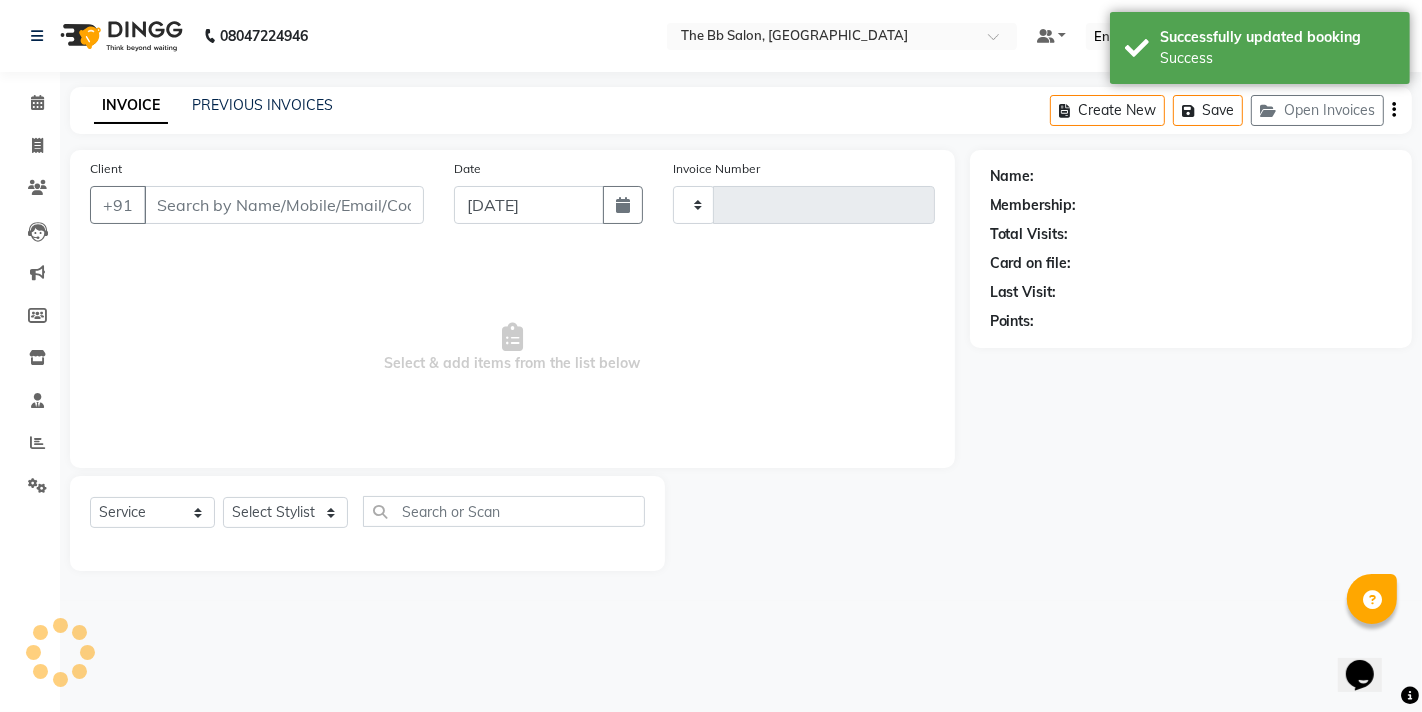 type on "80******86" 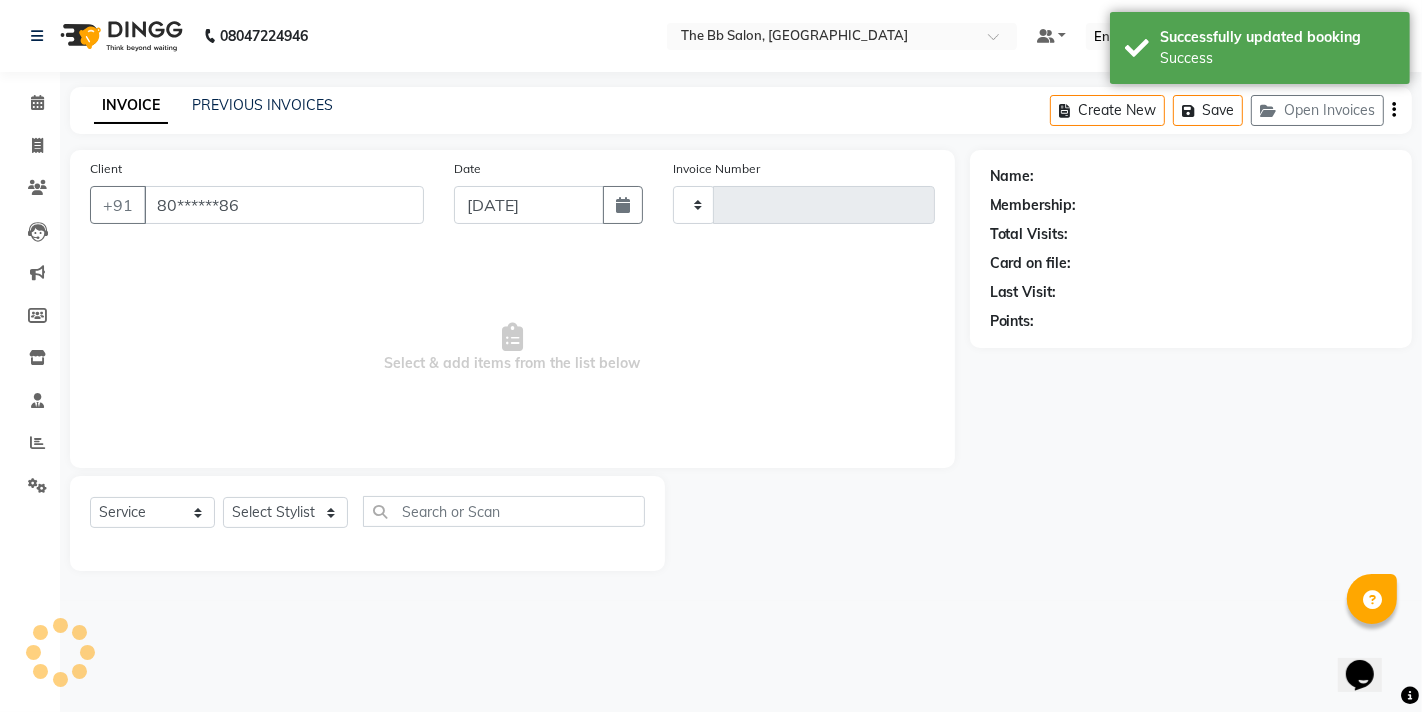 select on "83513" 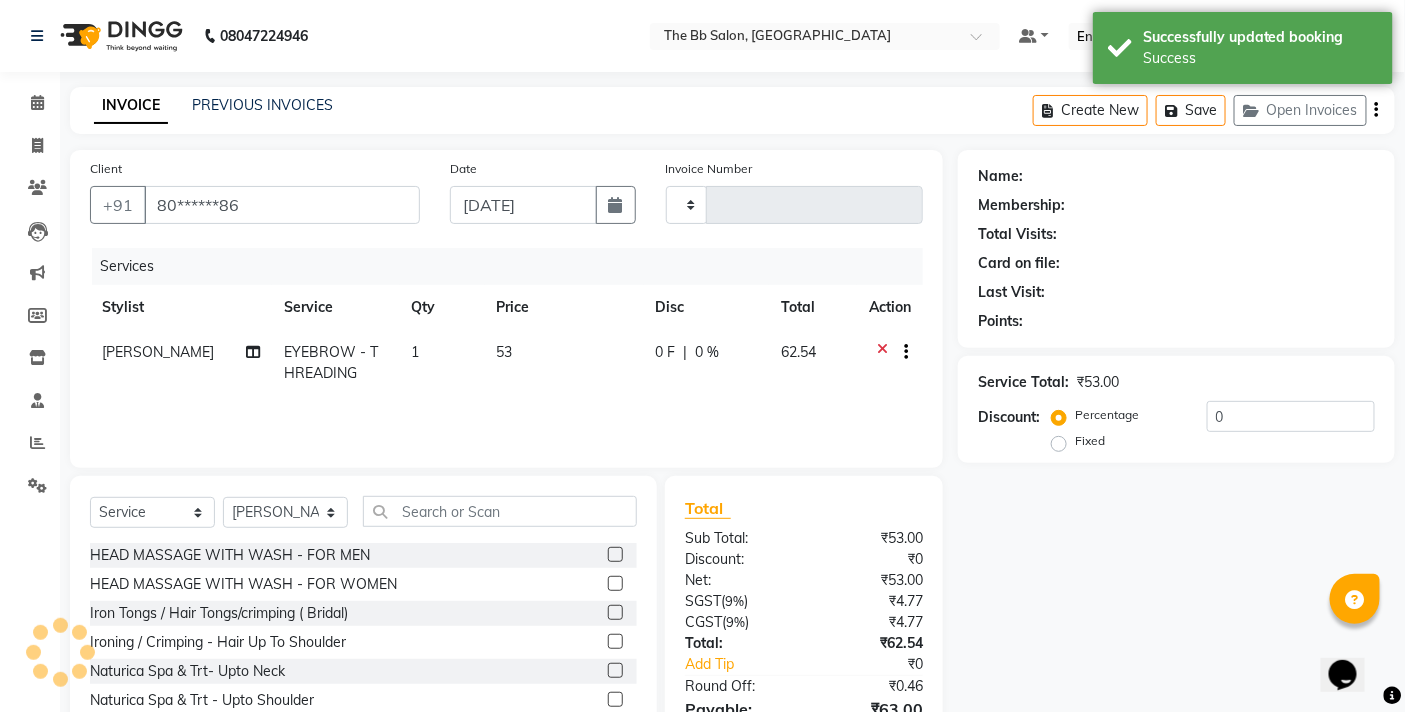 type on "2272" 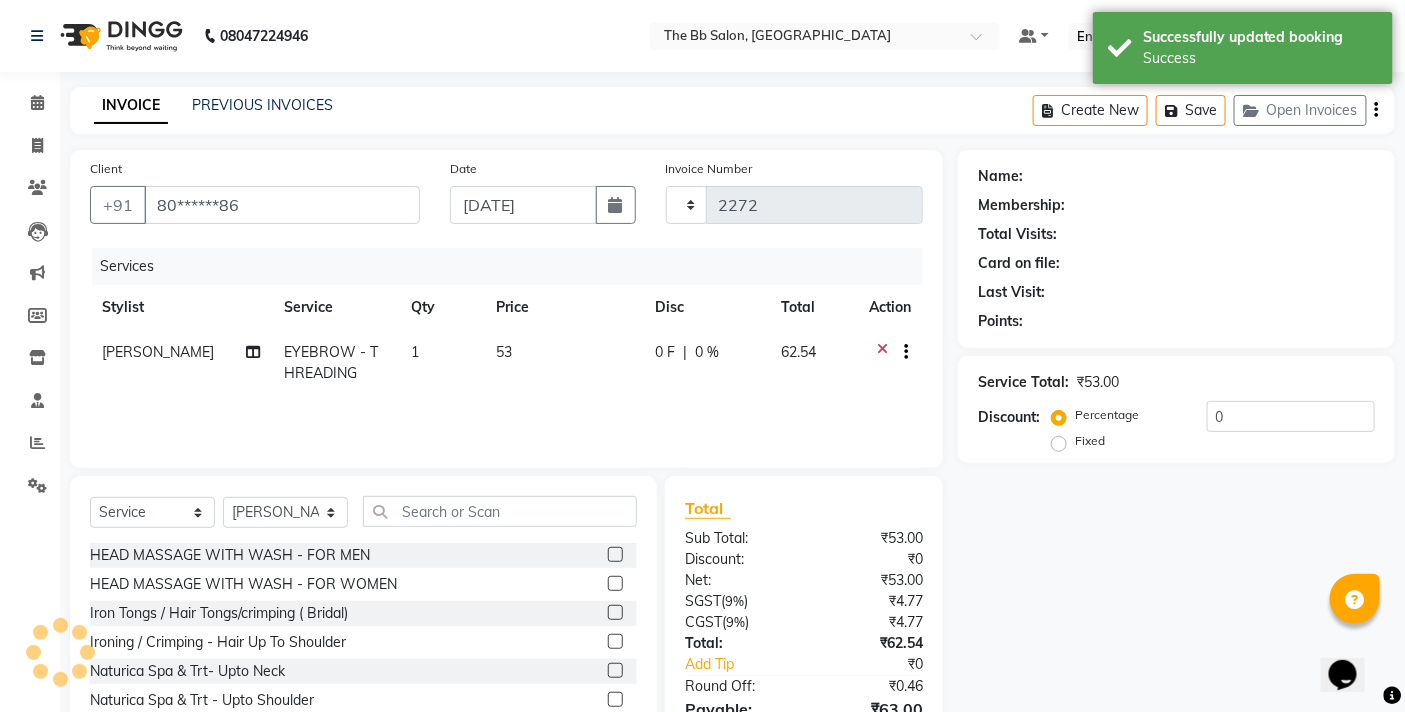 select on "6231" 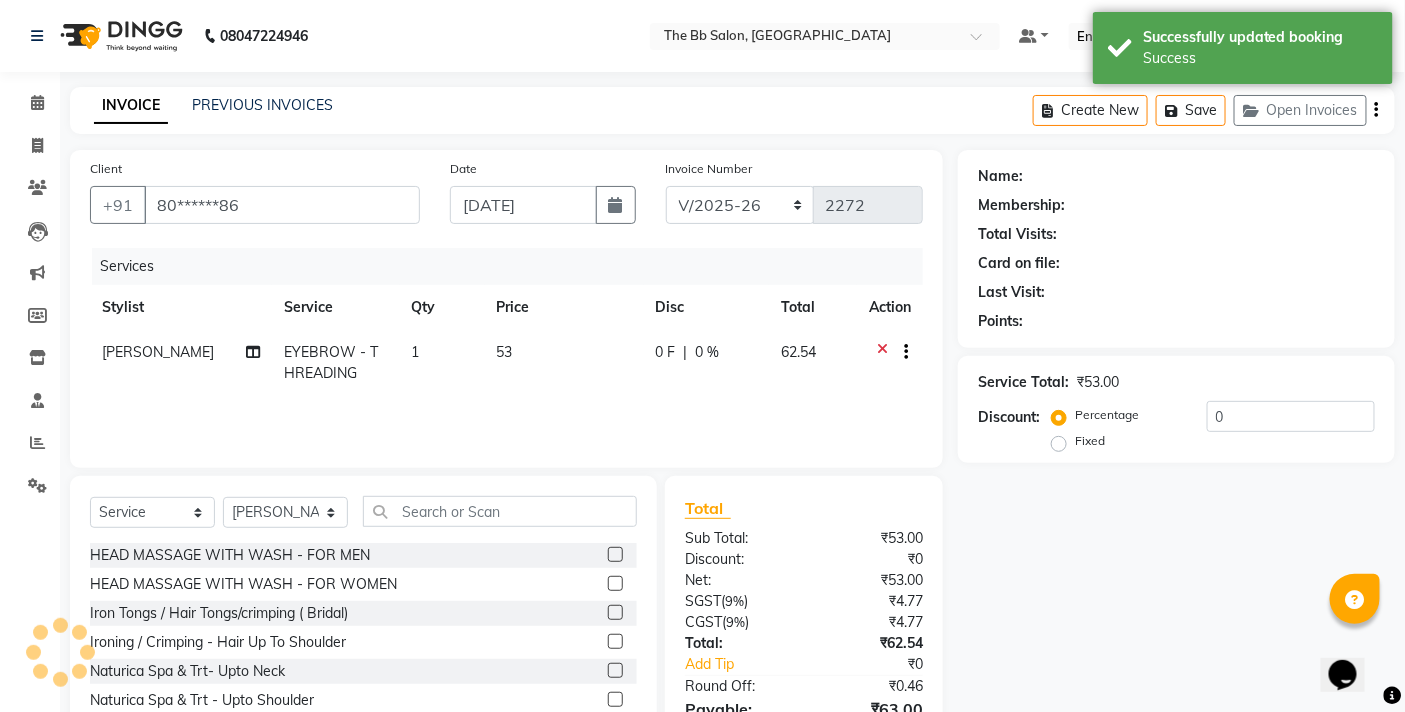 select on "1: Object" 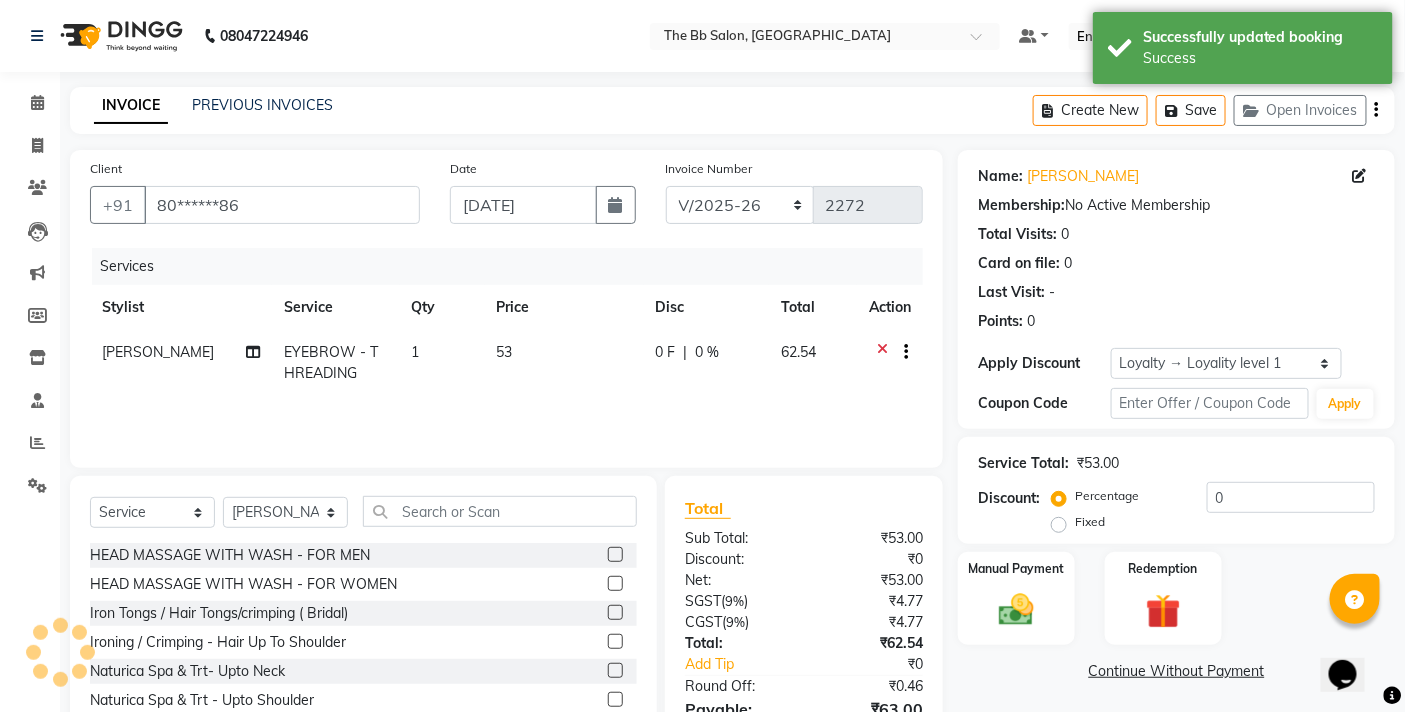 click on "1" 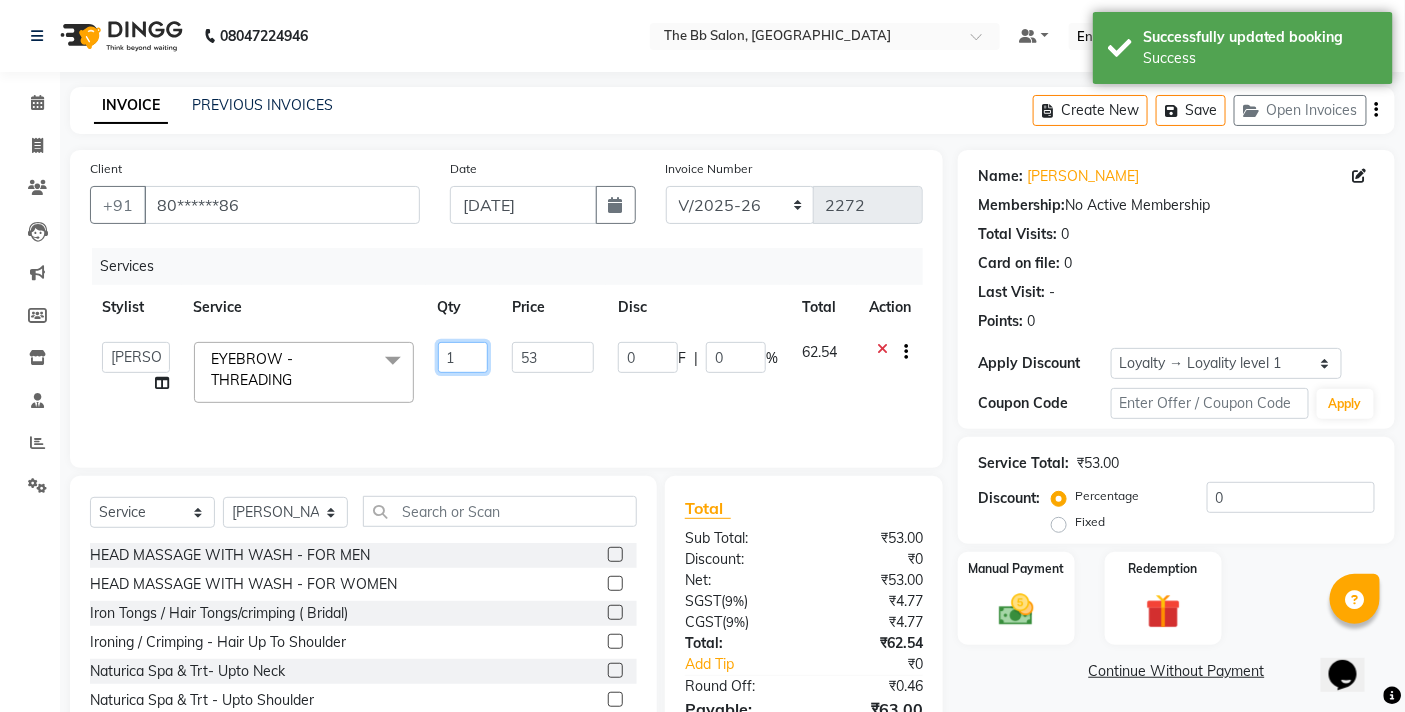 click on "1" 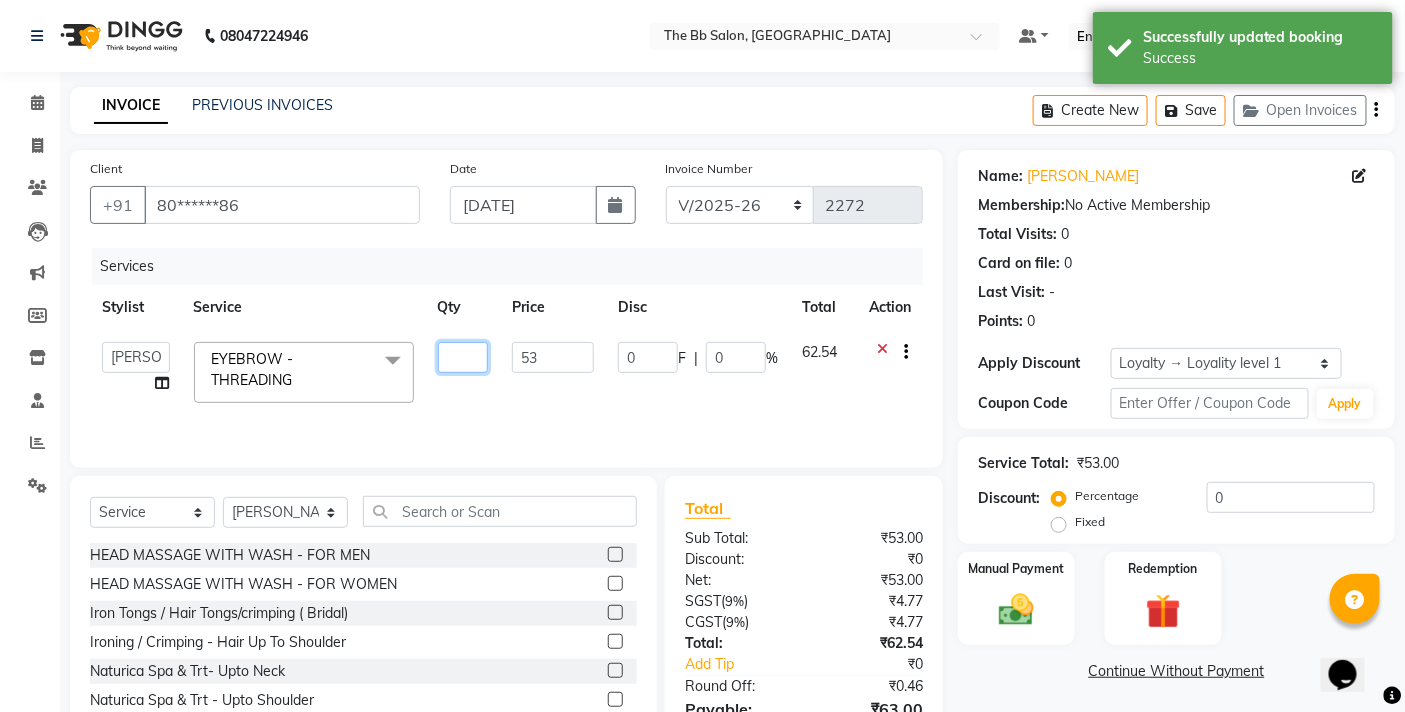 type on "2" 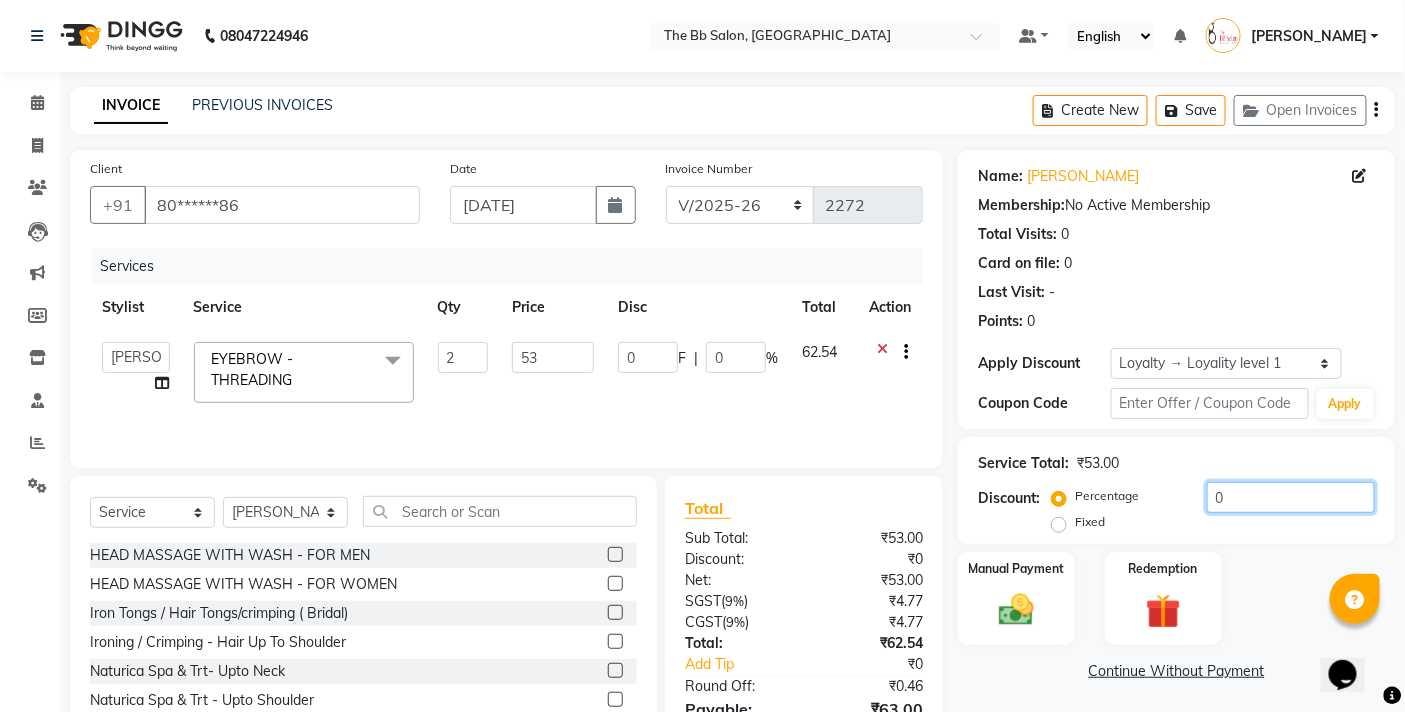 click on "0" 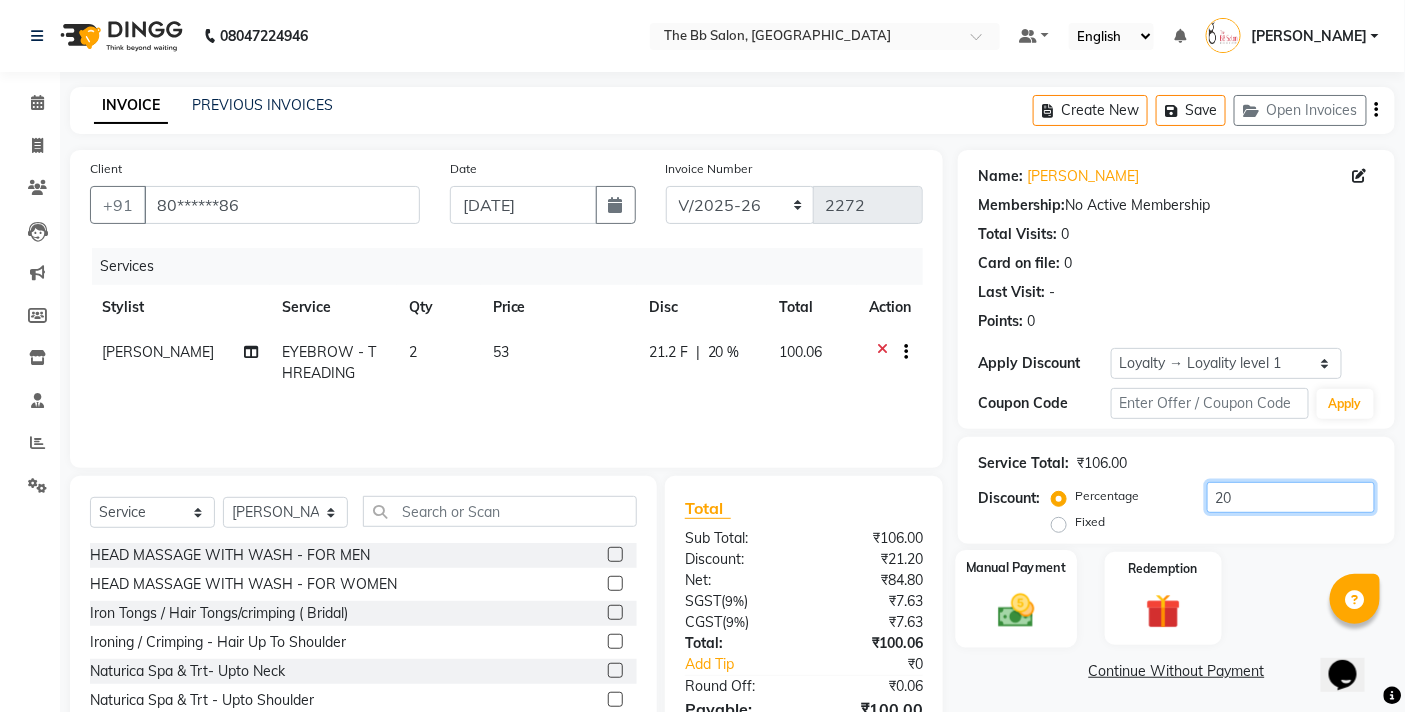 type on "20" 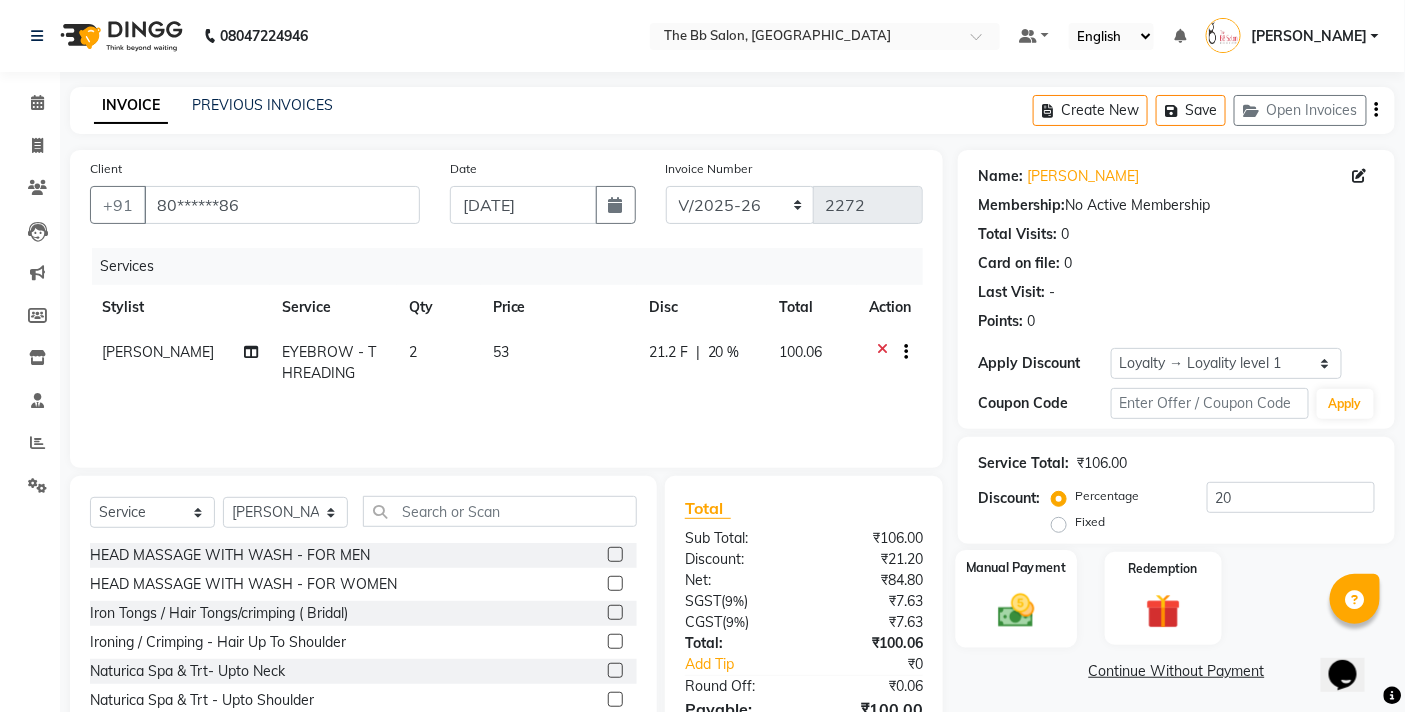 click 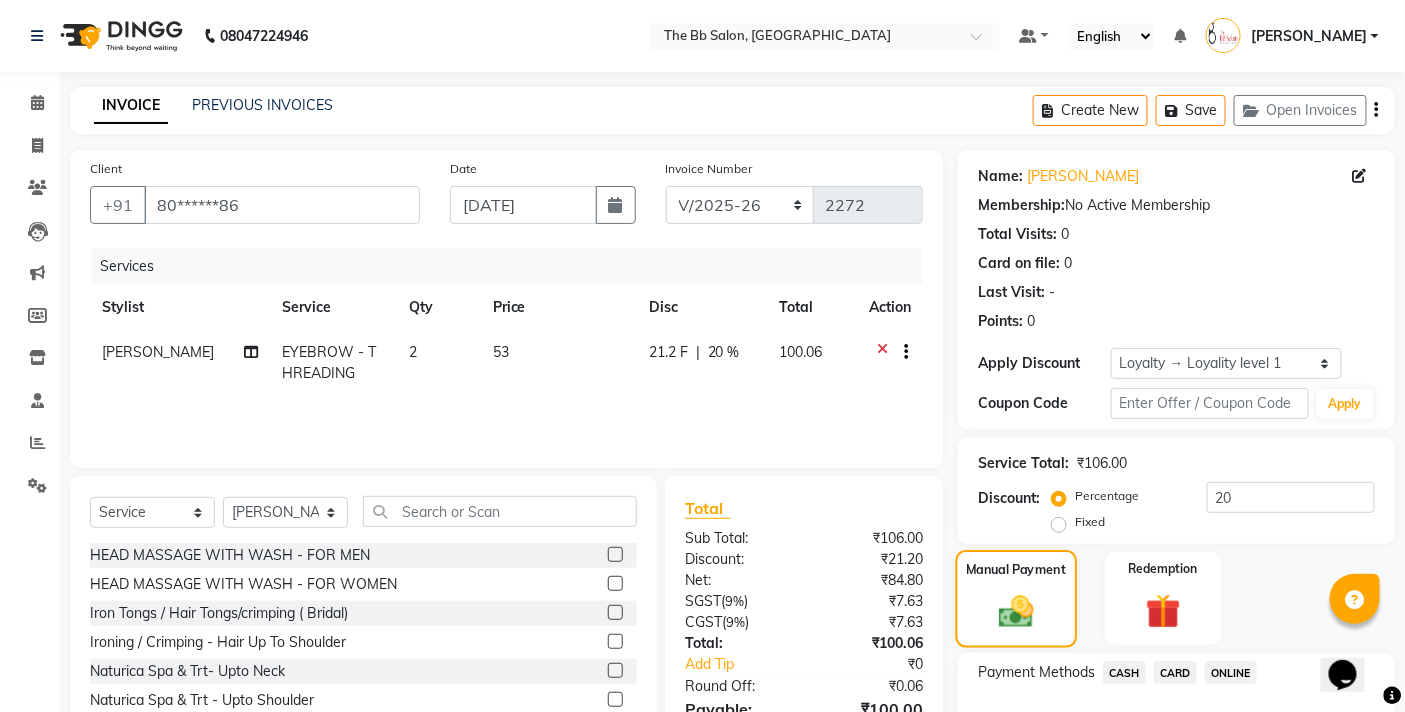 scroll, scrollTop: 132, scrollLeft: 0, axis: vertical 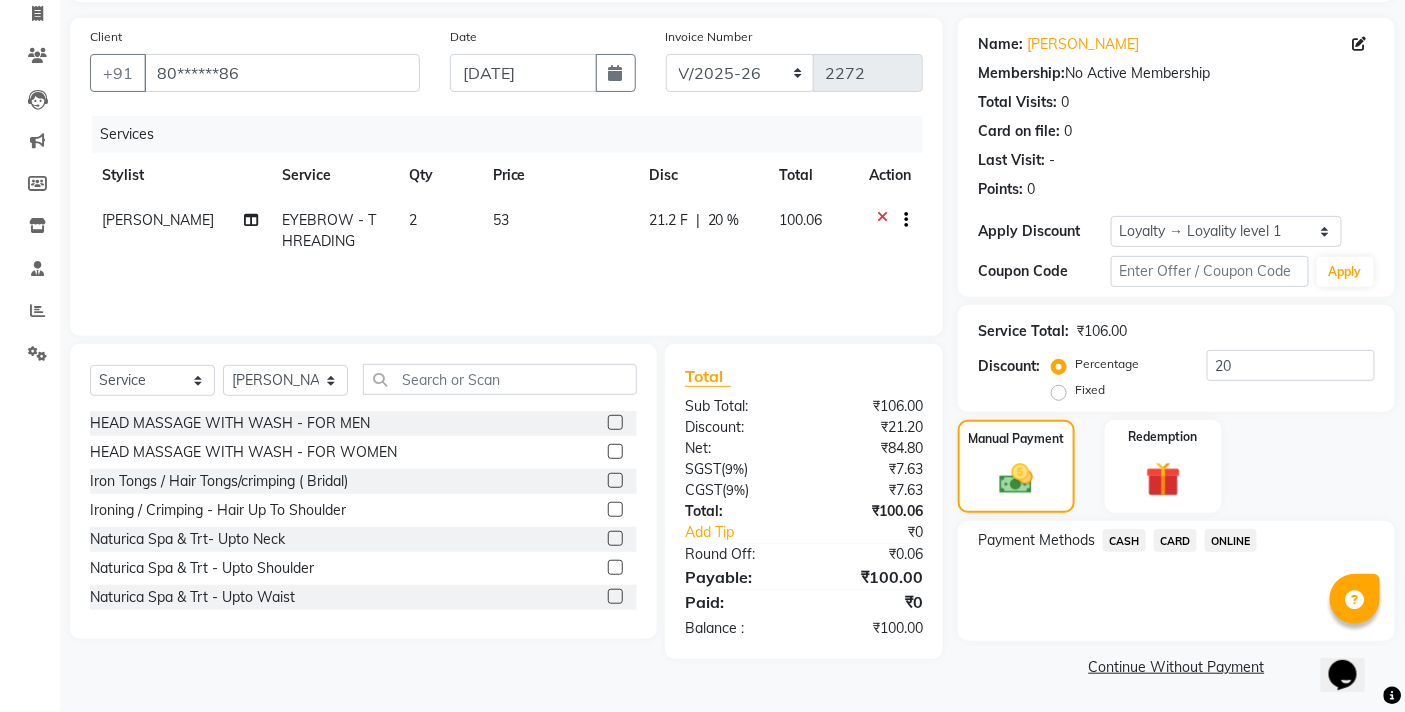 click on "CASH" 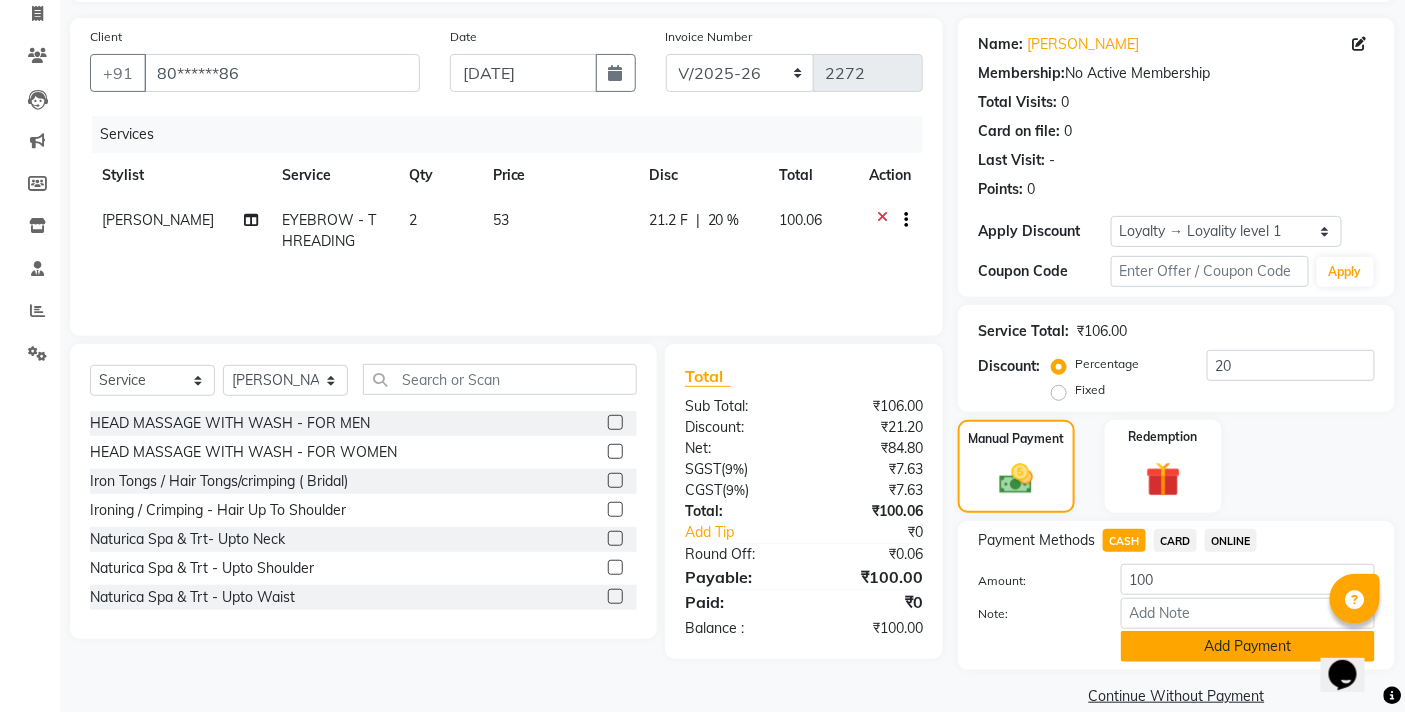 click on "Add Payment" 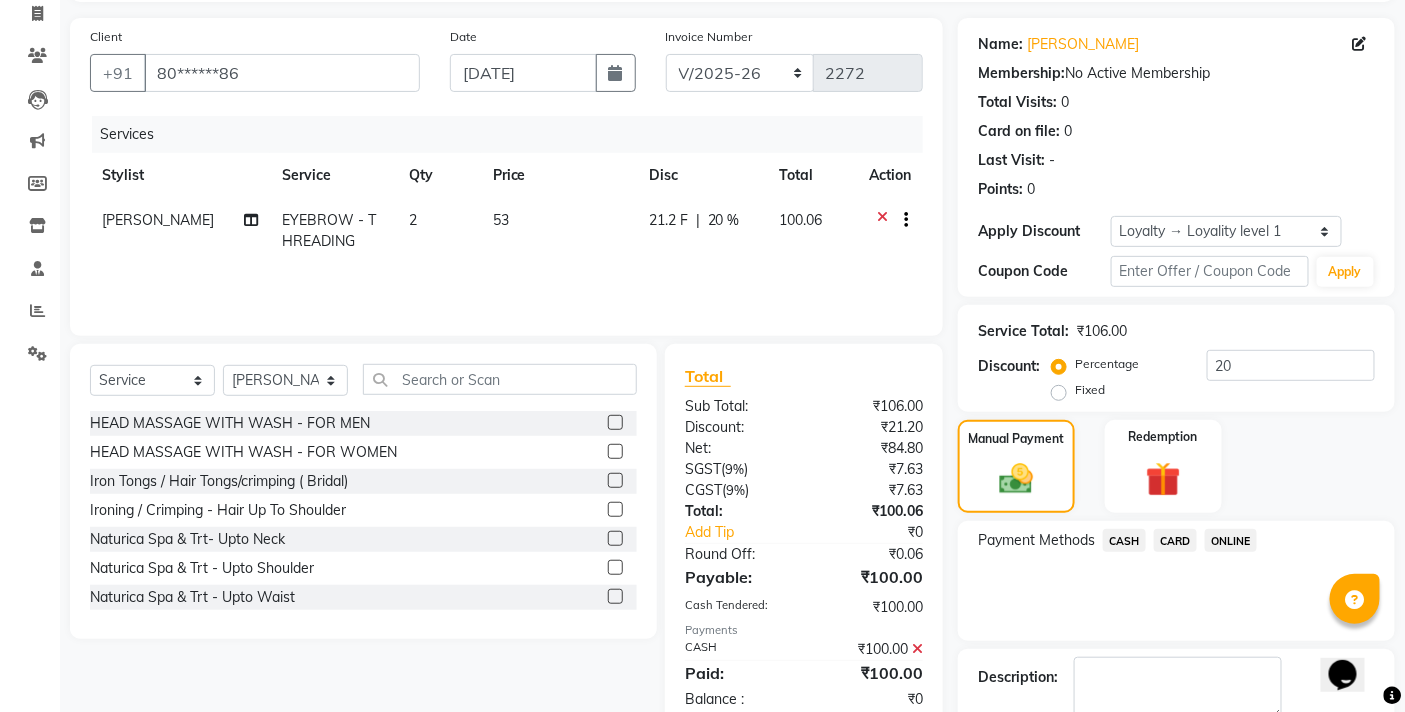 scroll, scrollTop: 278, scrollLeft: 0, axis: vertical 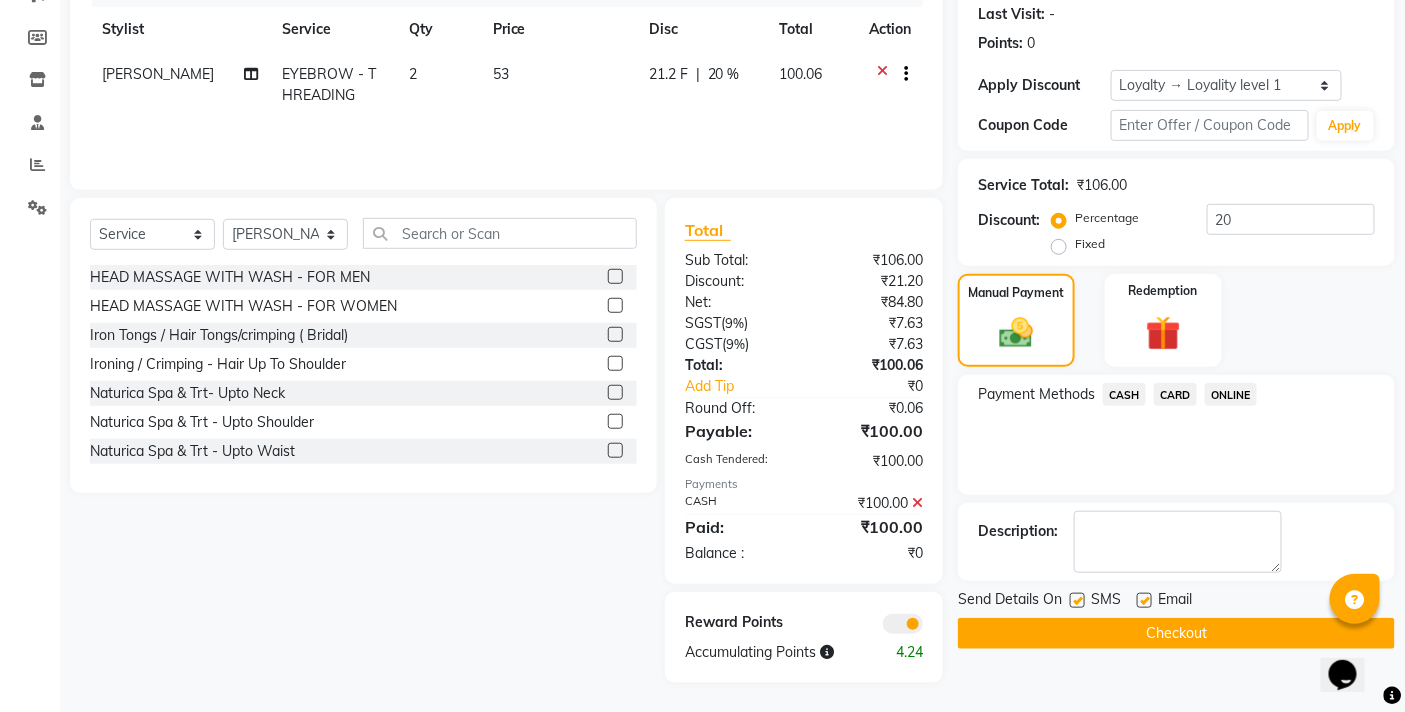 click on "Checkout" 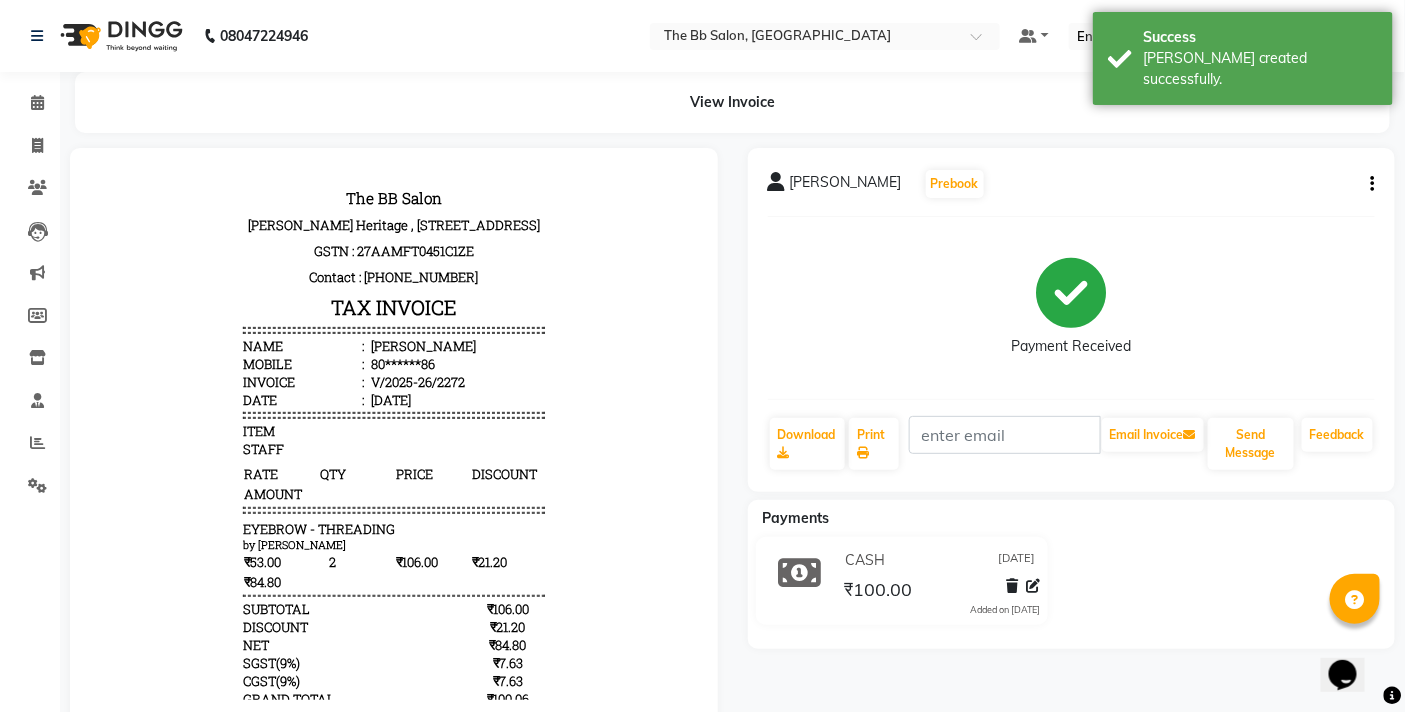 scroll, scrollTop: 0, scrollLeft: 0, axis: both 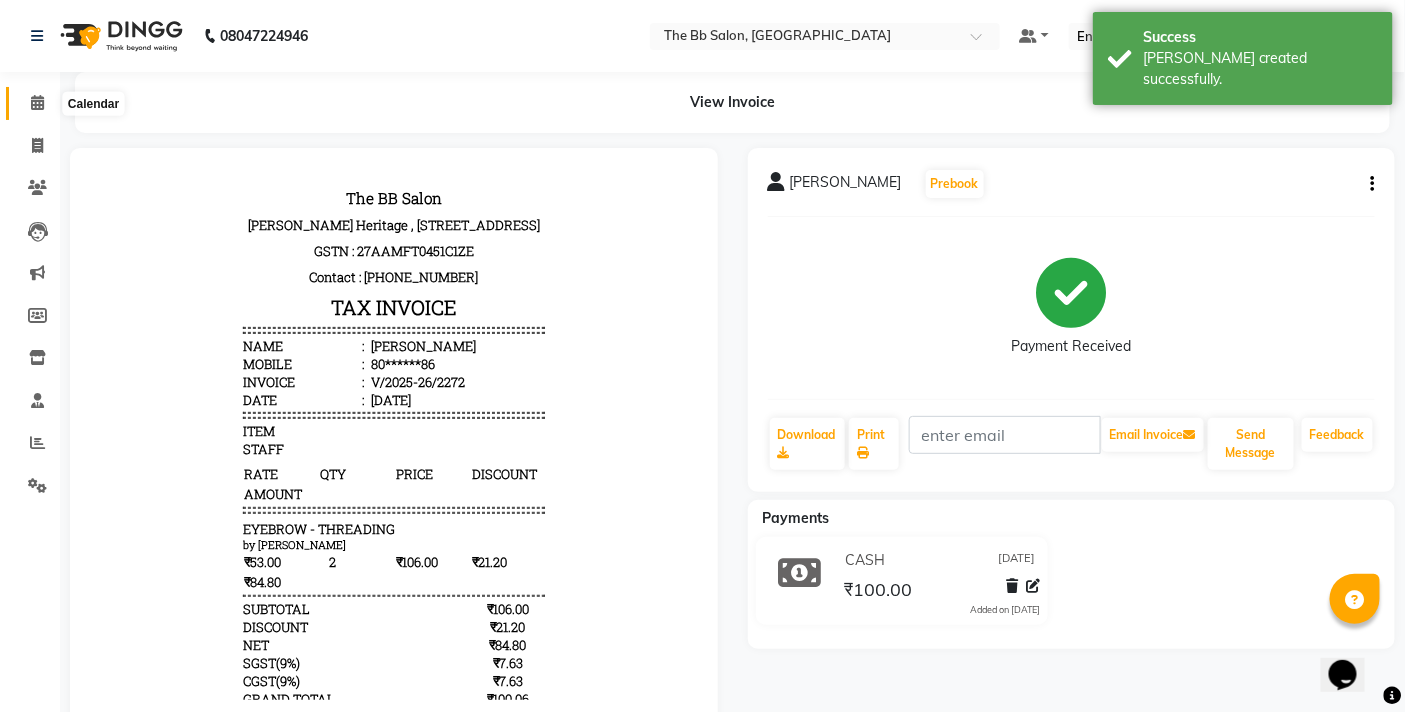 click 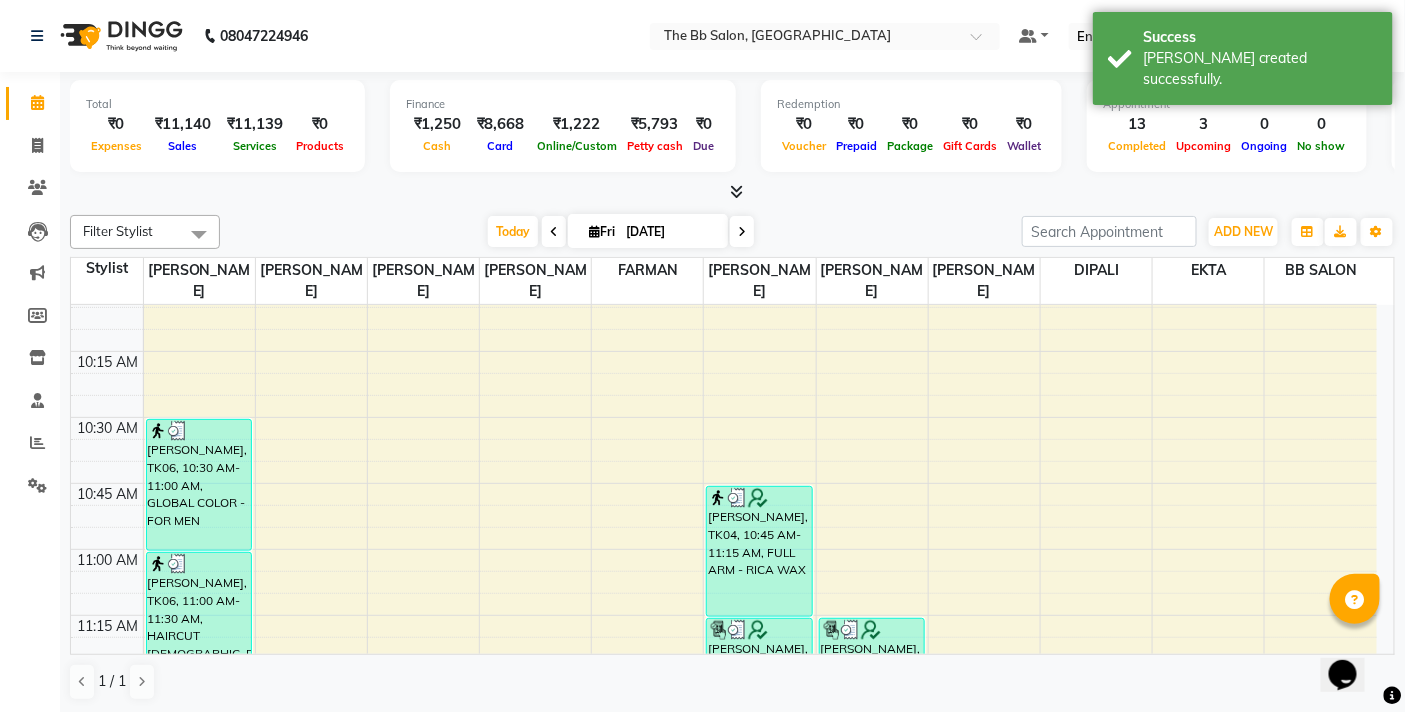 scroll, scrollTop: 333, scrollLeft: 0, axis: vertical 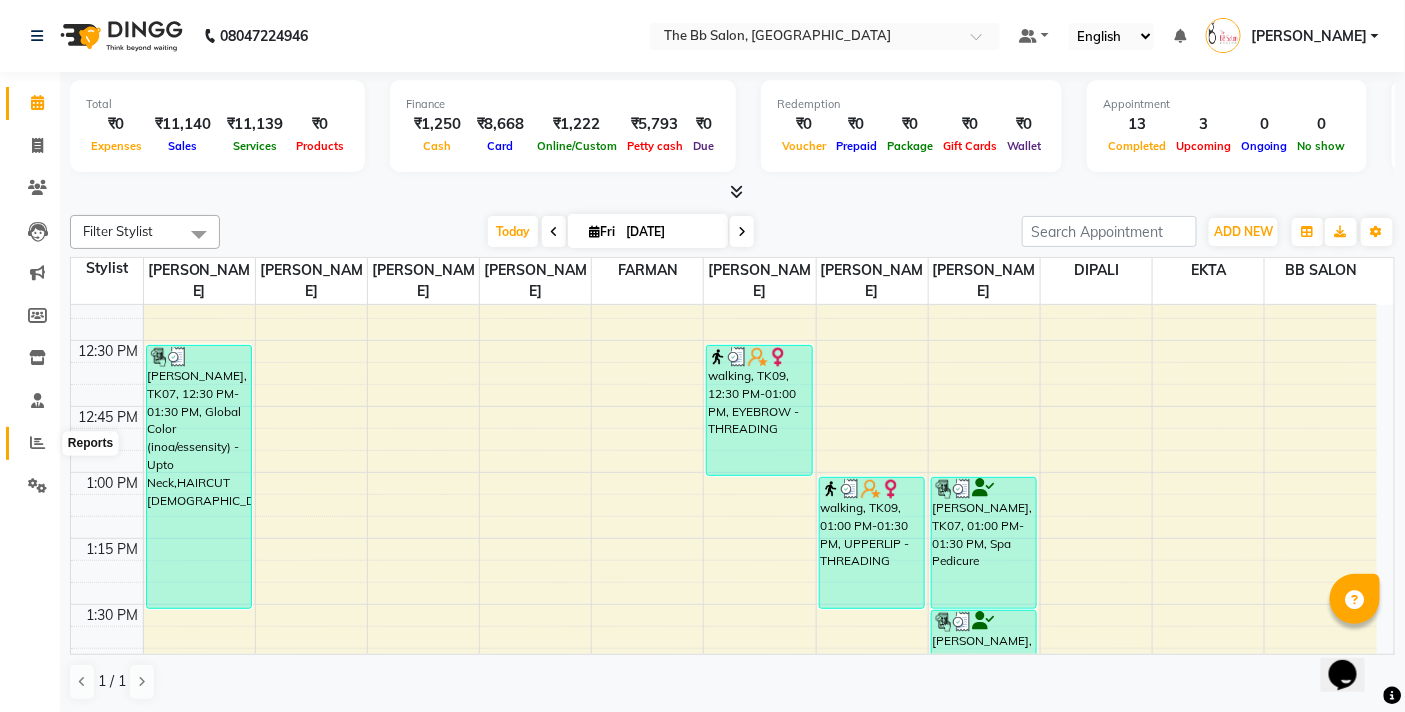 click 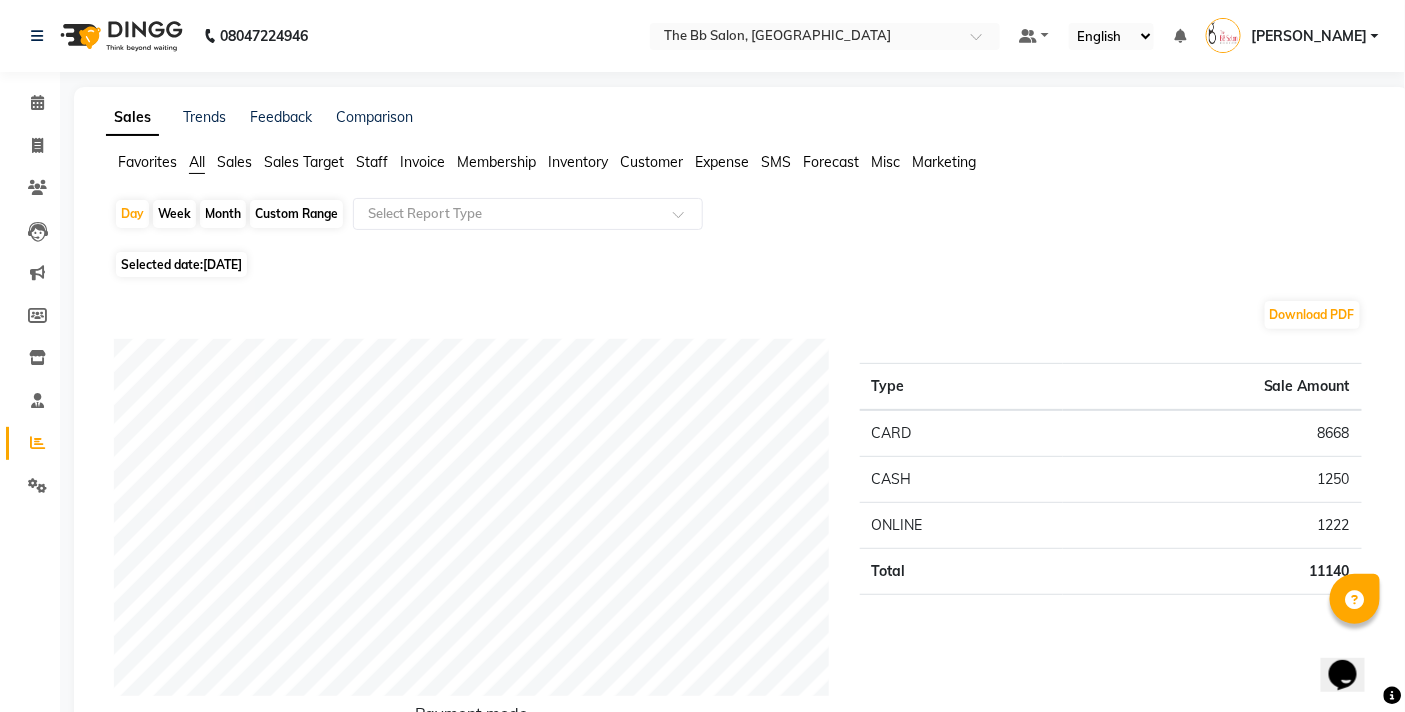 click on "Staff" 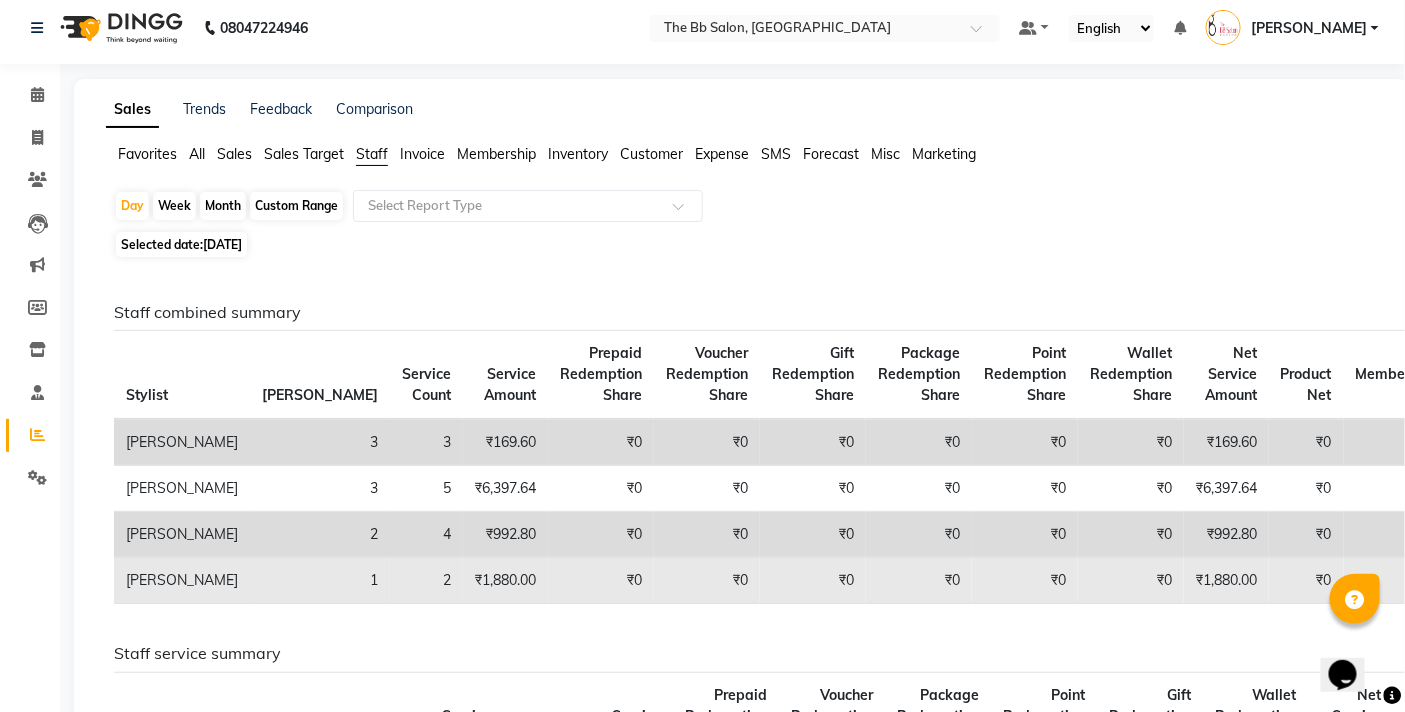 scroll, scrollTop: 0, scrollLeft: 0, axis: both 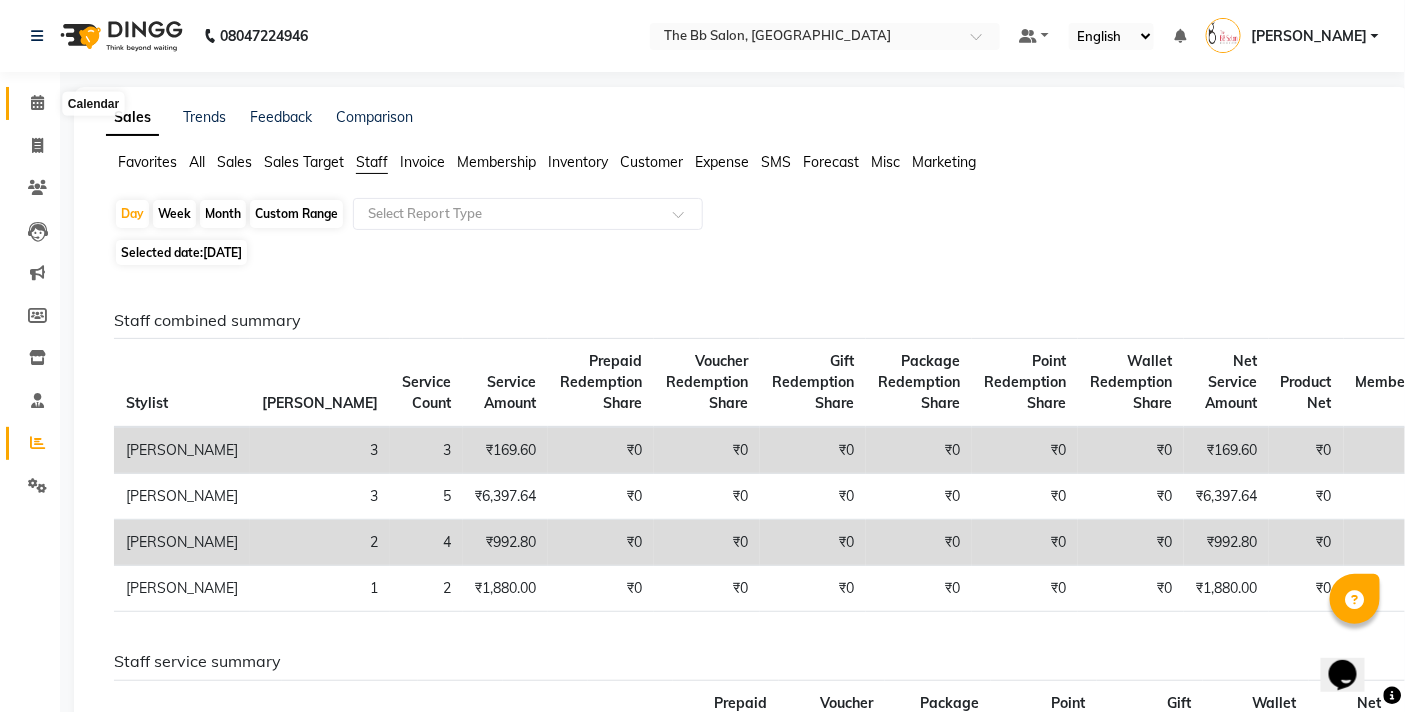 click 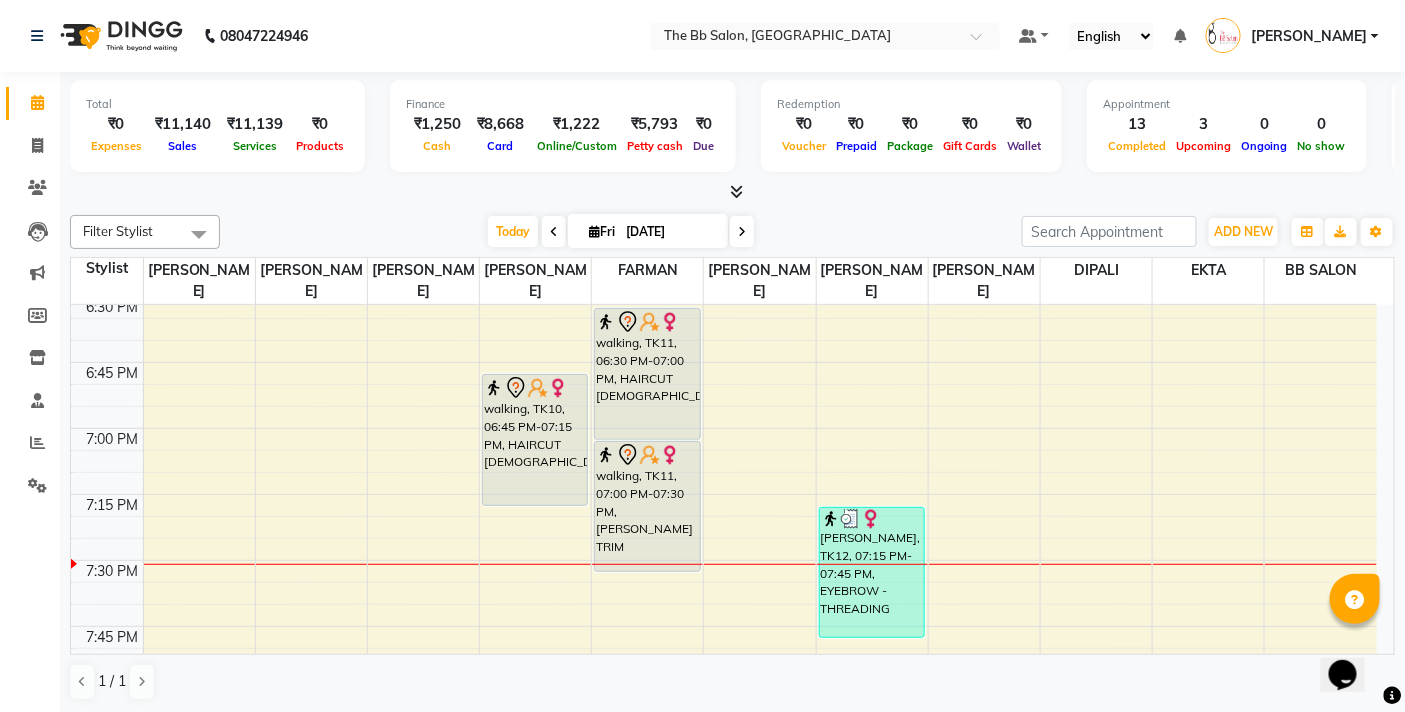 scroll, scrollTop: 2555, scrollLeft: 0, axis: vertical 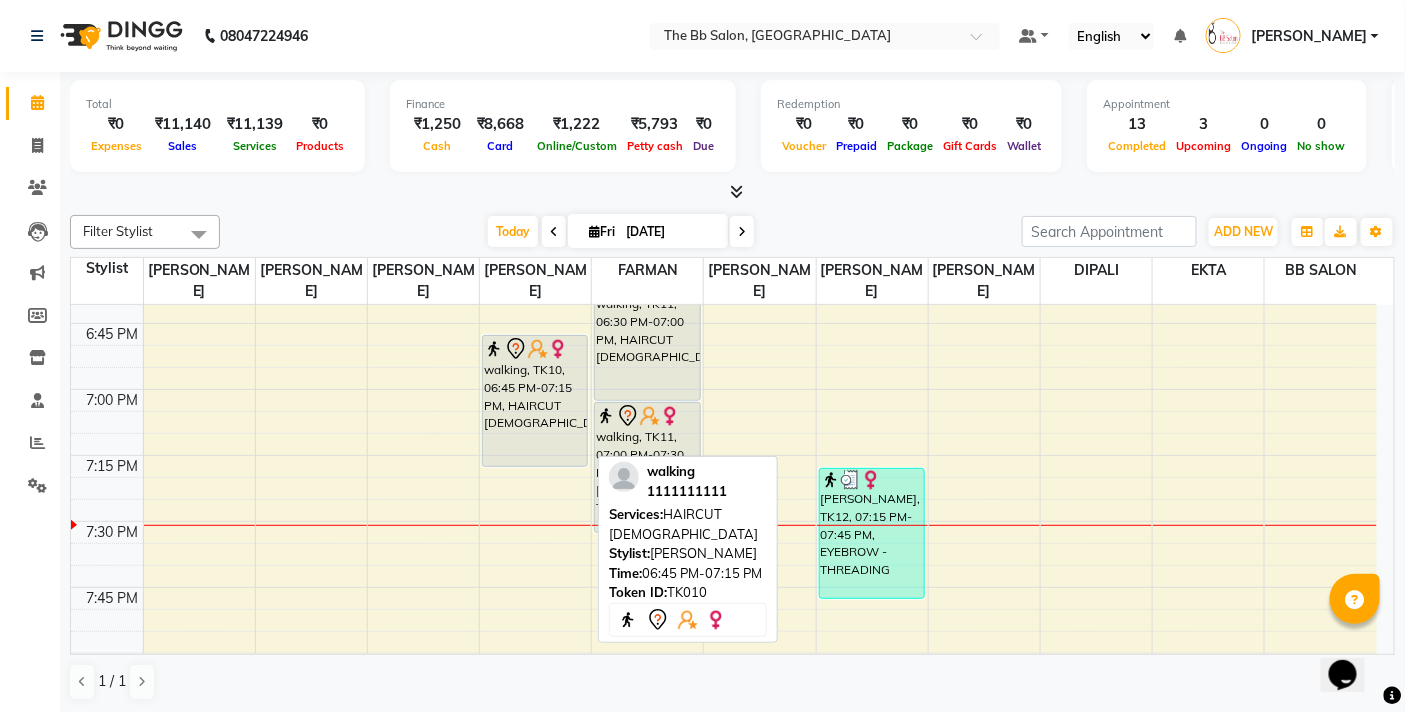 click on "walking, TK10, 06:45 PM-07:15 PM, HAIRCUT [DEMOGRAPHIC_DATA]" at bounding box center (535, 401) 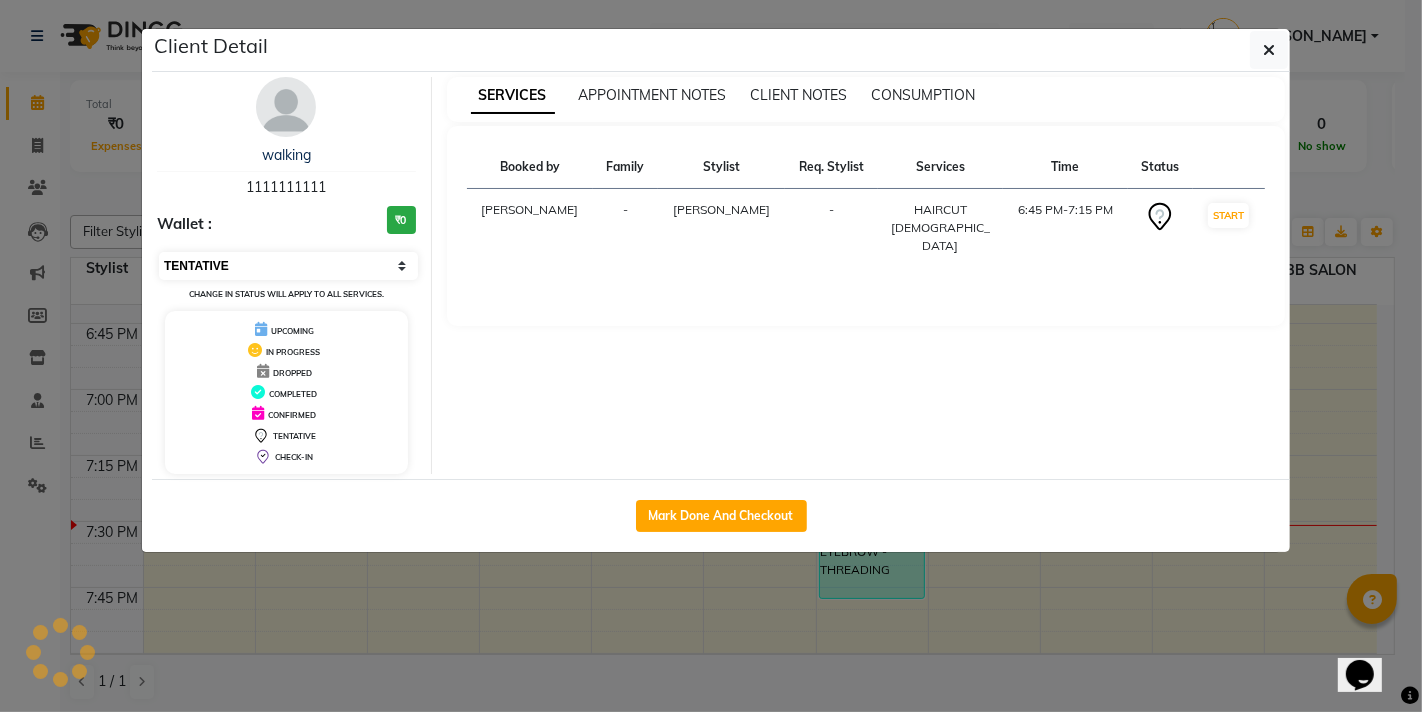 click on "Select IN SERVICE CONFIRMED TENTATIVE CHECK IN MARK DONE DROPPED UPCOMING" at bounding box center (288, 266) 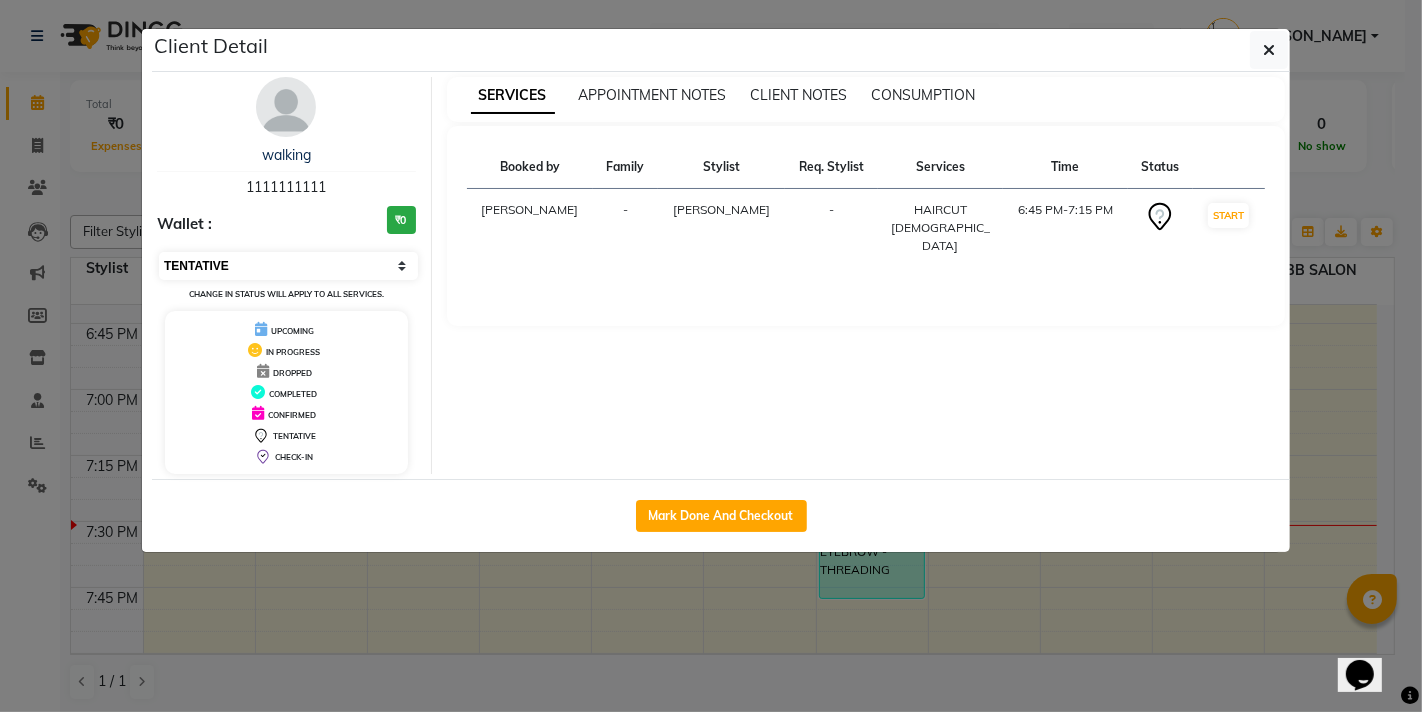 select on "8" 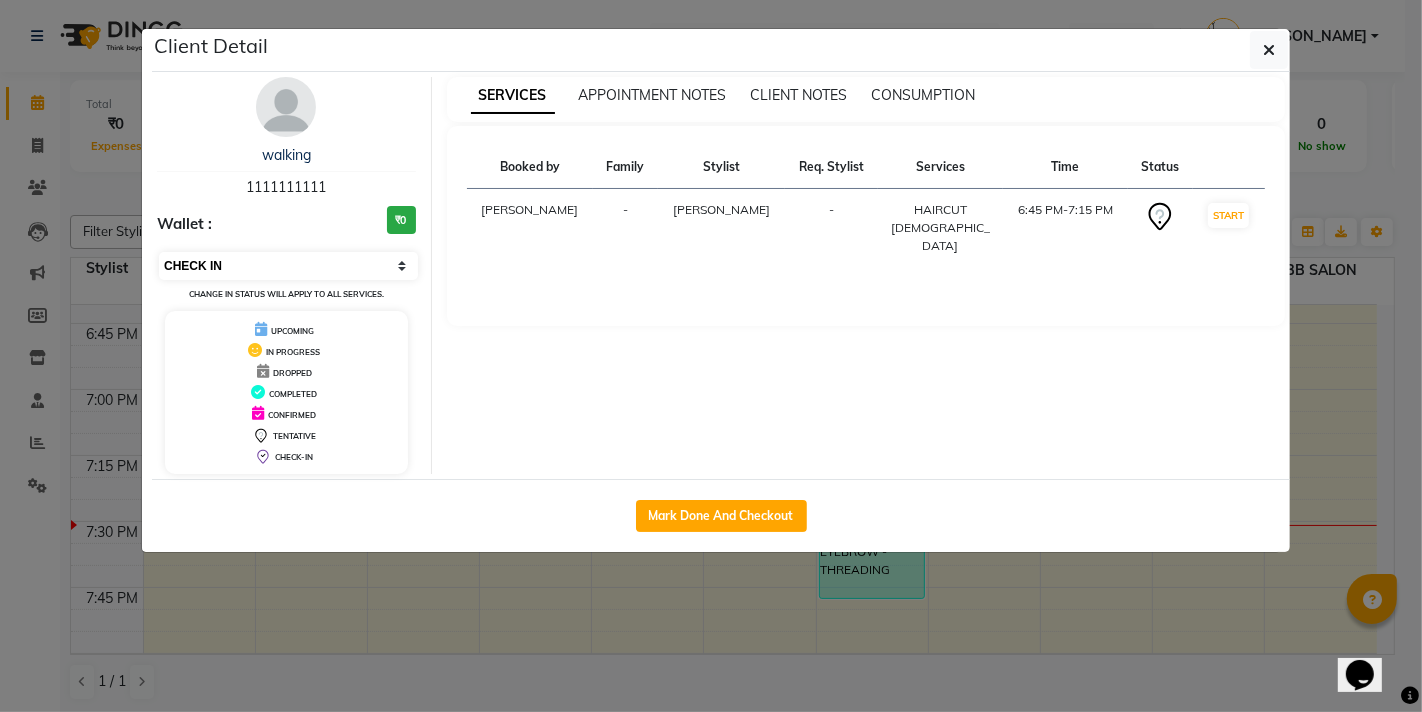 click on "Select IN SERVICE CONFIRMED TENTATIVE CHECK IN MARK DONE DROPPED UPCOMING" at bounding box center (288, 266) 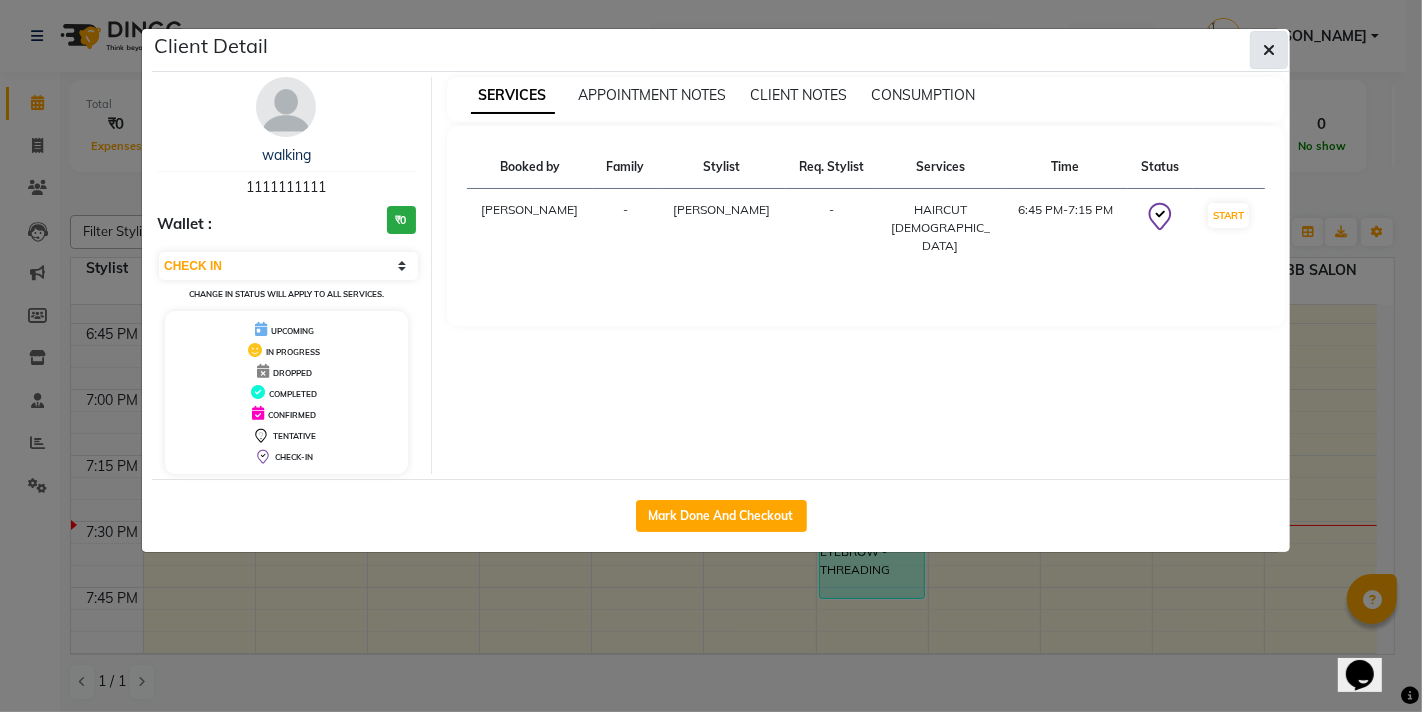 click 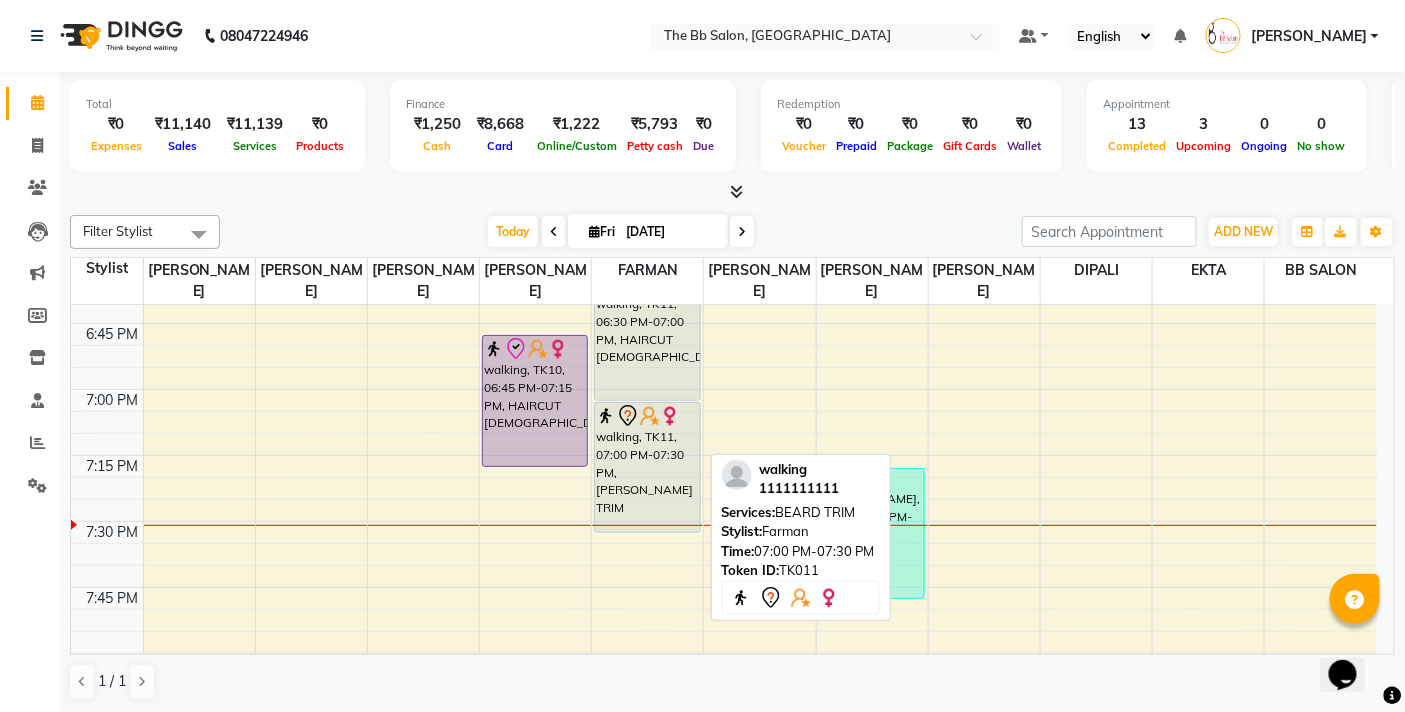 click on "walking, TK11, 07:00 PM-07:30 PM, [PERSON_NAME] TRIM" at bounding box center [647, 467] 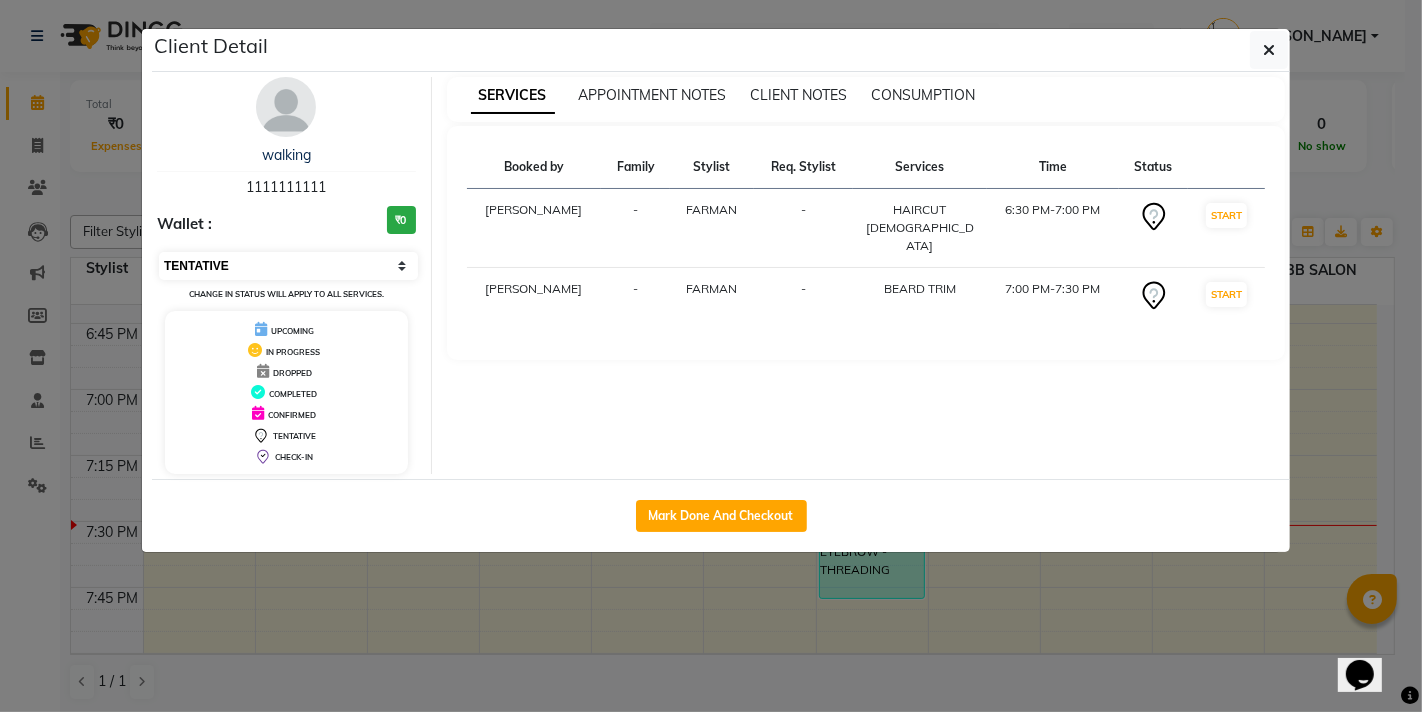click on "Select IN SERVICE CONFIRMED TENTATIVE CHECK IN MARK DONE DROPPED UPCOMING" at bounding box center [288, 266] 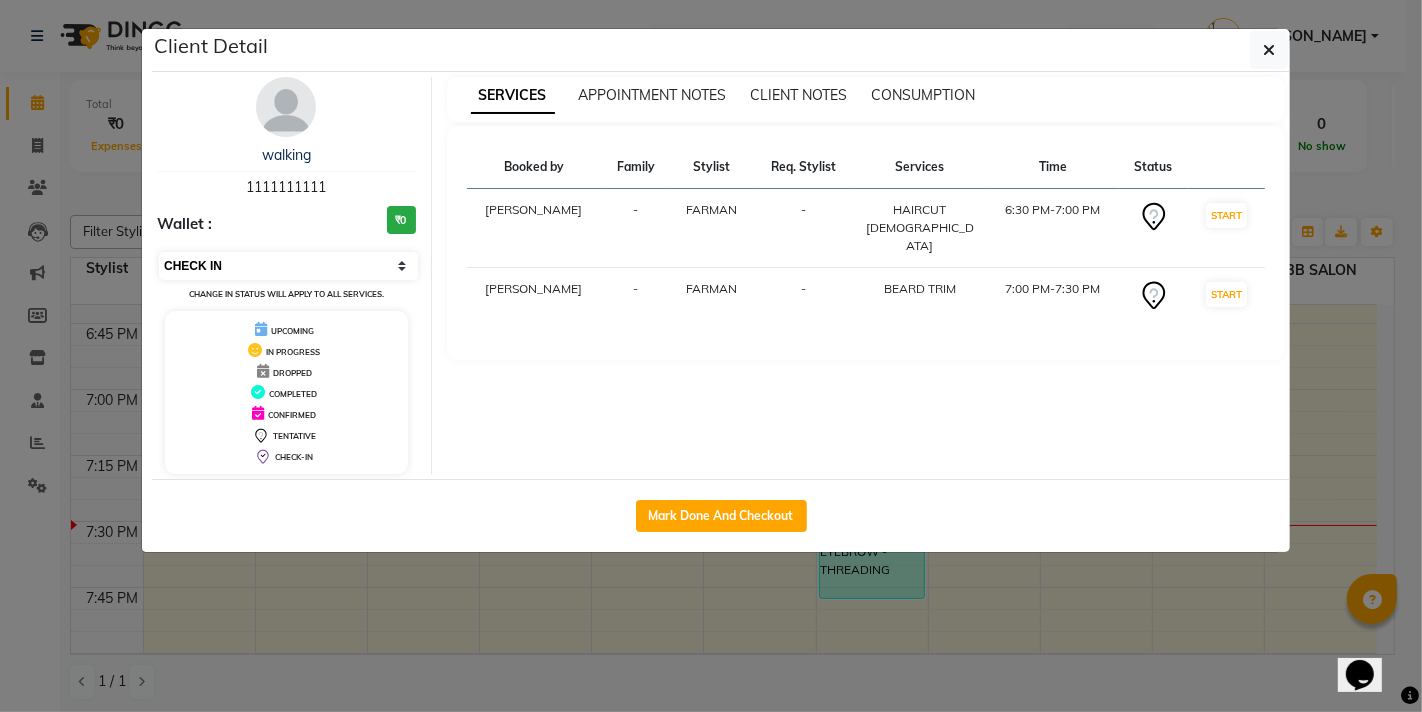 click on "Select IN SERVICE CONFIRMED TENTATIVE CHECK IN MARK DONE DROPPED UPCOMING" at bounding box center (288, 266) 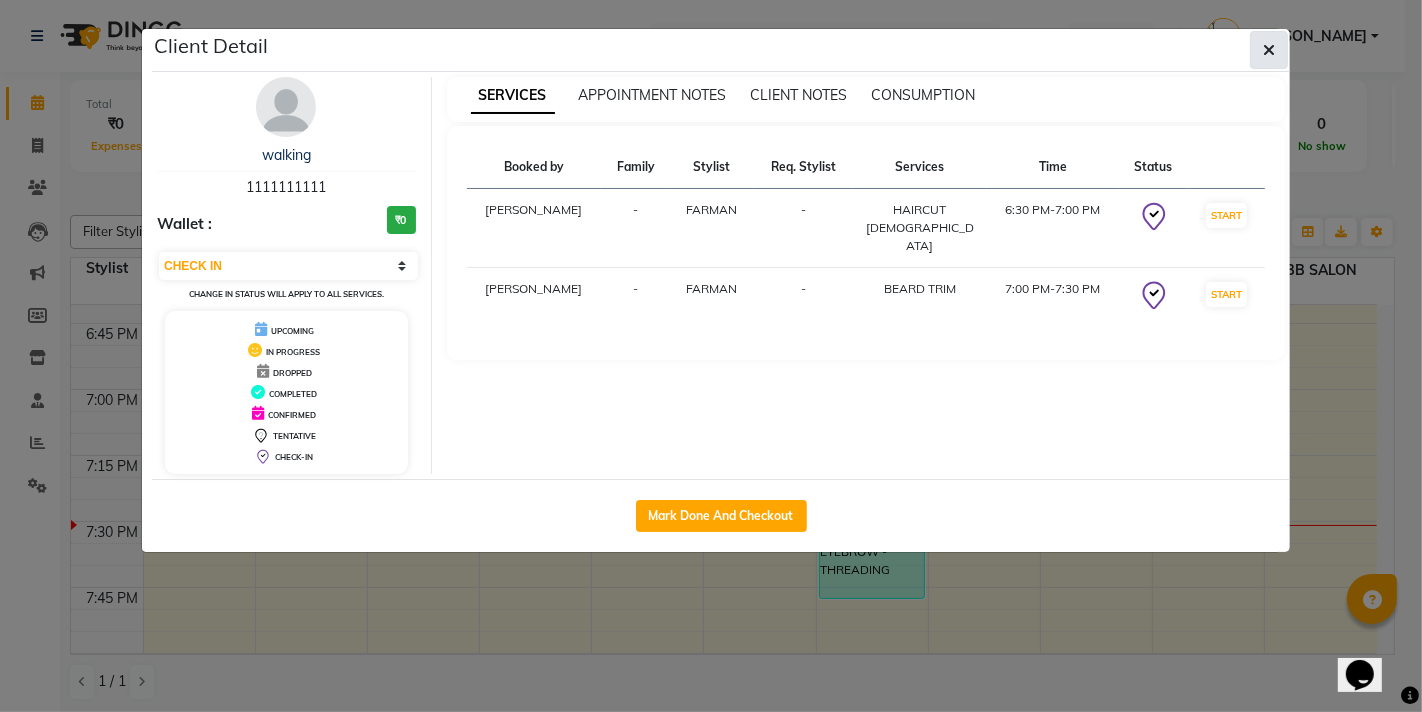 click 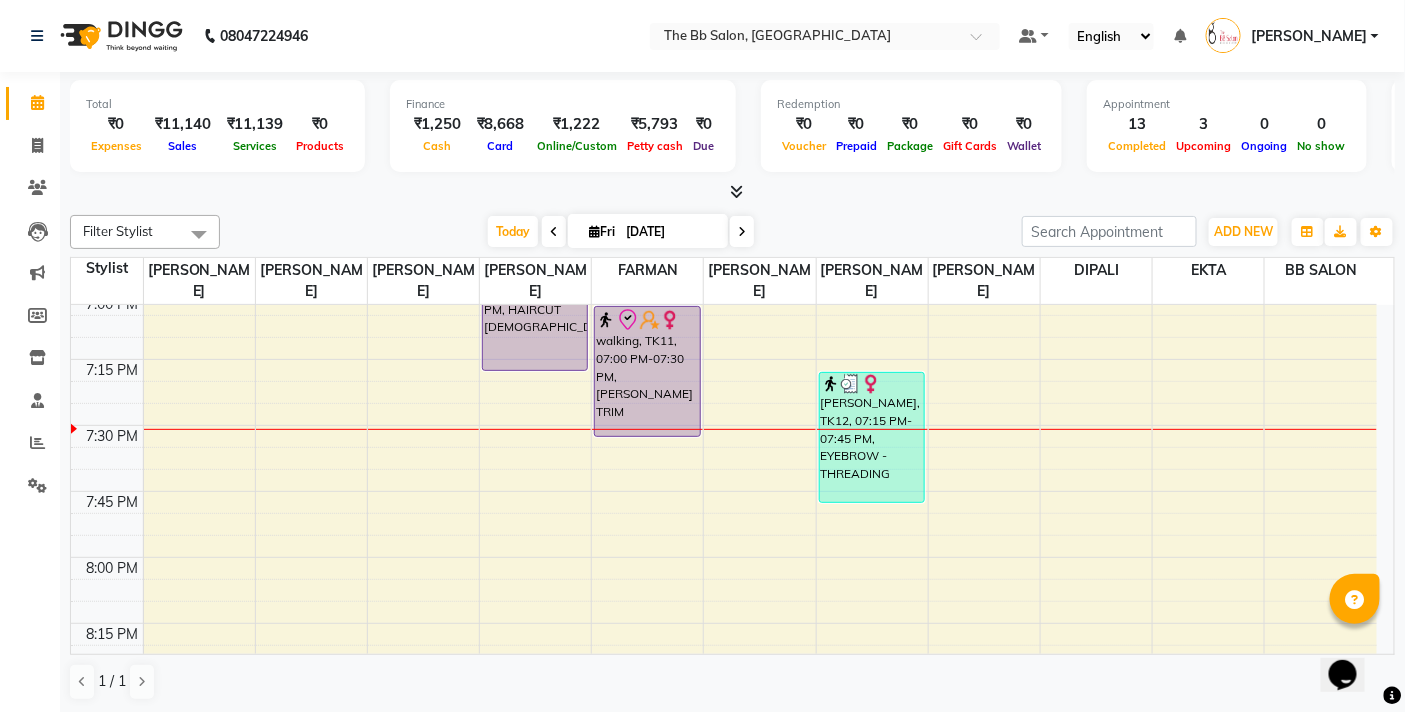scroll, scrollTop: 2555, scrollLeft: 0, axis: vertical 